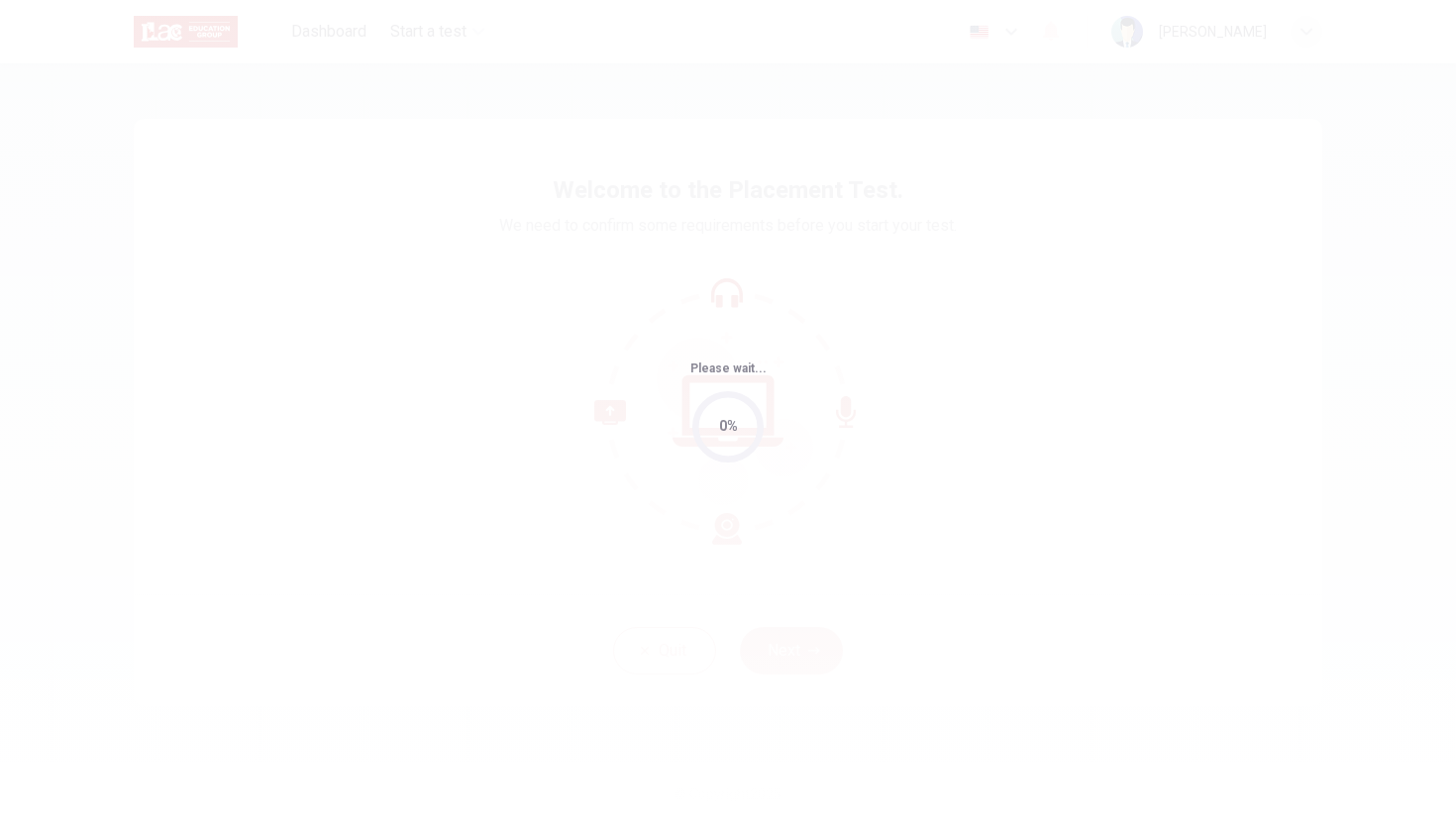 scroll, scrollTop: 0, scrollLeft: 0, axis: both 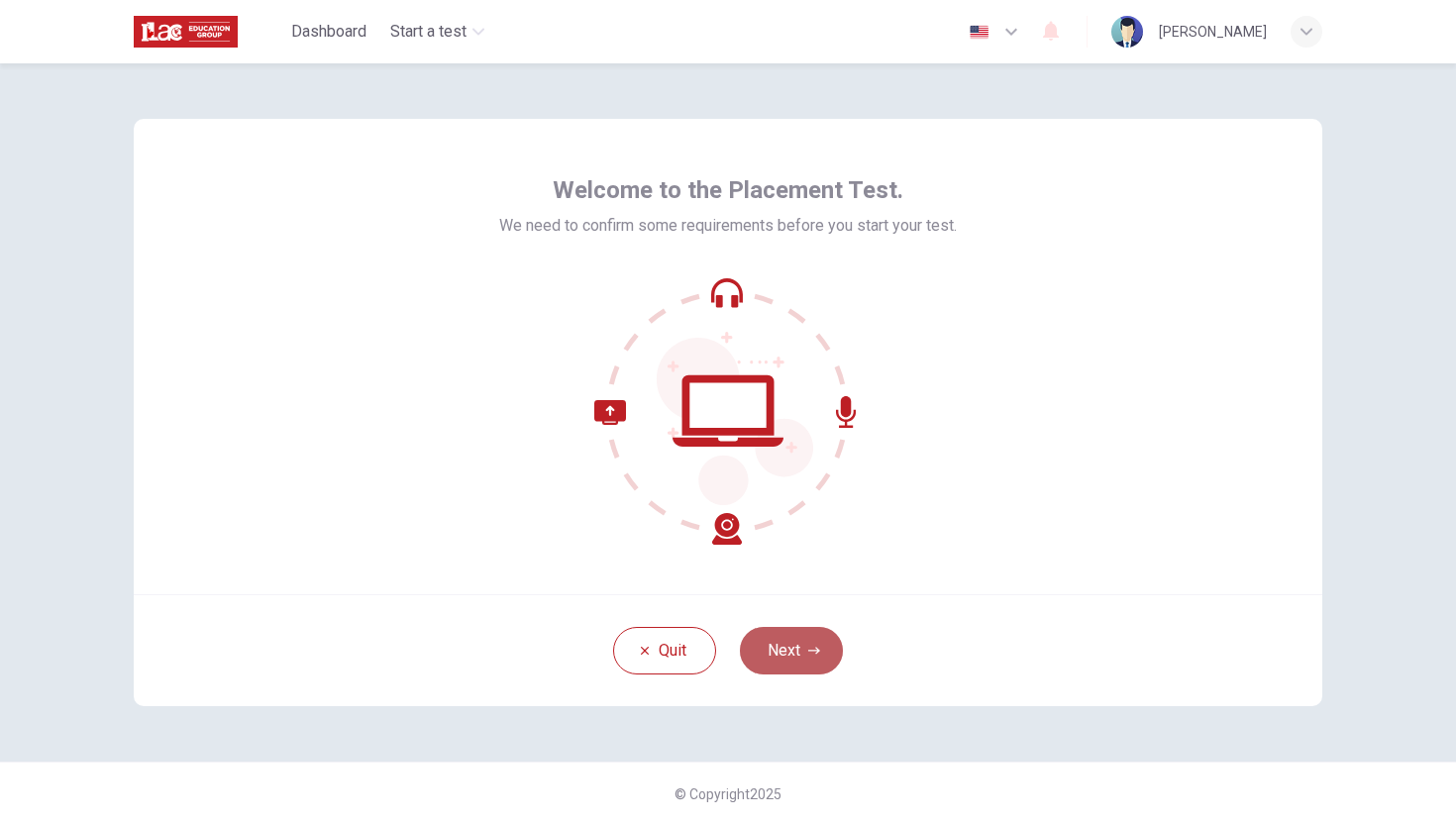 click 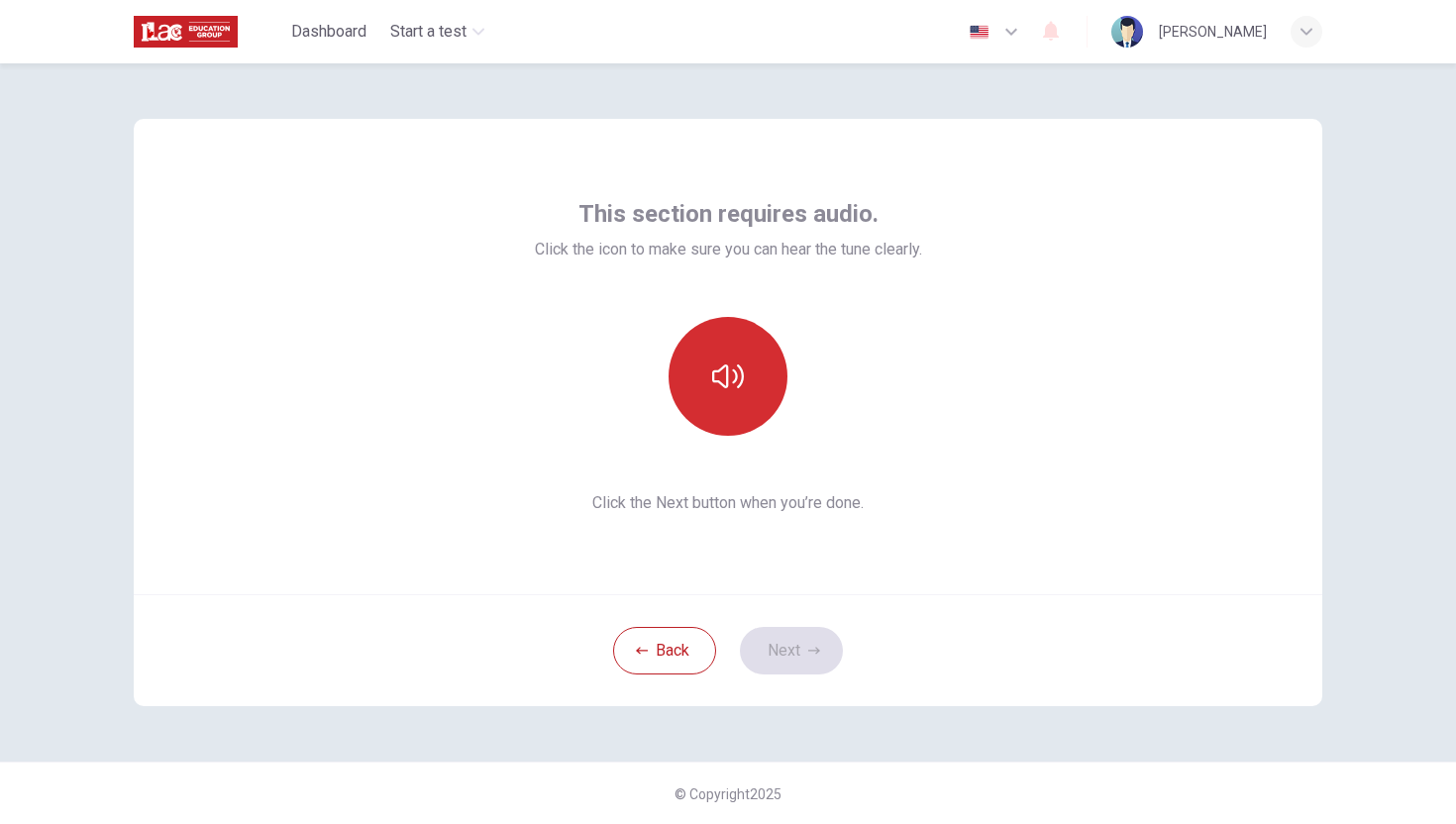 click at bounding box center (728, 376) 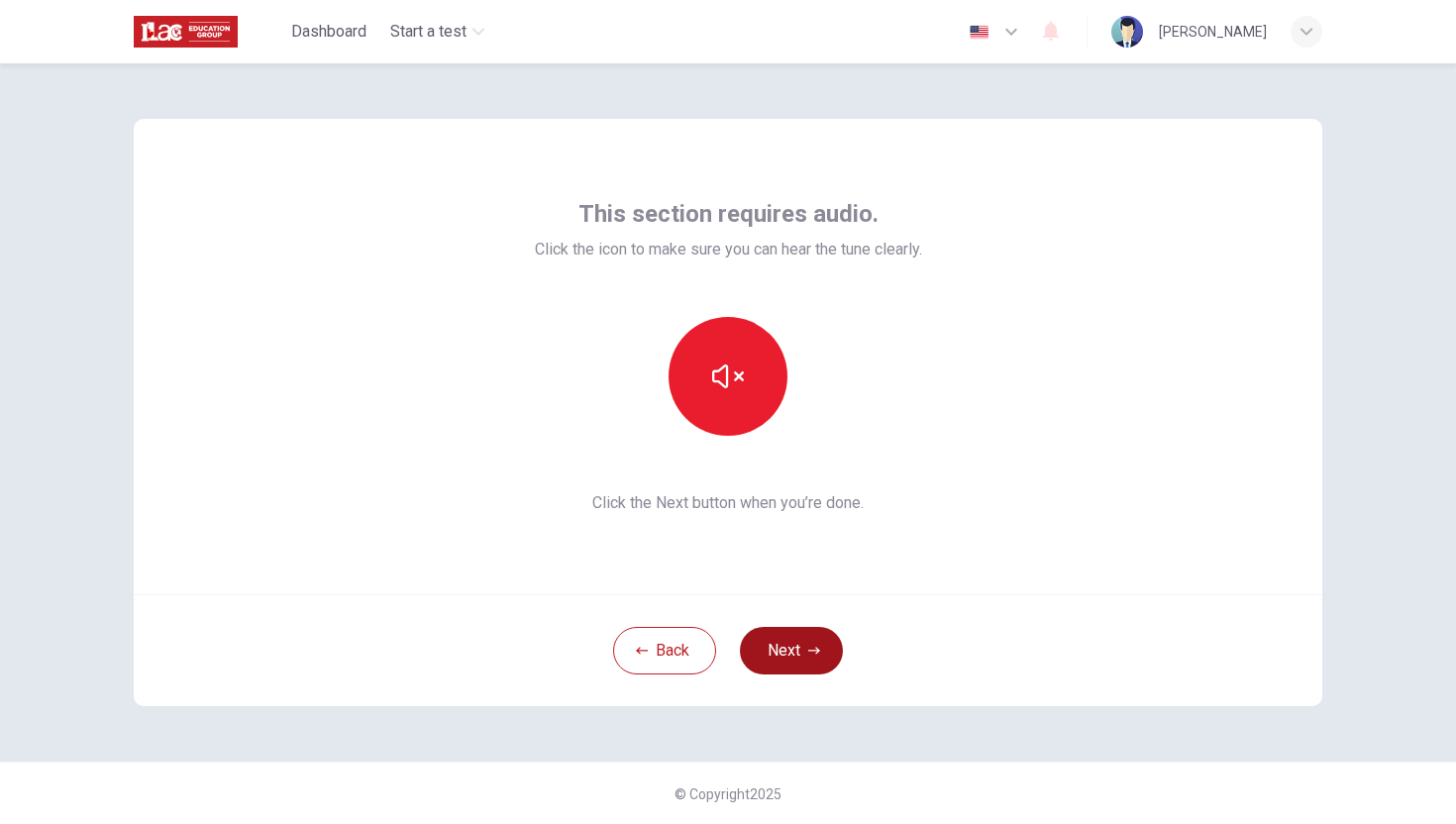 click on "Next" at bounding box center [791, 651] 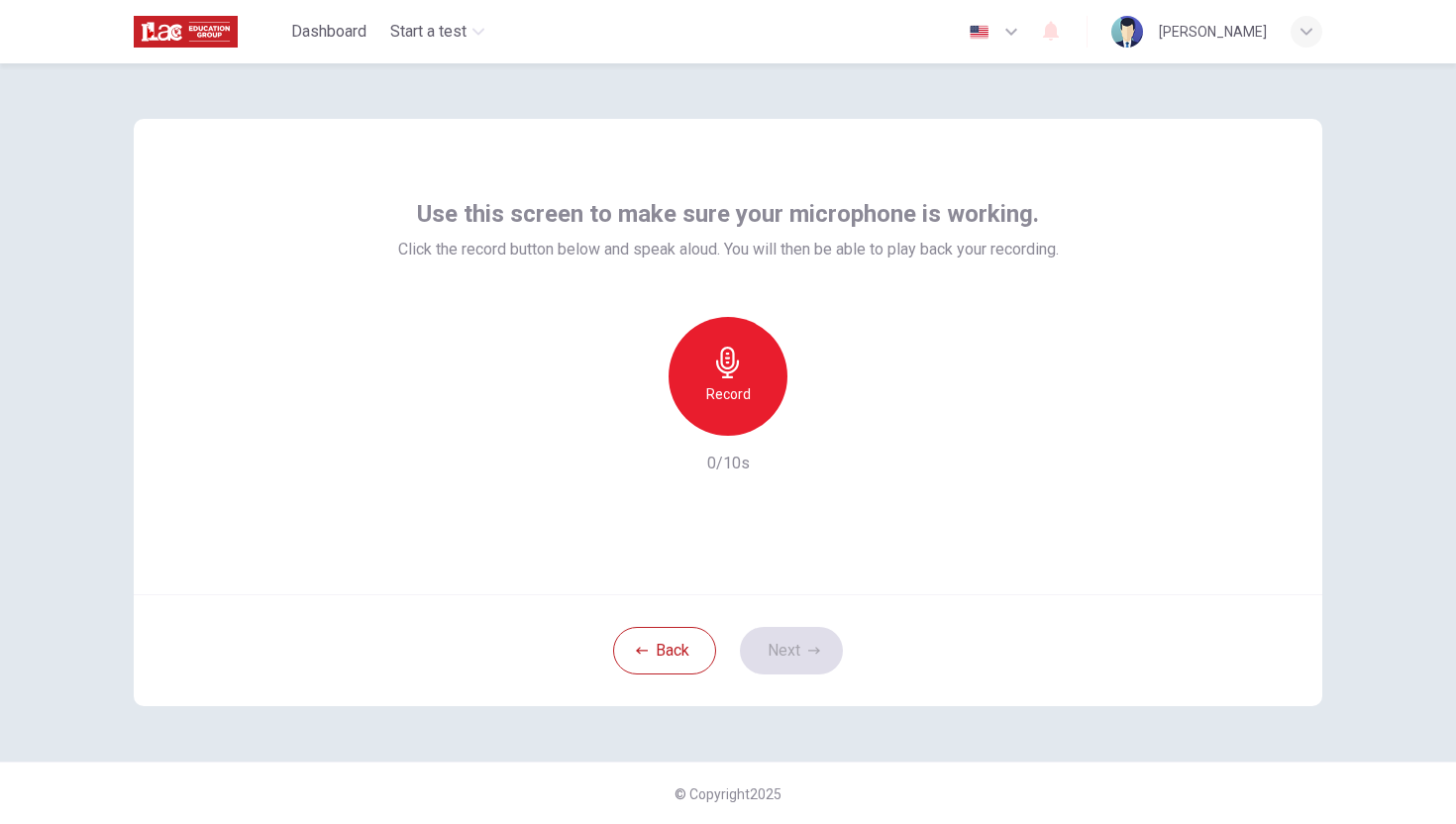 click on "Record" at bounding box center [728, 376] 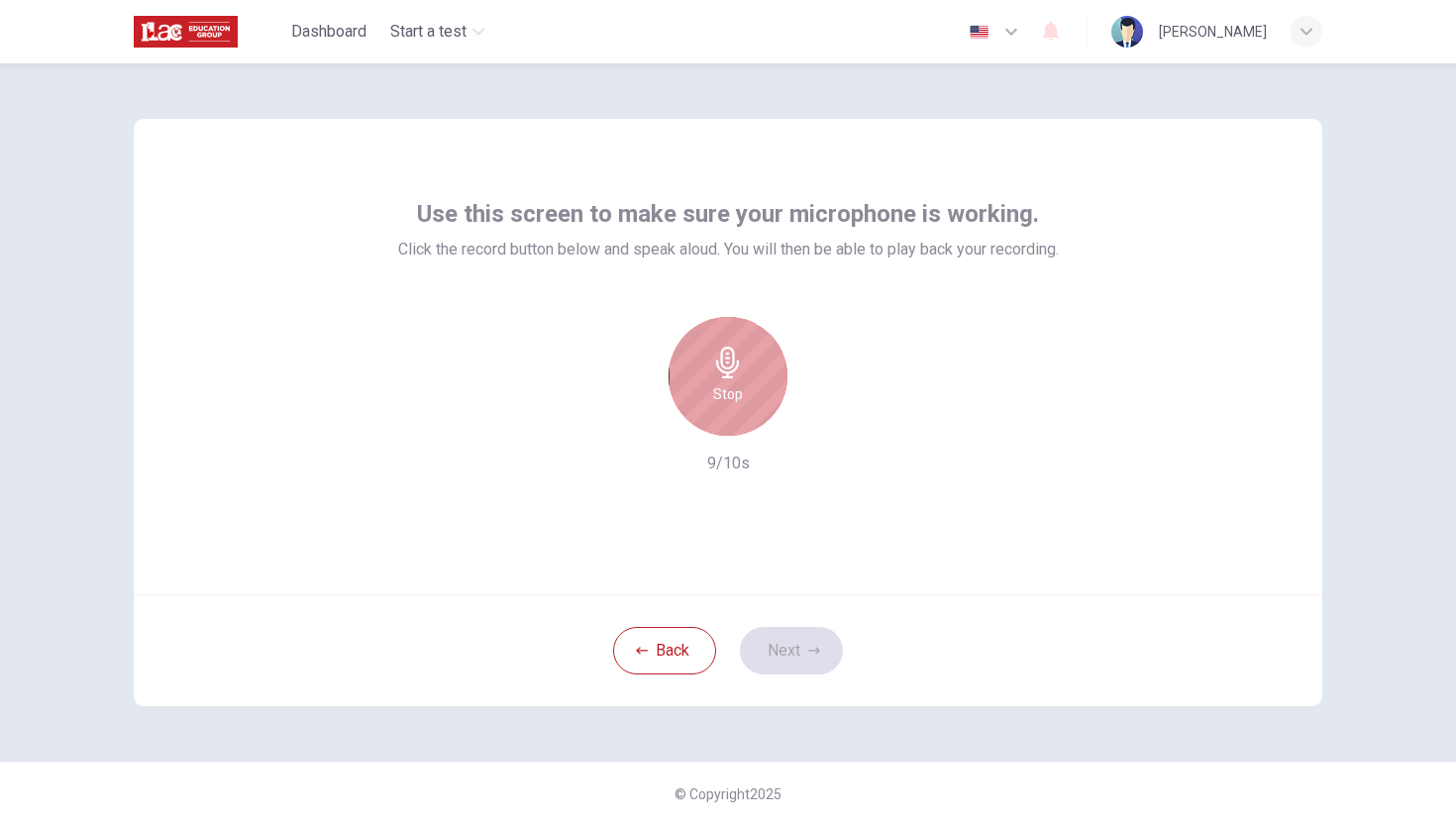 click on "Stop" at bounding box center (728, 376) 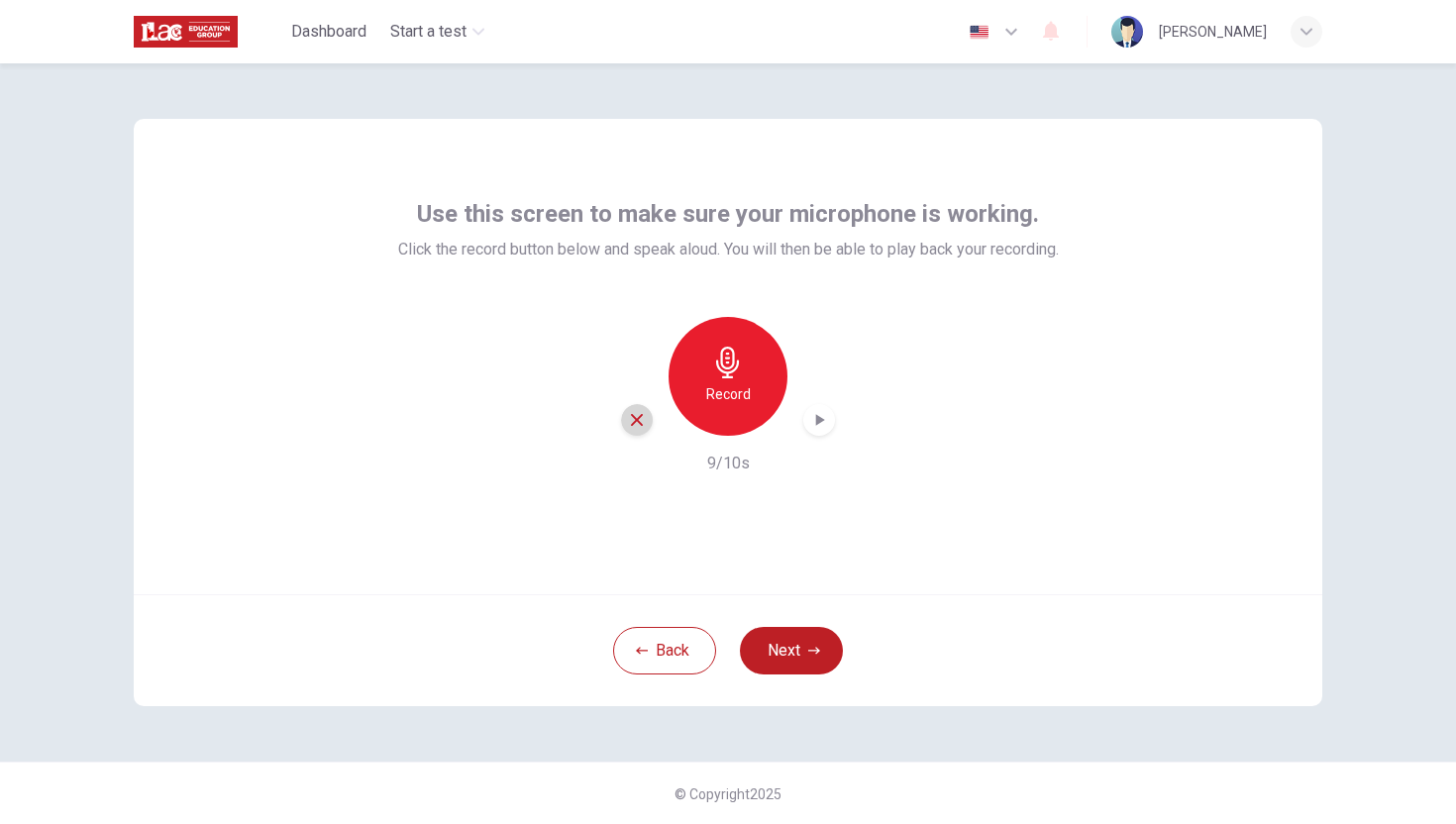 click at bounding box center [637, 420] 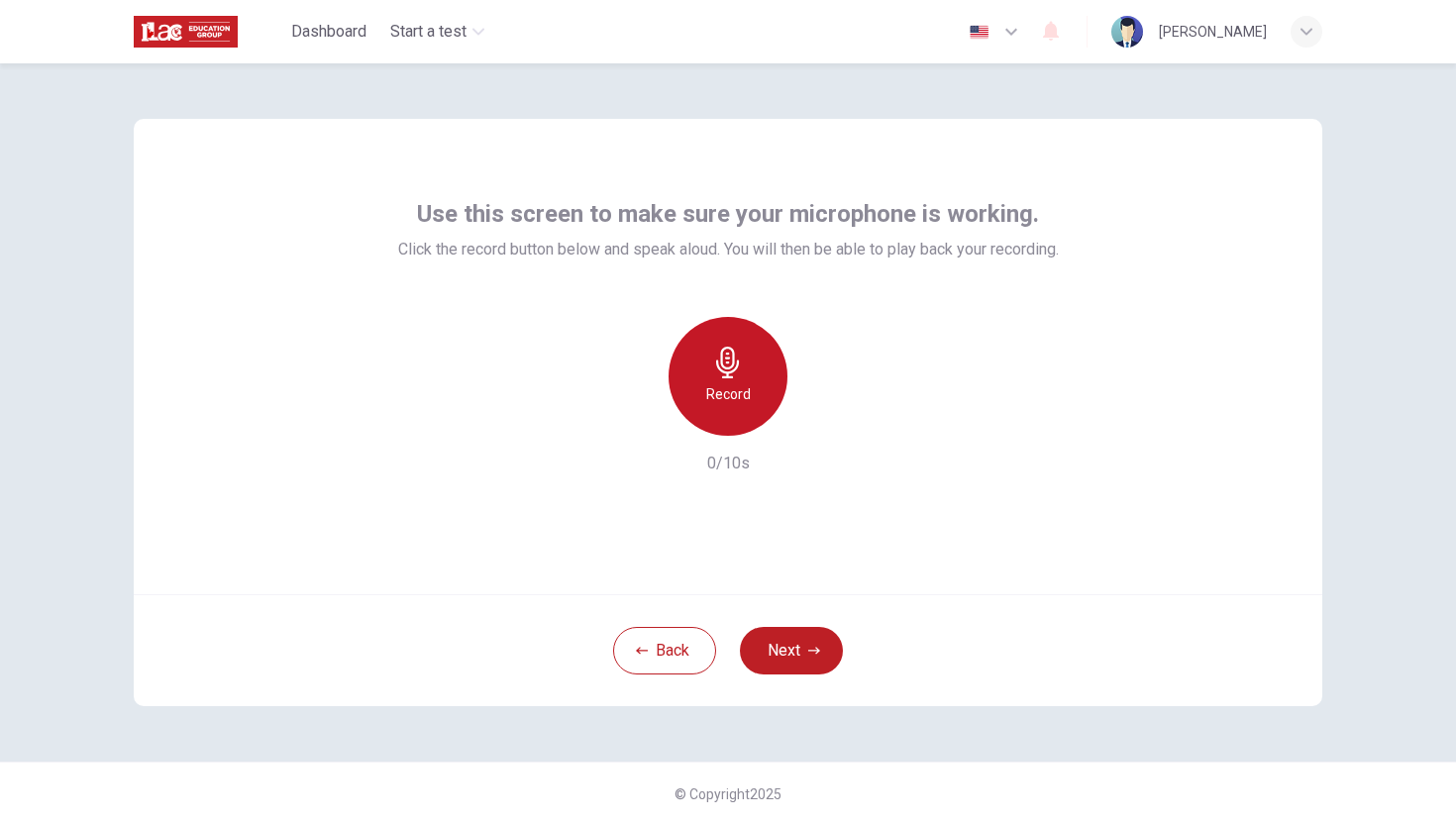 click on "Record" at bounding box center (728, 376) 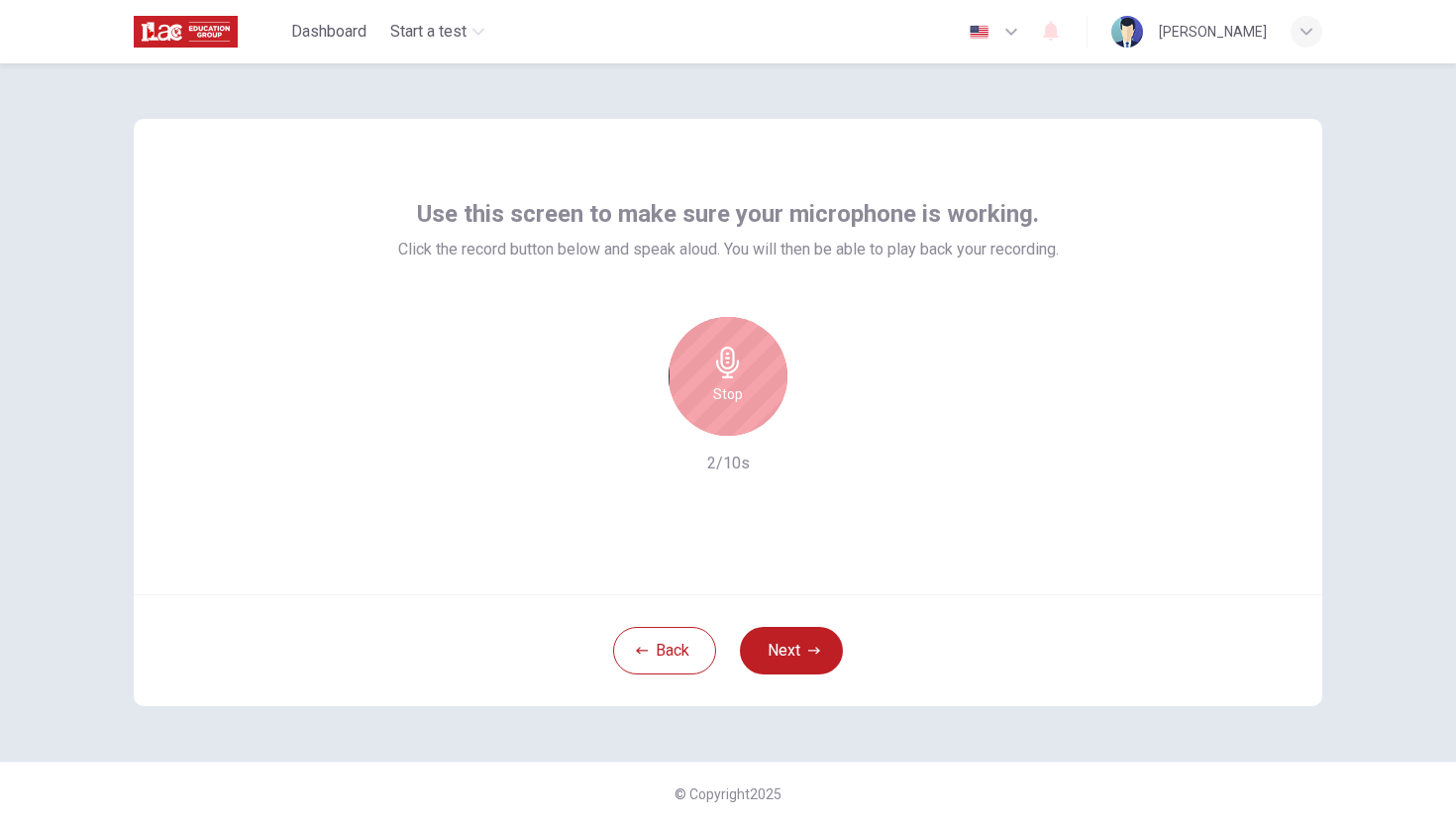 click on "Stop" at bounding box center (728, 376) 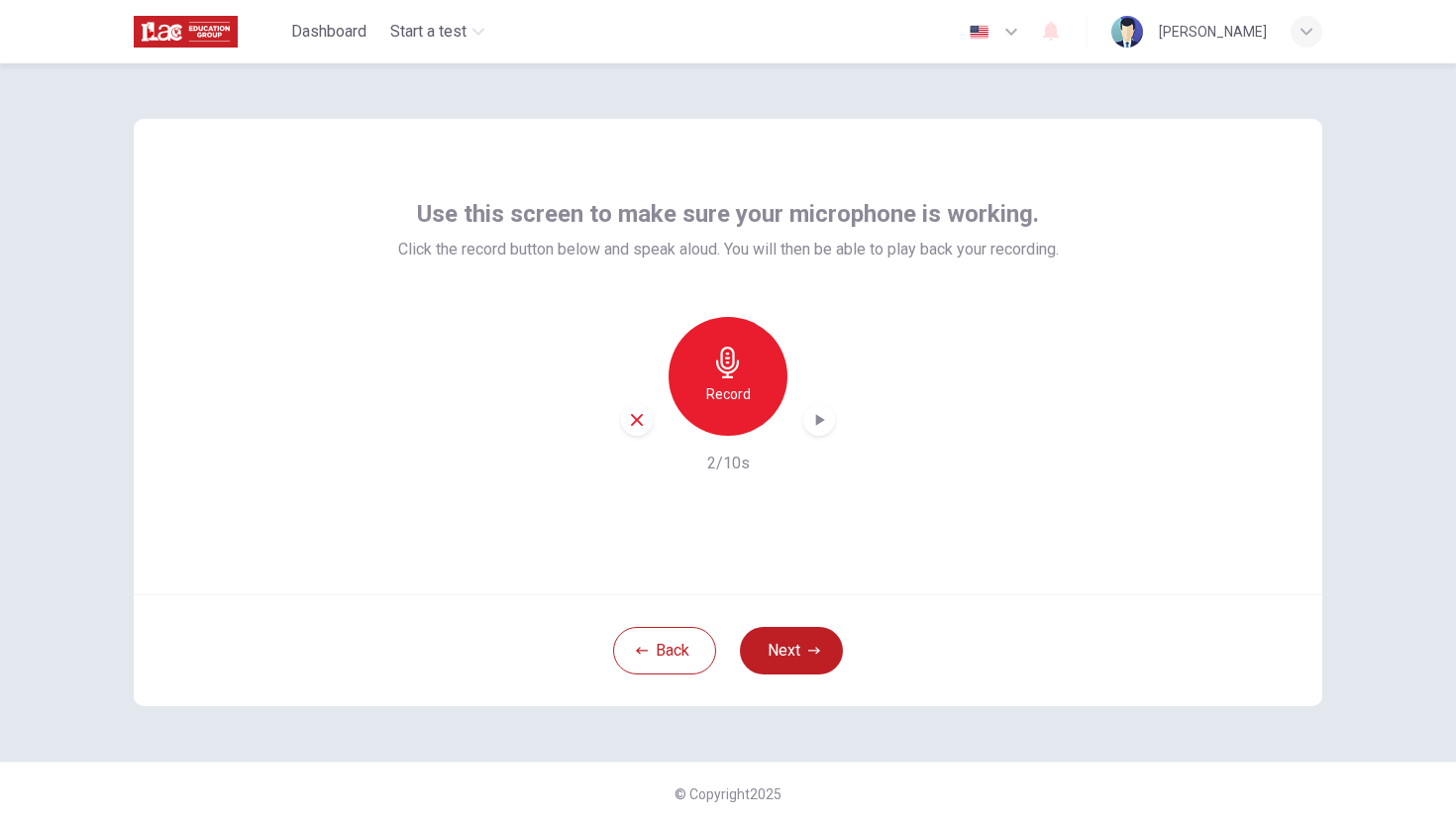 click on "Back Next" at bounding box center [728, 650] 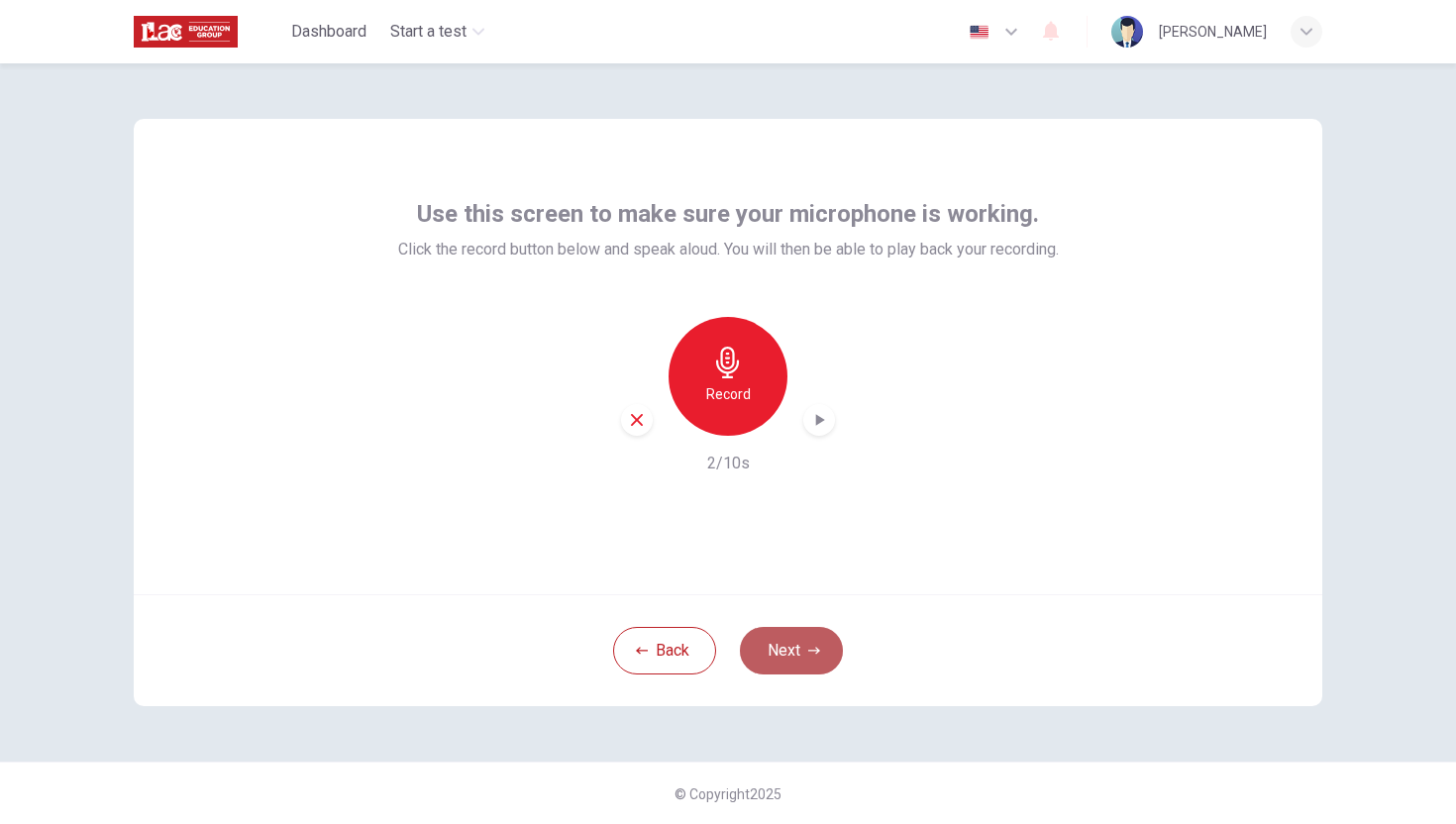 click on "Next" at bounding box center [791, 651] 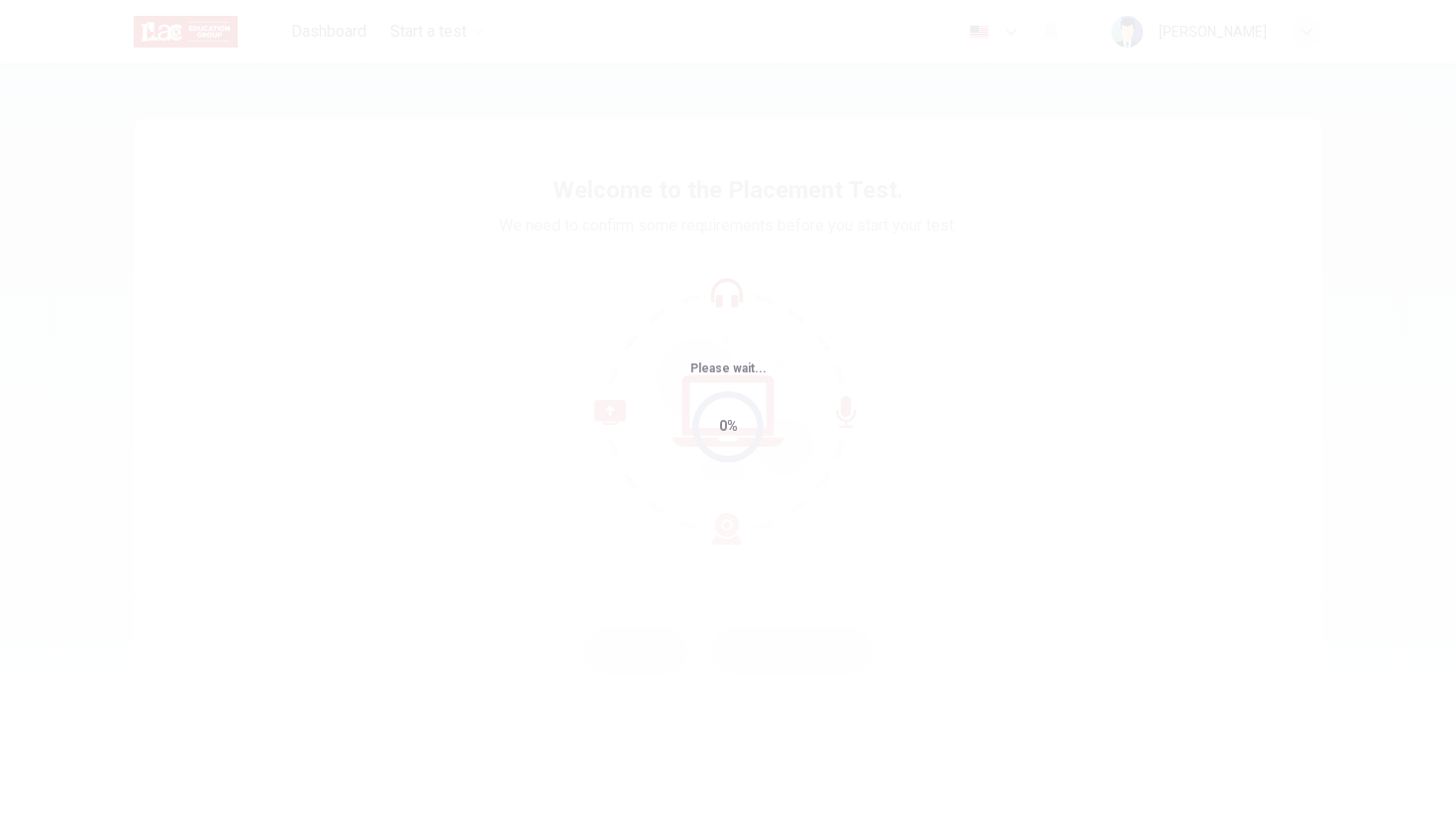 scroll, scrollTop: 0, scrollLeft: 0, axis: both 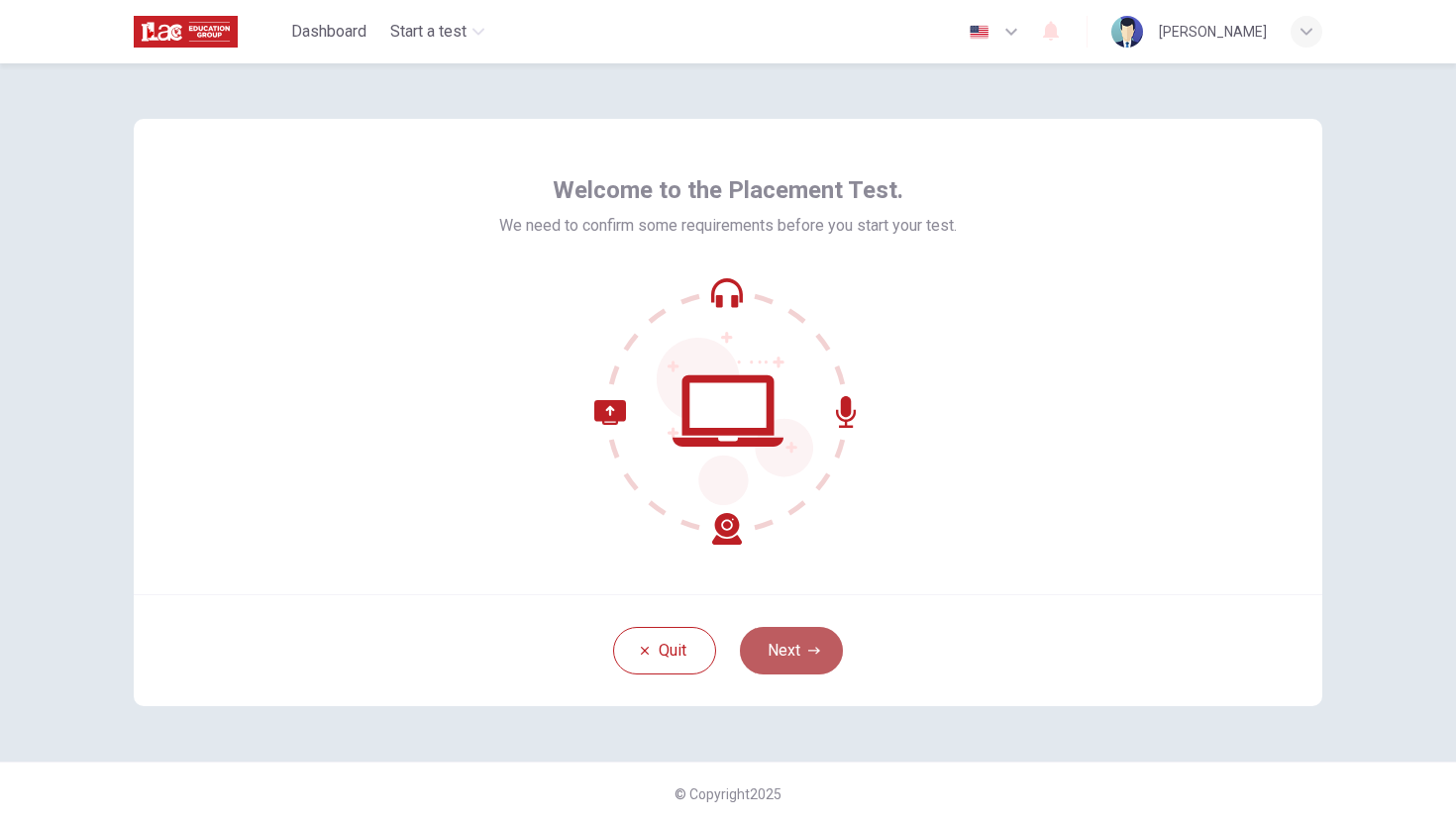 click on "Next" at bounding box center [791, 651] 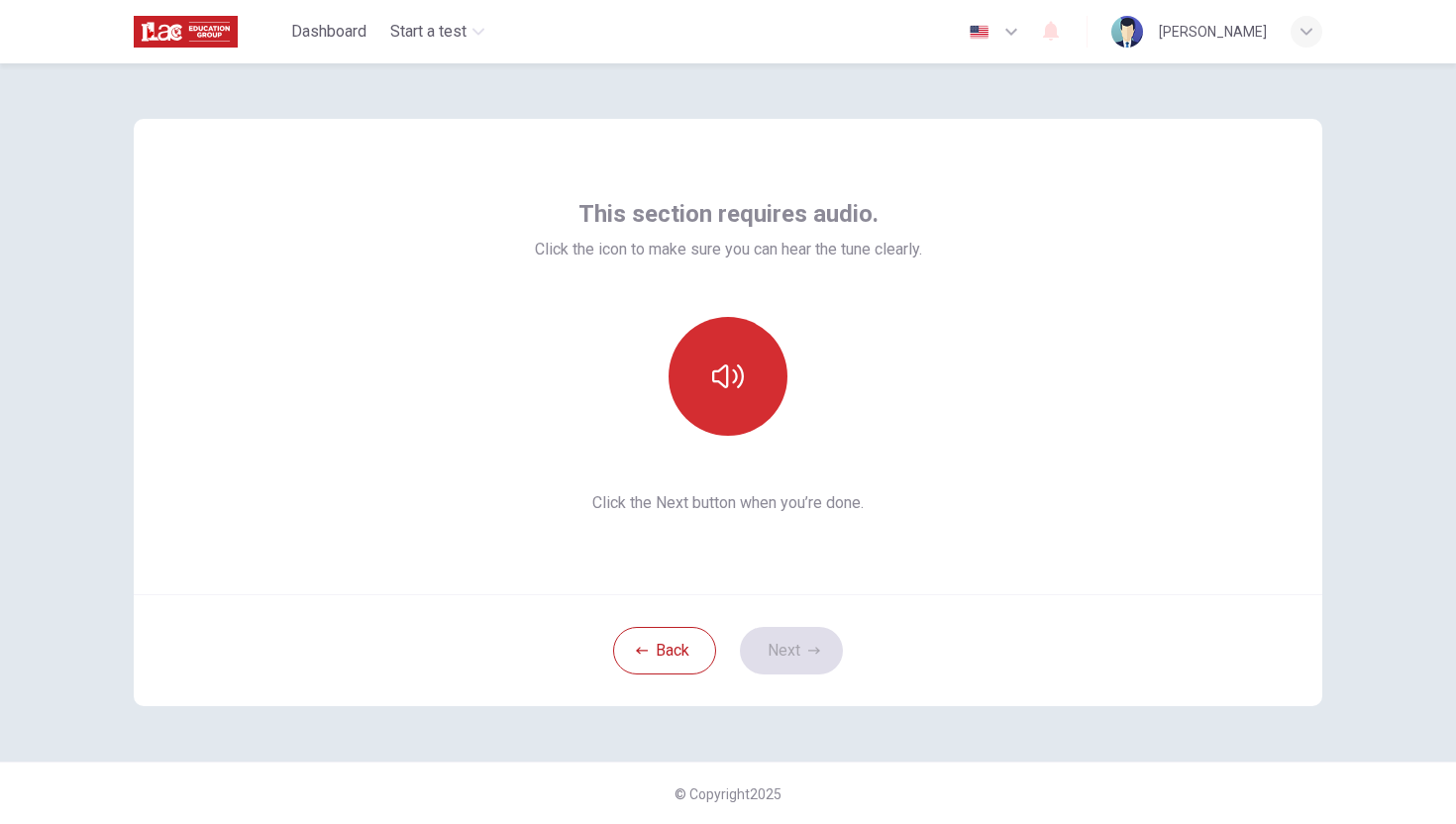 click at bounding box center [728, 376] 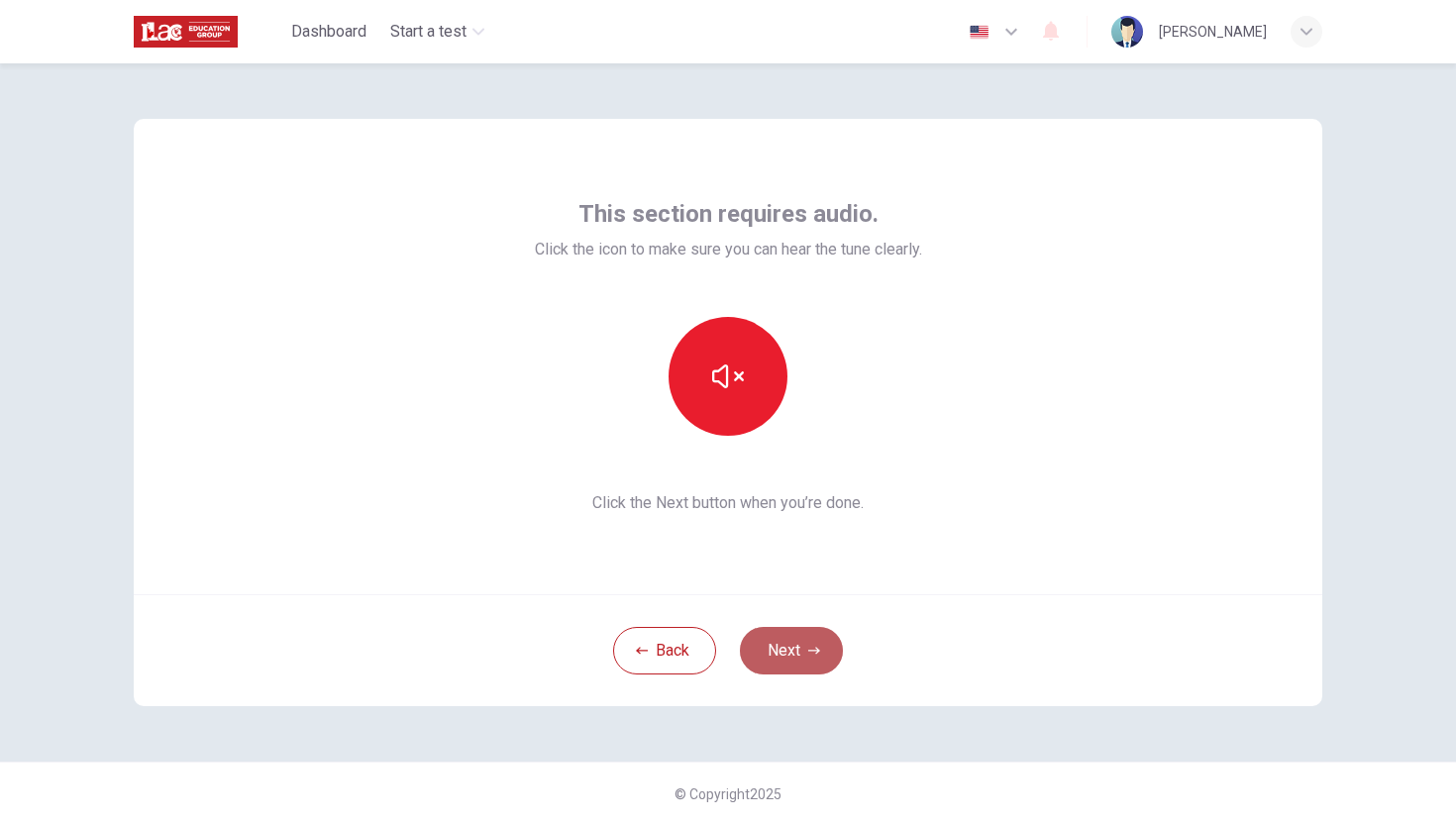click on "Next" at bounding box center (791, 651) 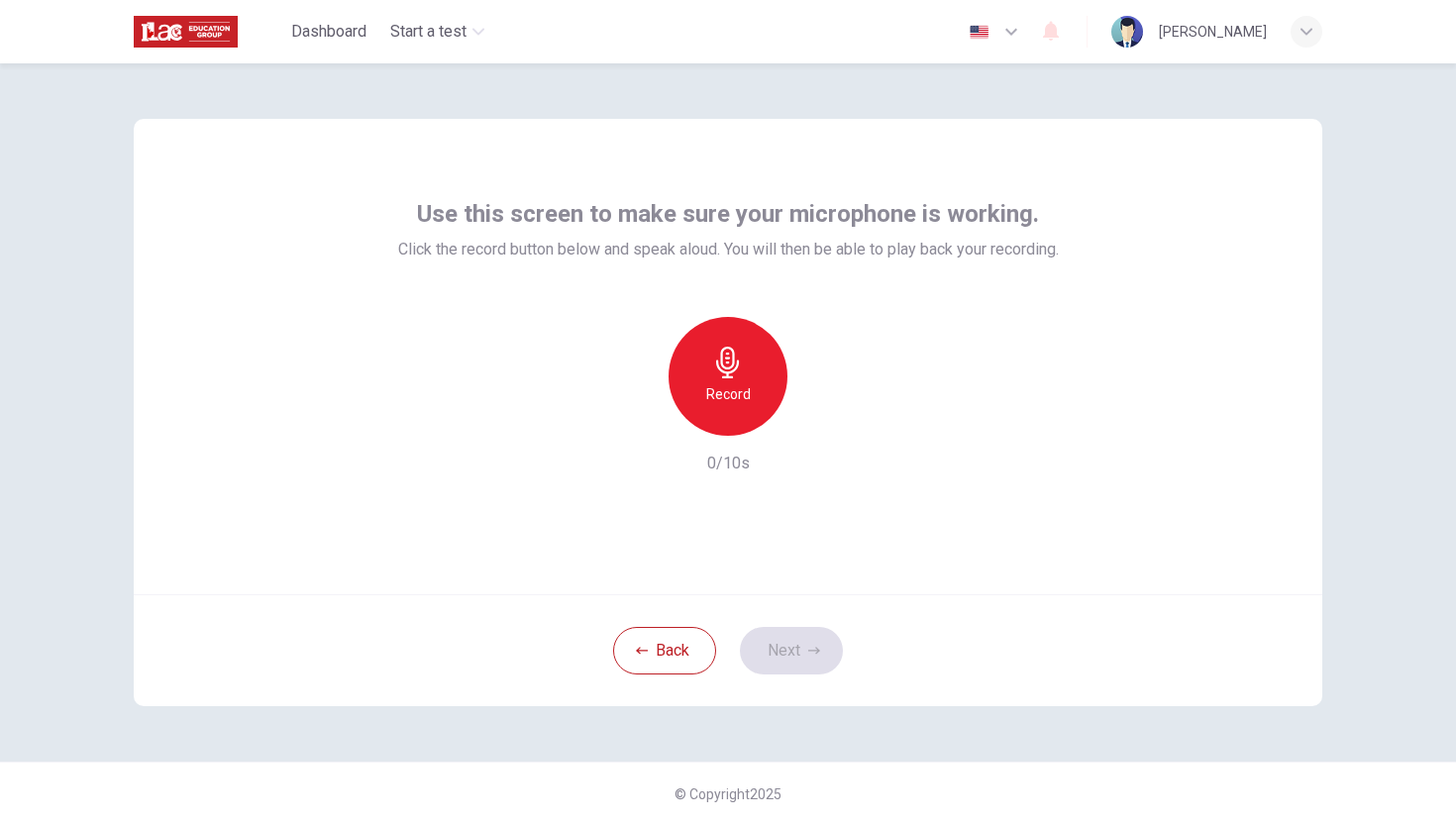 click 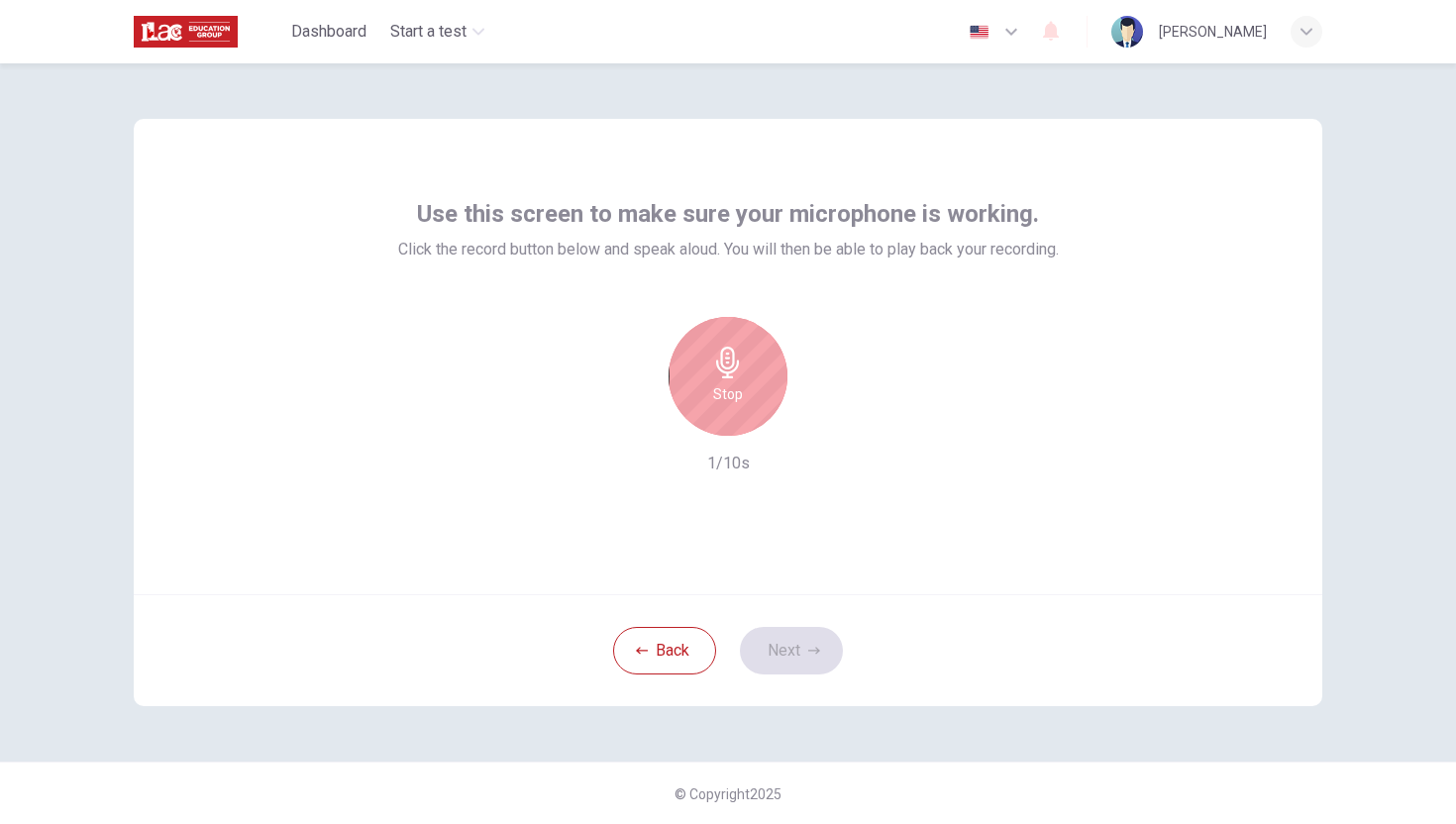 click 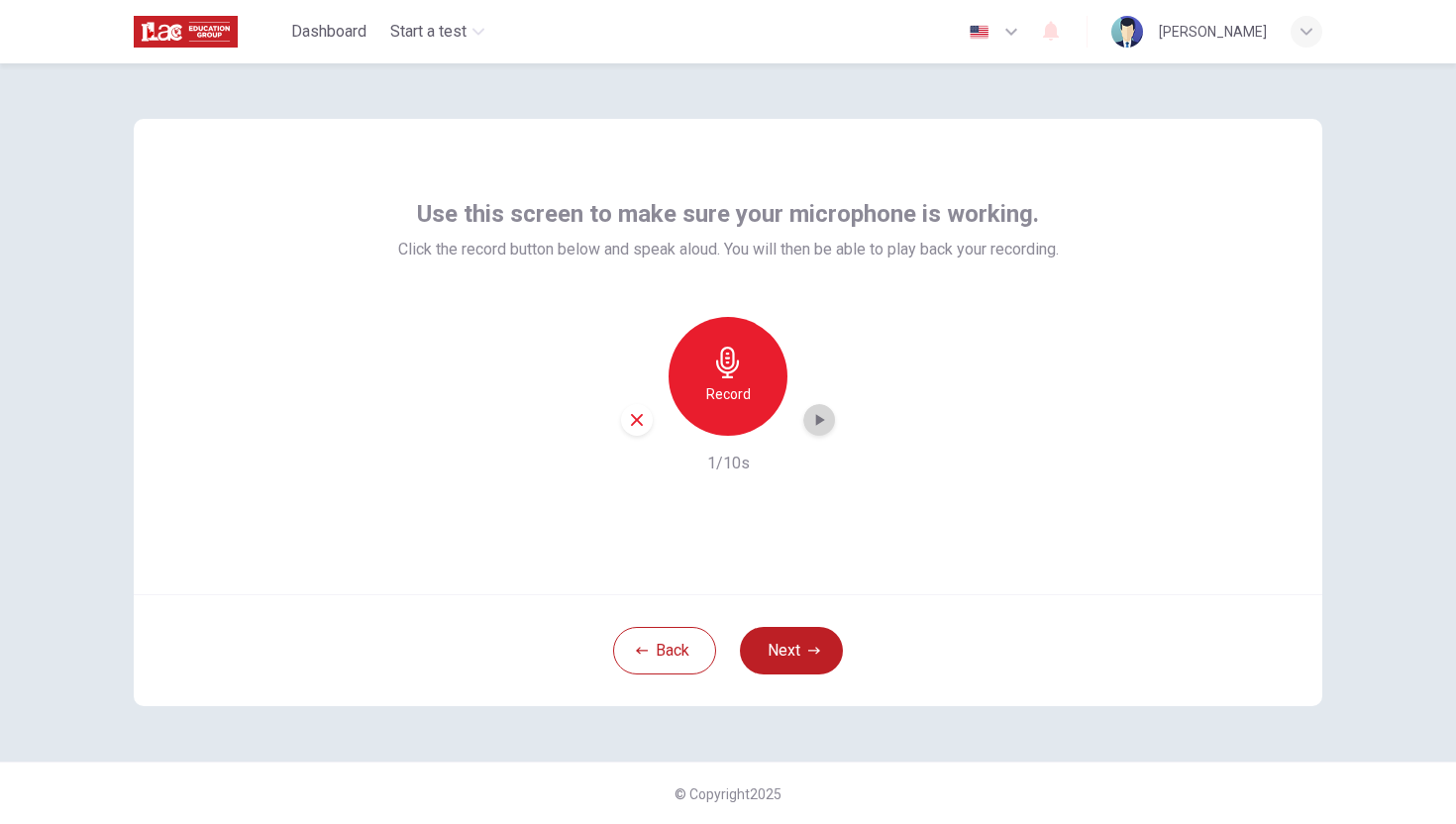 click 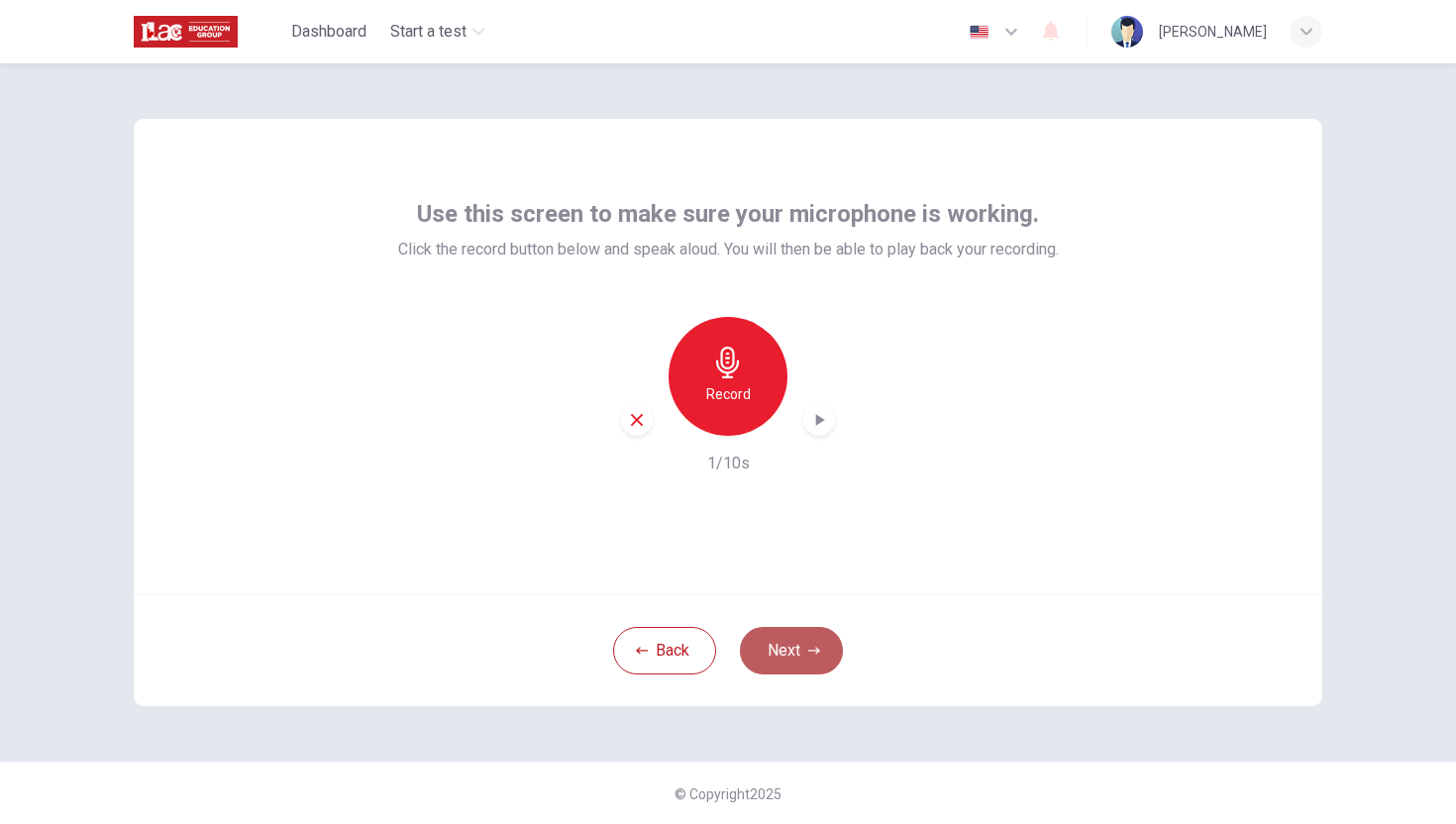 click 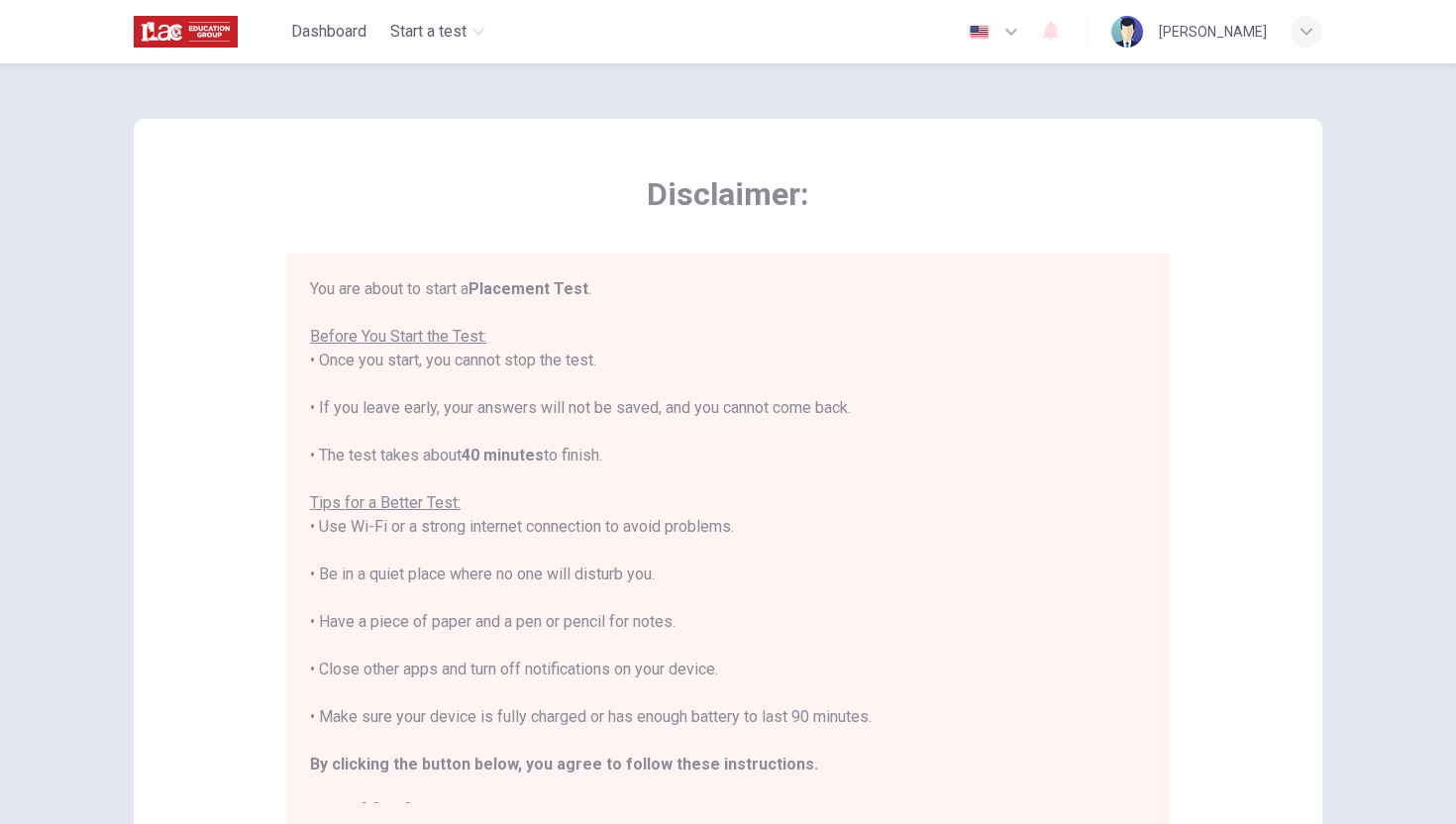 scroll, scrollTop: 23, scrollLeft: 0, axis: vertical 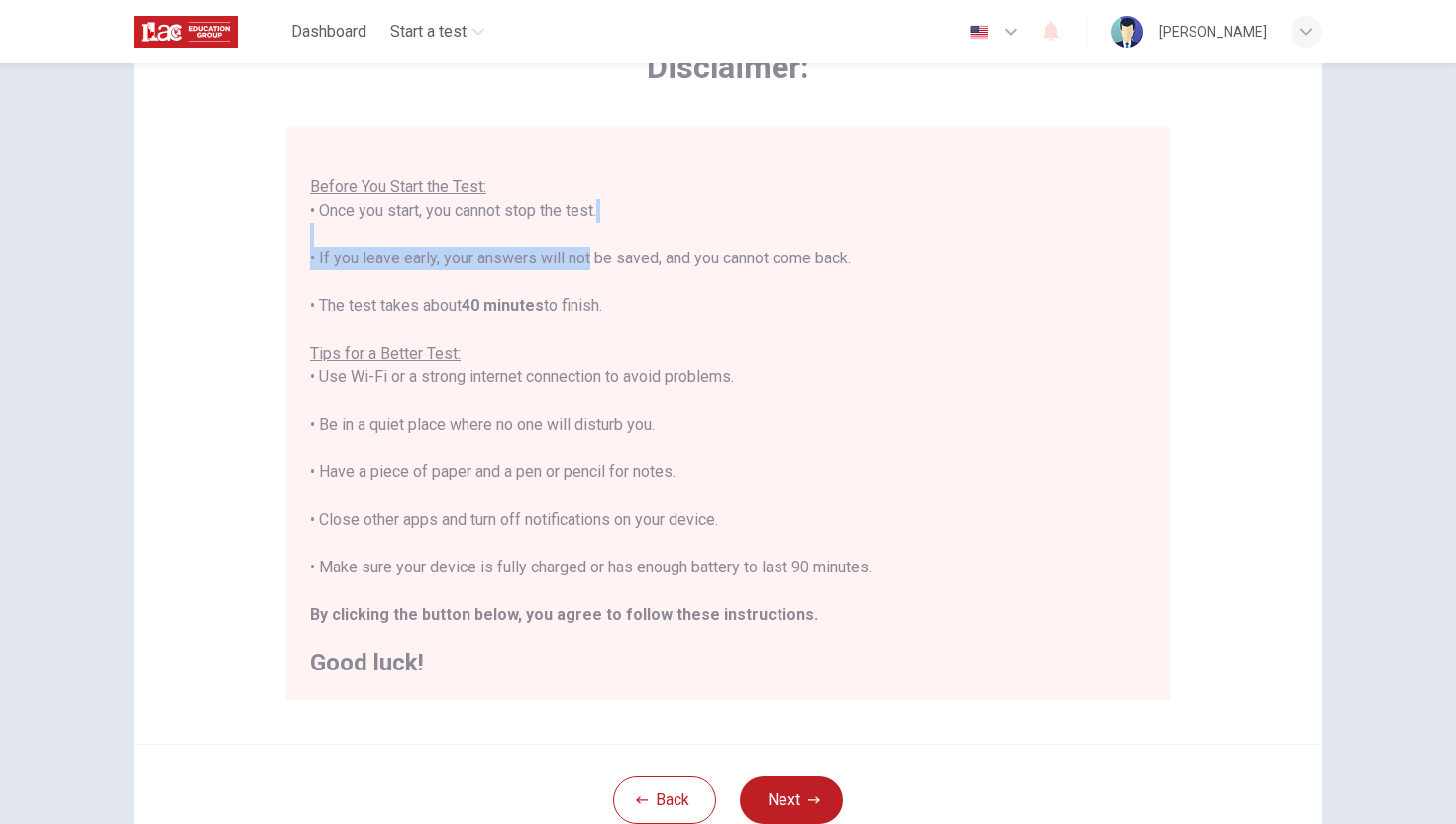 drag, startPoint x: 423, startPoint y: 244, endPoint x: 582, endPoint y: 266, distance: 160.5148 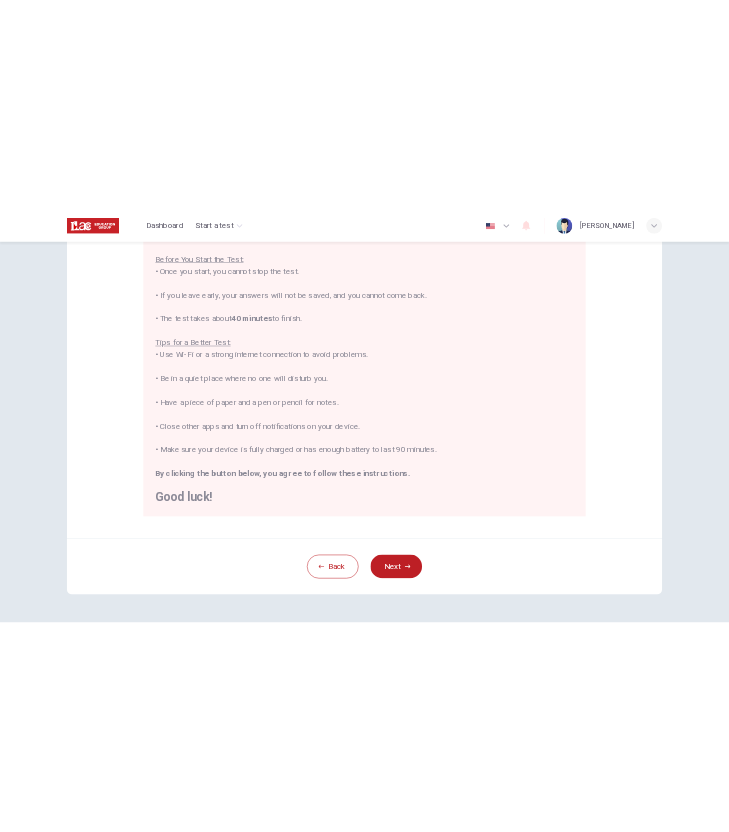 scroll, scrollTop: 219, scrollLeft: 0, axis: vertical 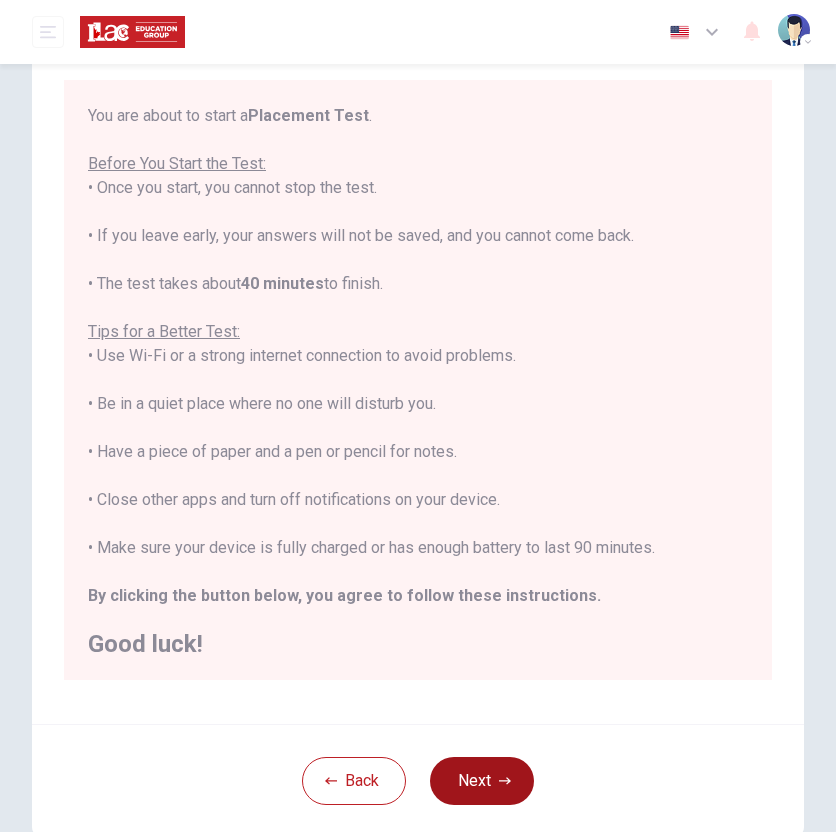 click on "Next" at bounding box center (482, 781) 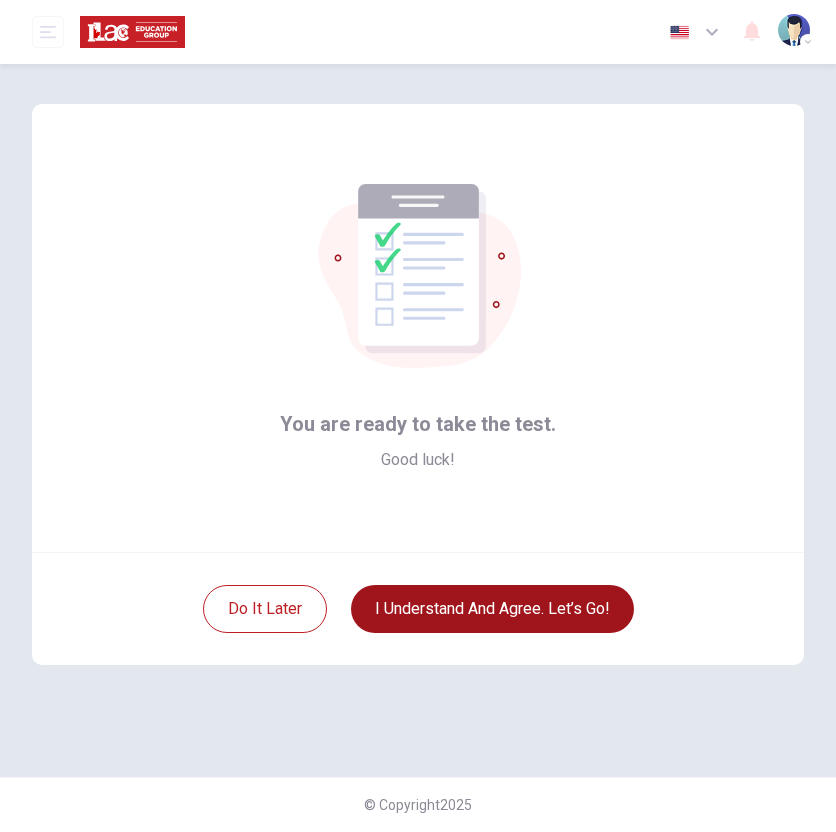 scroll, scrollTop: 0, scrollLeft: 0, axis: both 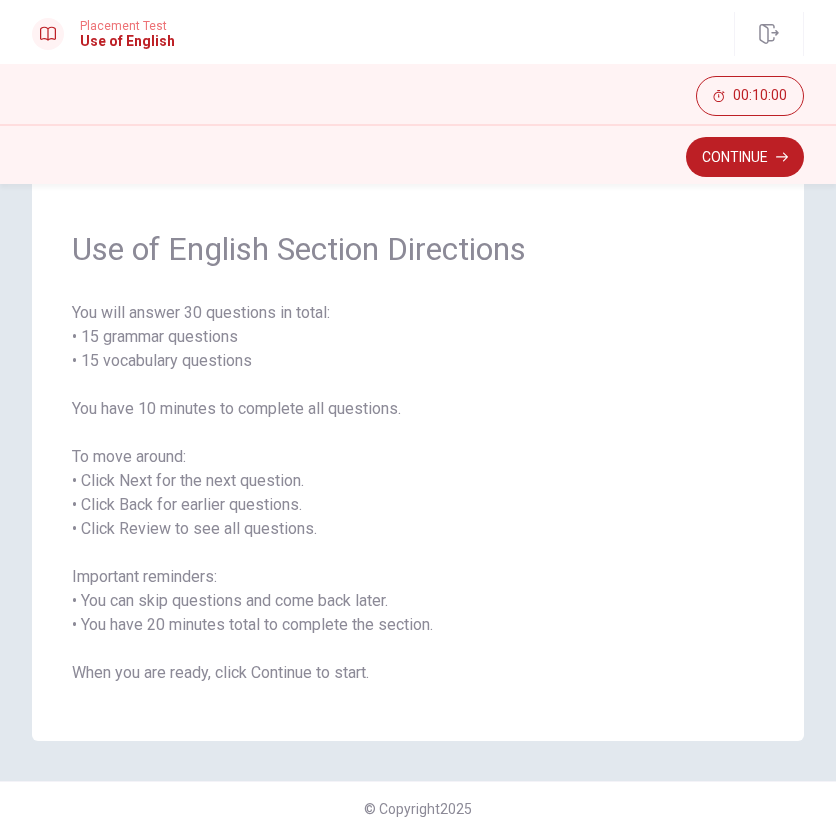 drag, startPoint x: 194, startPoint y: 314, endPoint x: 304, endPoint y: 314, distance: 110 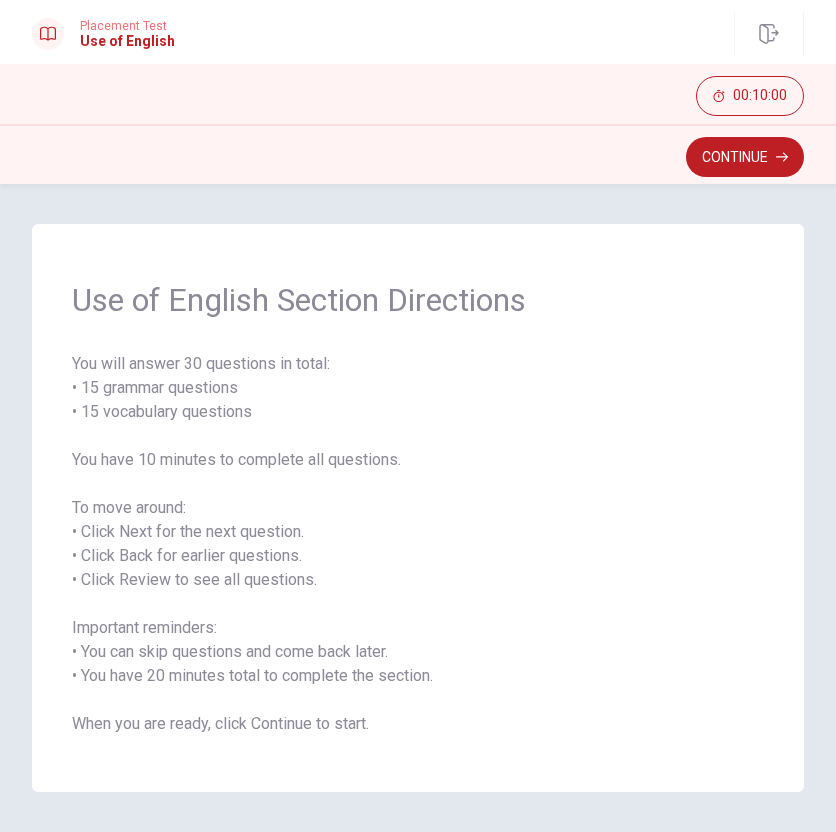 scroll, scrollTop: 45, scrollLeft: 0, axis: vertical 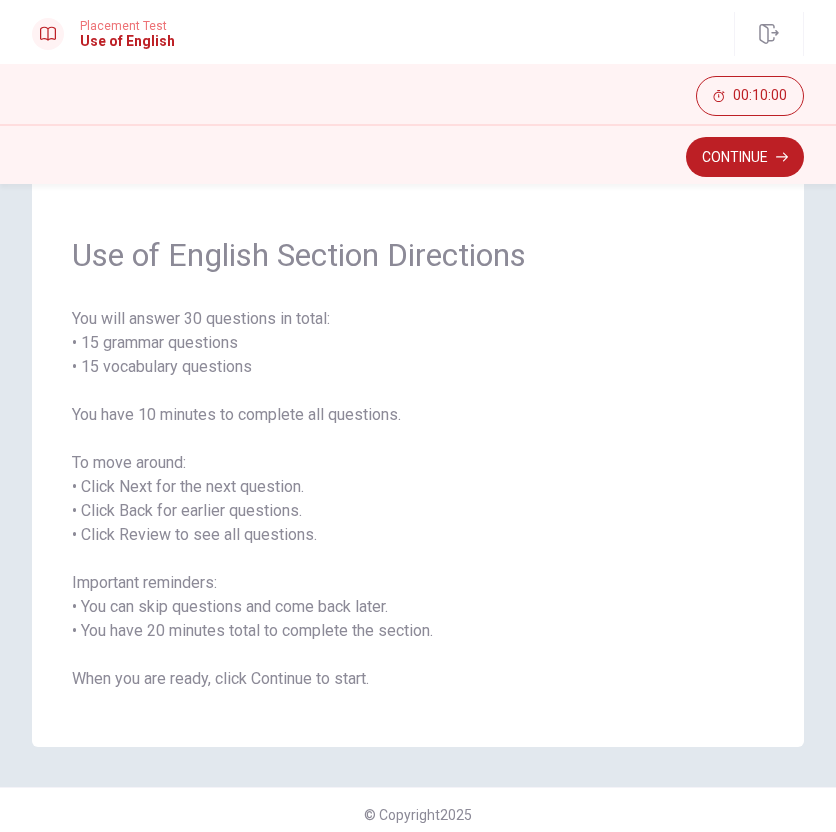 drag, startPoint x: 130, startPoint y: 323, endPoint x: 301, endPoint y: 323, distance: 171 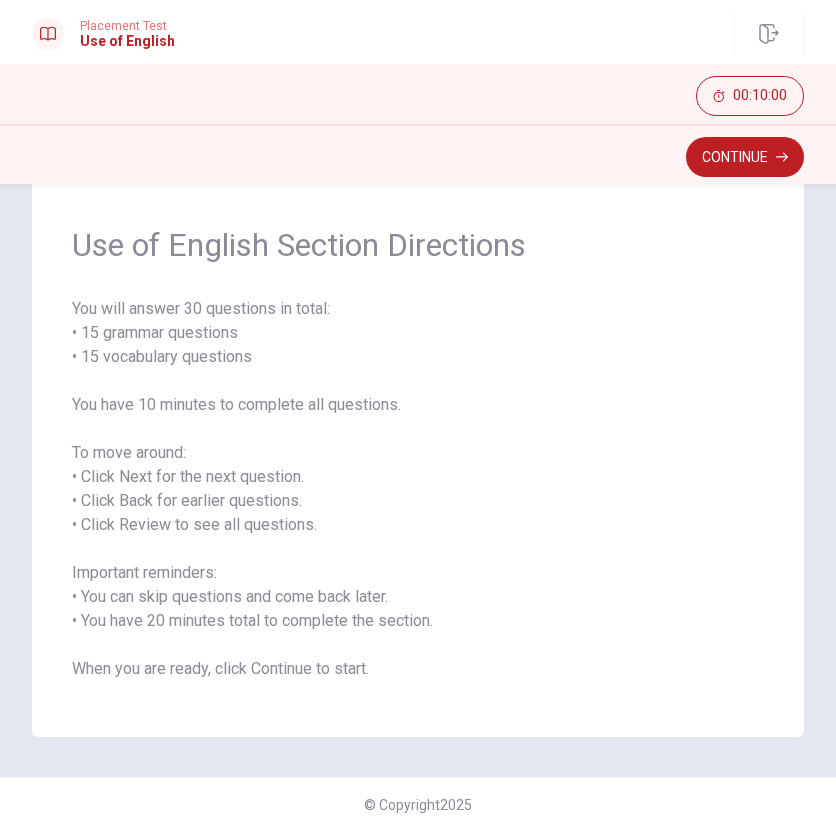drag, startPoint x: 251, startPoint y: 311, endPoint x: 134, endPoint y: 311, distance: 117 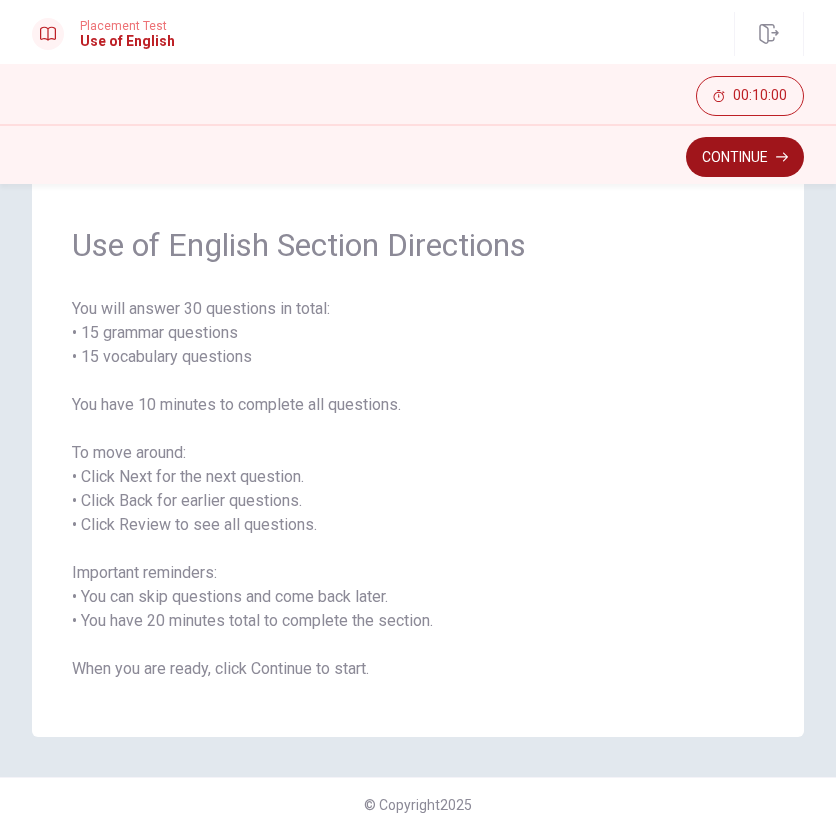 click on "Continue" at bounding box center (745, 157) 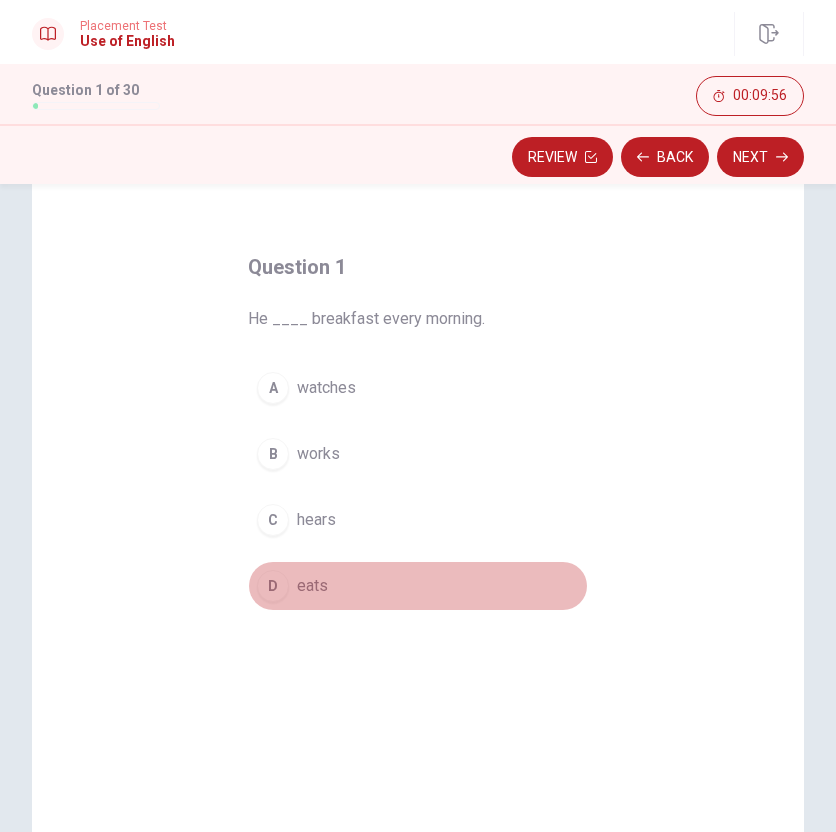 click on "D" at bounding box center (273, 586) 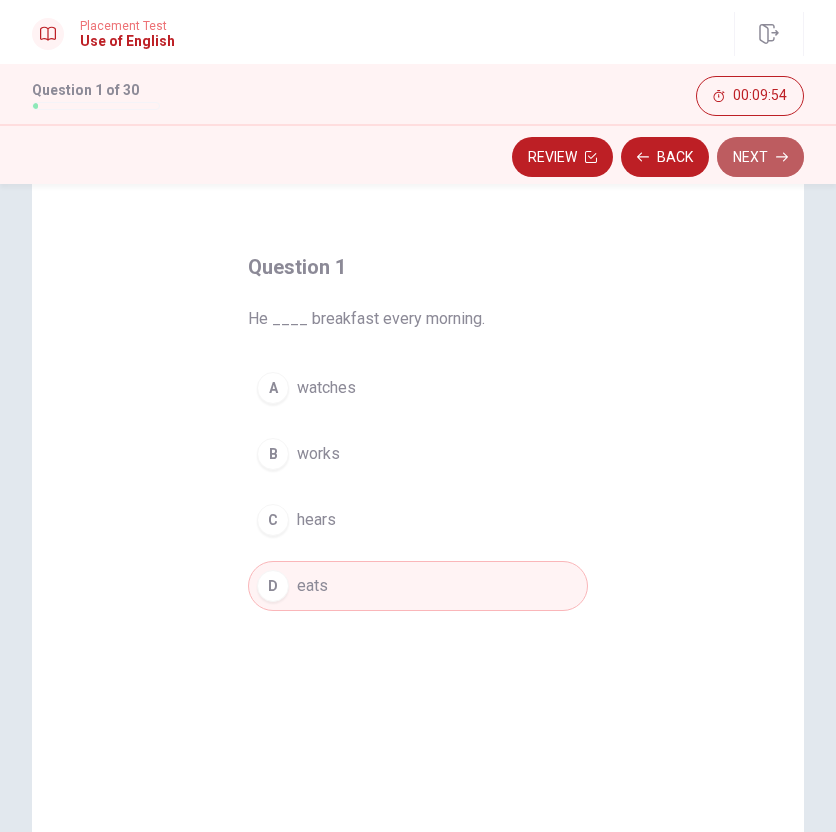 click on "Next" at bounding box center [760, 157] 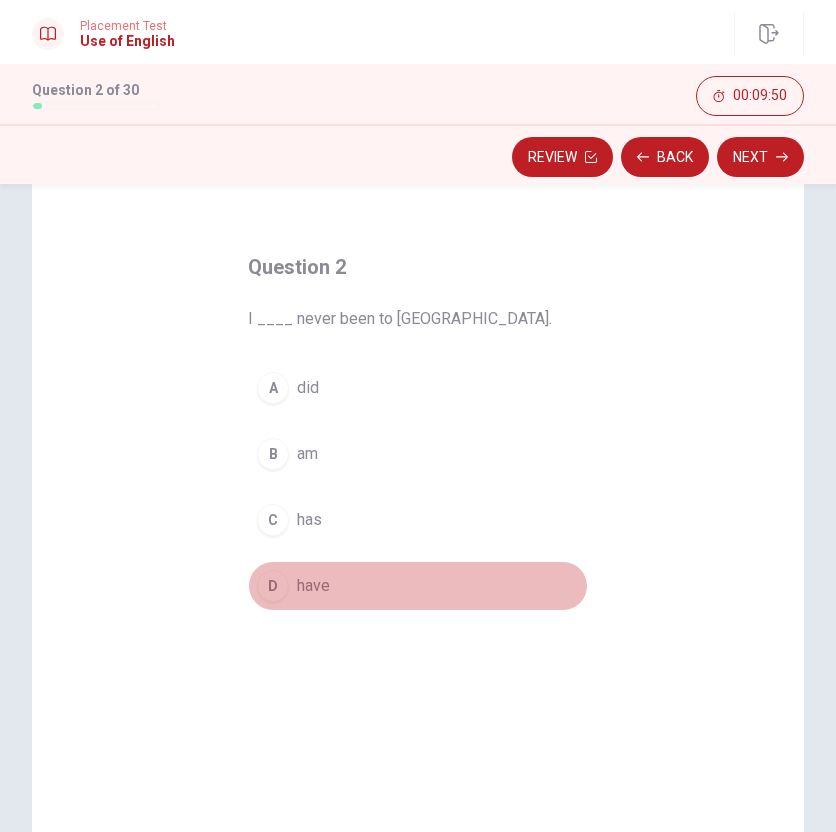 click on "D" at bounding box center [273, 586] 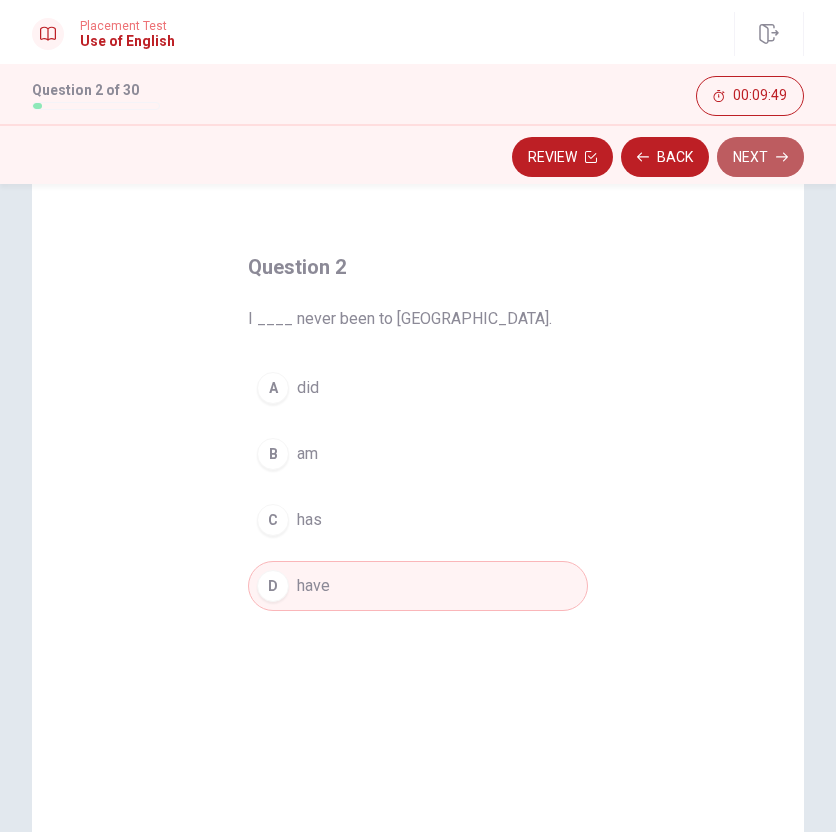click on "Next" at bounding box center (760, 157) 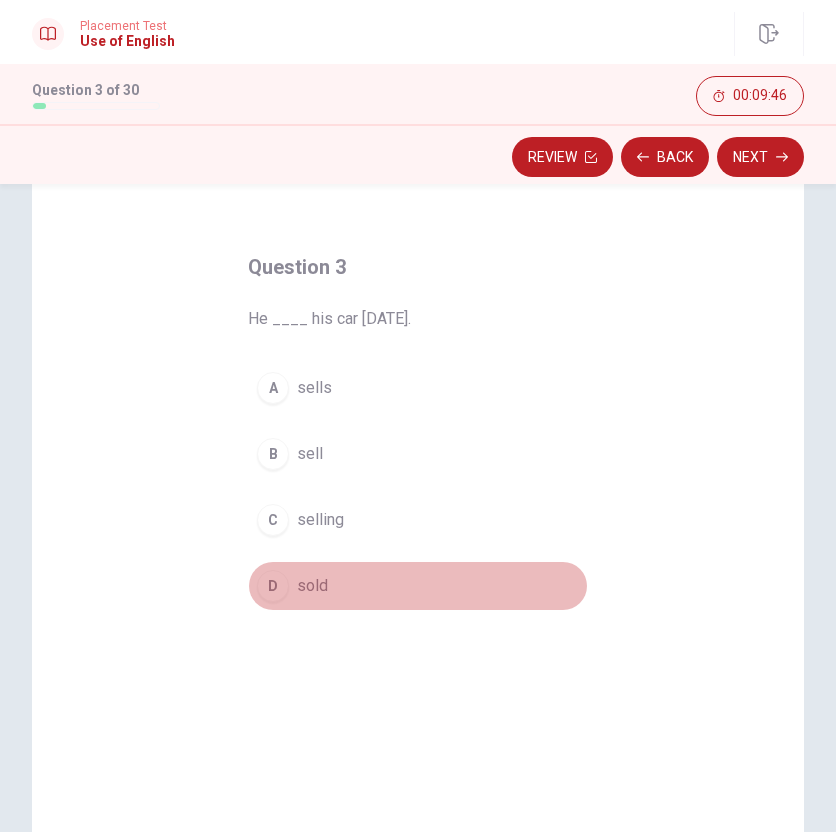 click on "D" at bounding box center [273, 586] 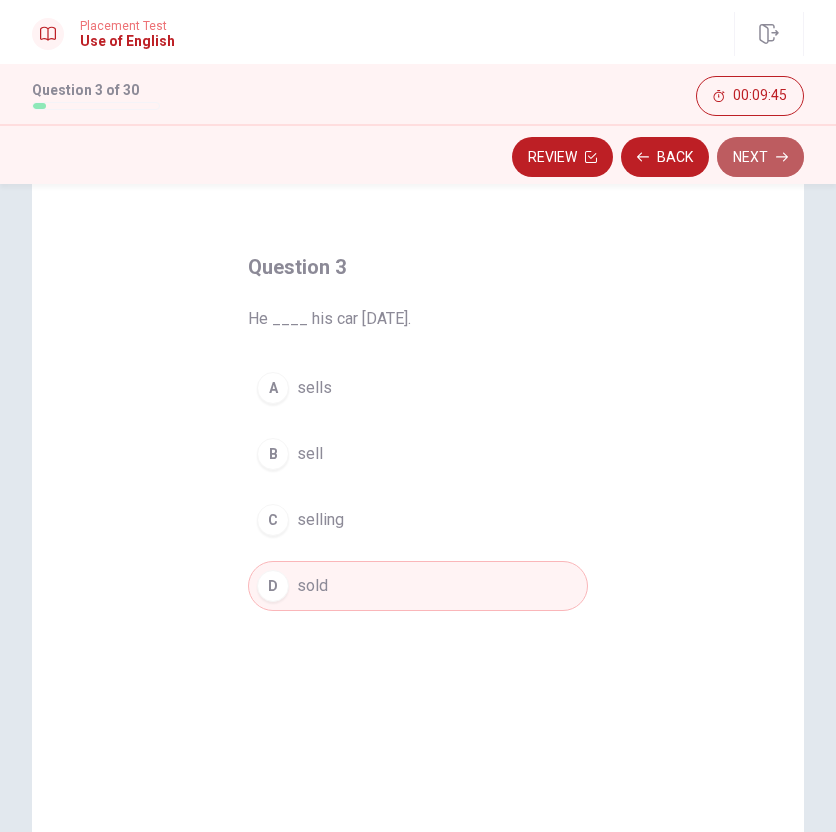 click on "Next" at bounding box center (760, 157) 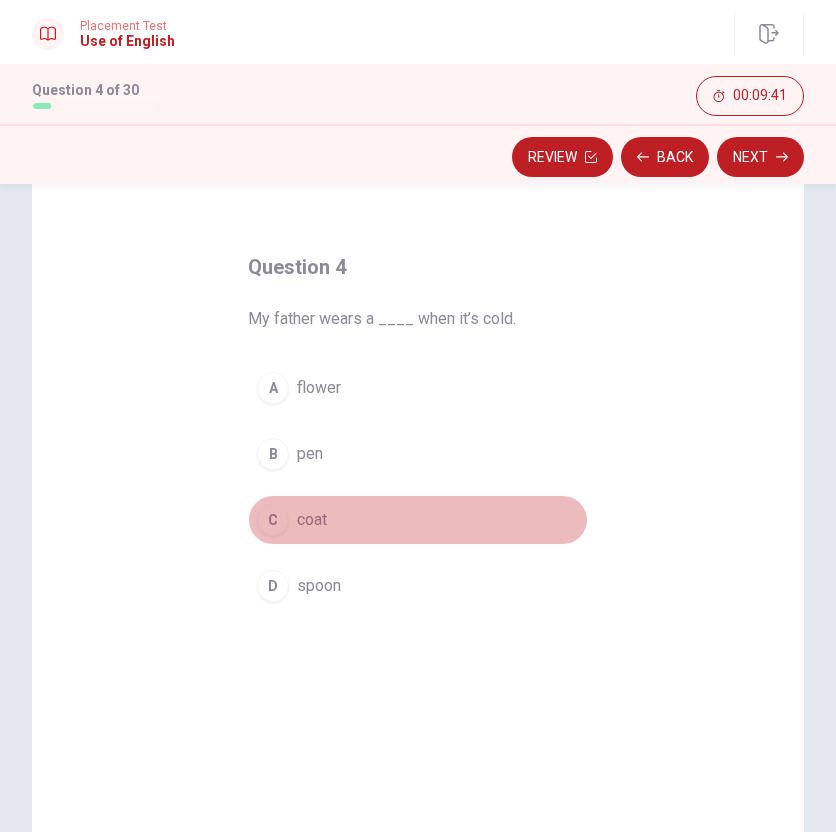 click on "C" at bounding box center [273, 520] 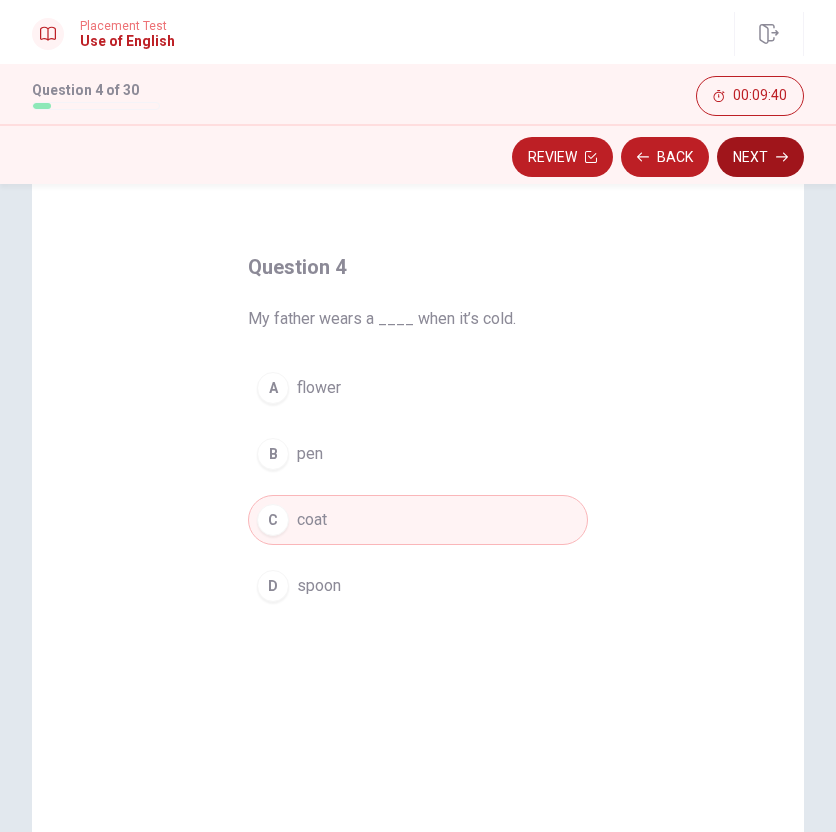 click on "Next" at bounding box center [760, 157] 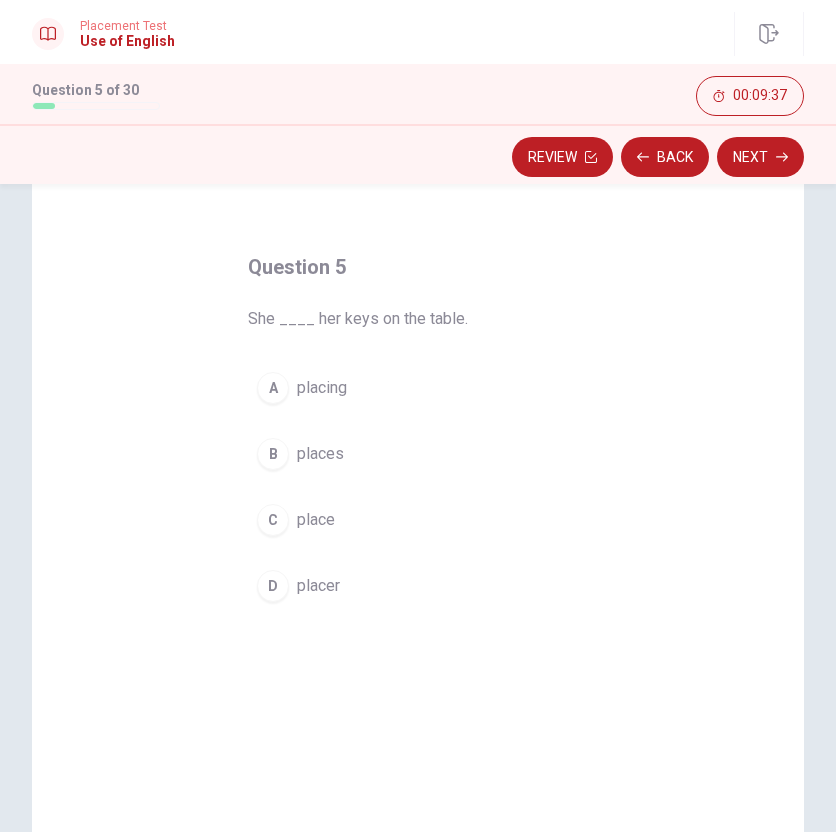 click on "B" at bounding box center [273, 454] 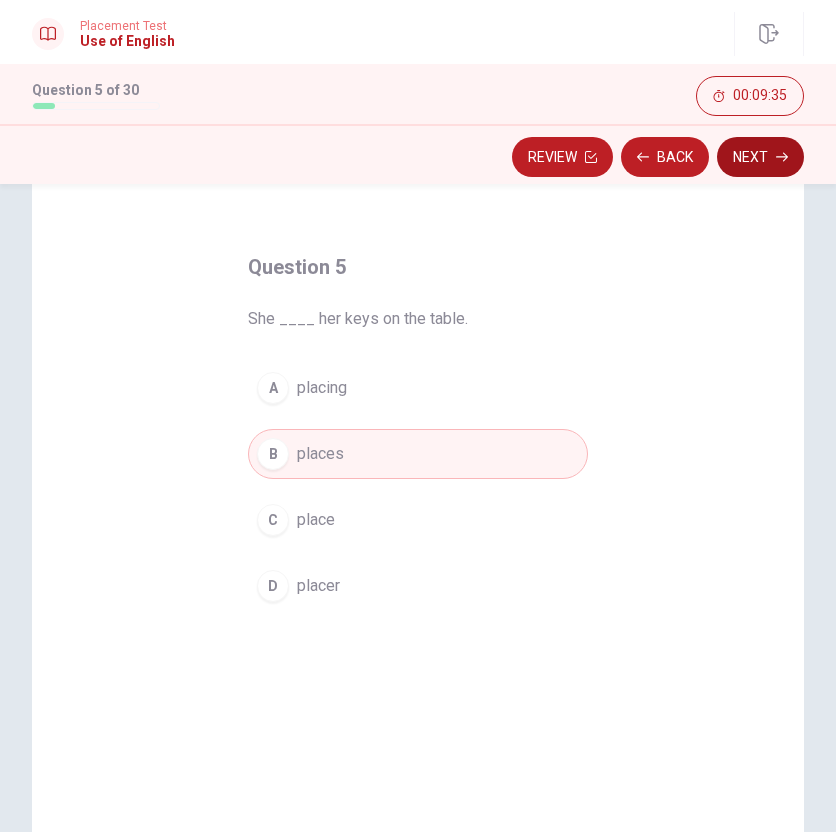 click on "Next" at bounding box center (760, 157) 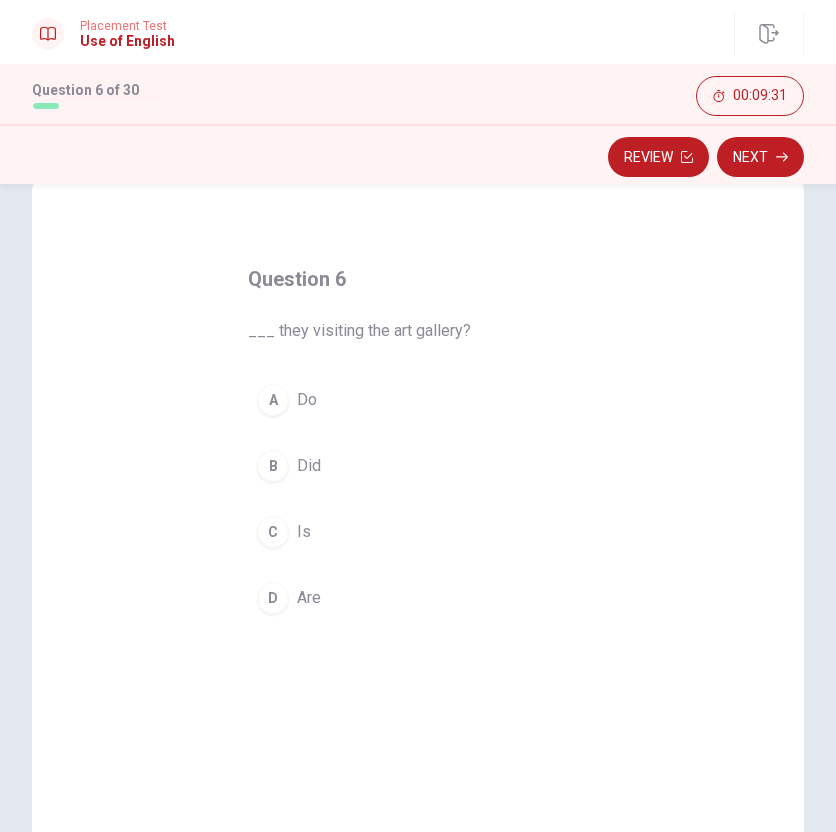 scroll, scrollTop: 44, scrollLeft: 0, axis: vertical 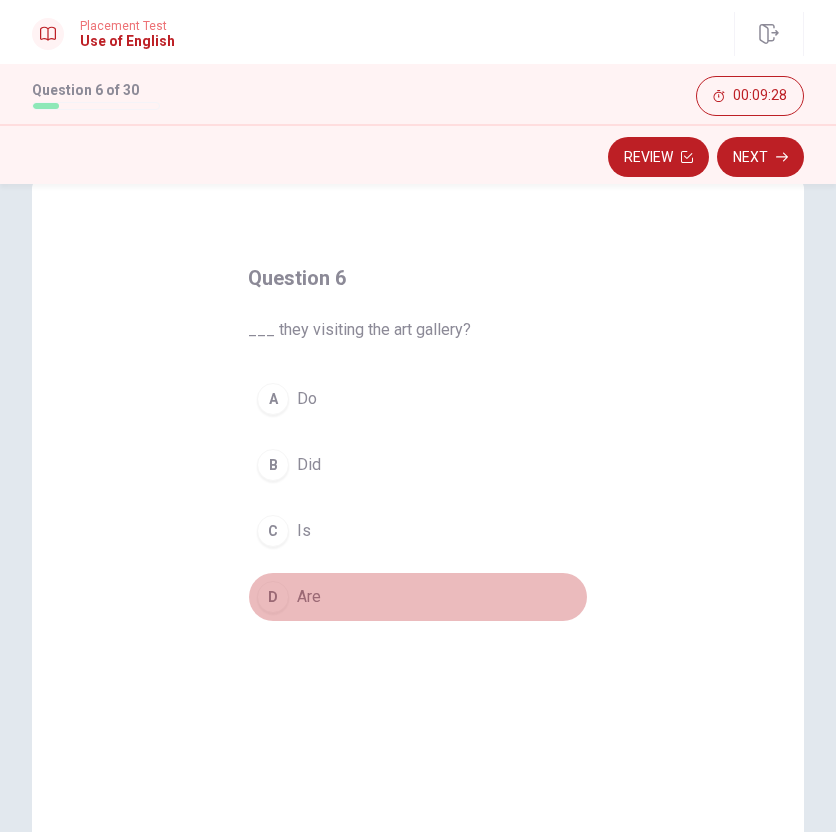 click on "D" at bounding box center [273, 597] 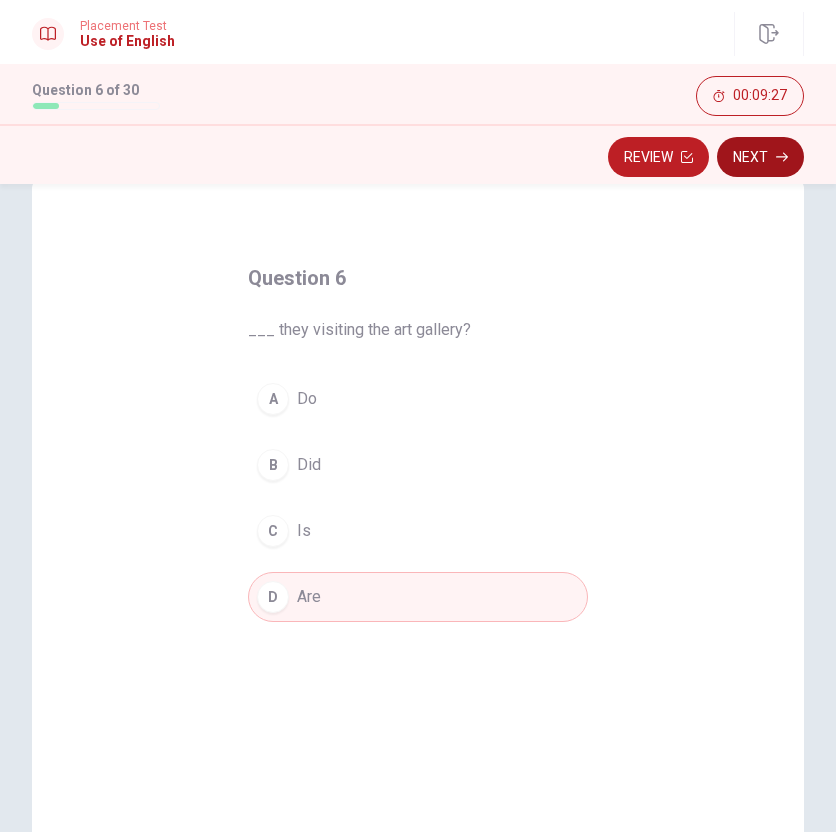 click on "Next" at bounding box center (760, 157) 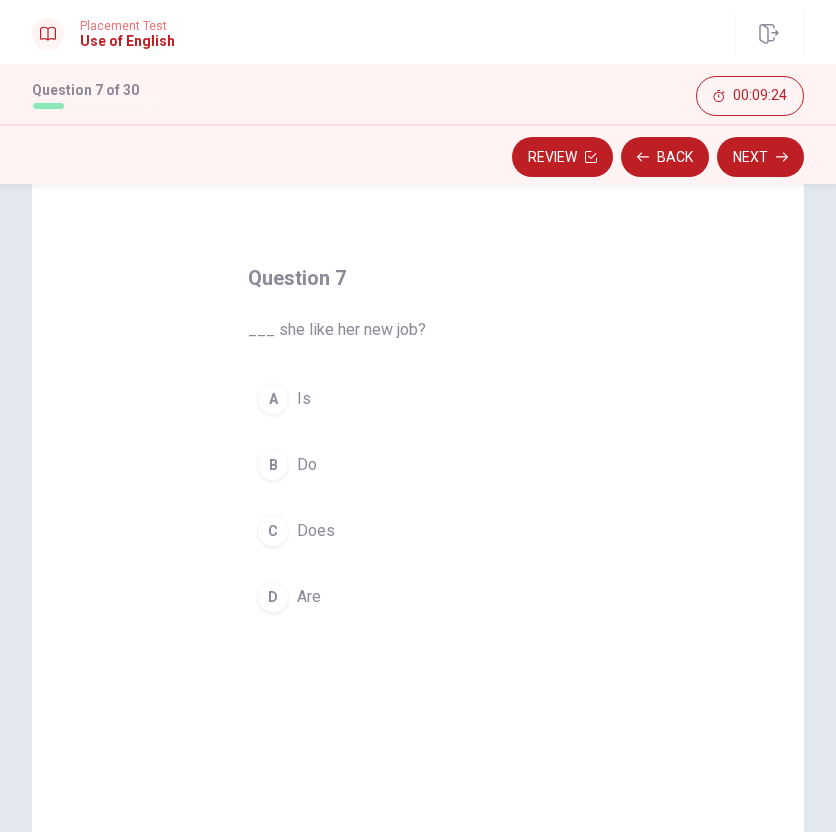 click on "C" at bounding box center (273, 531) 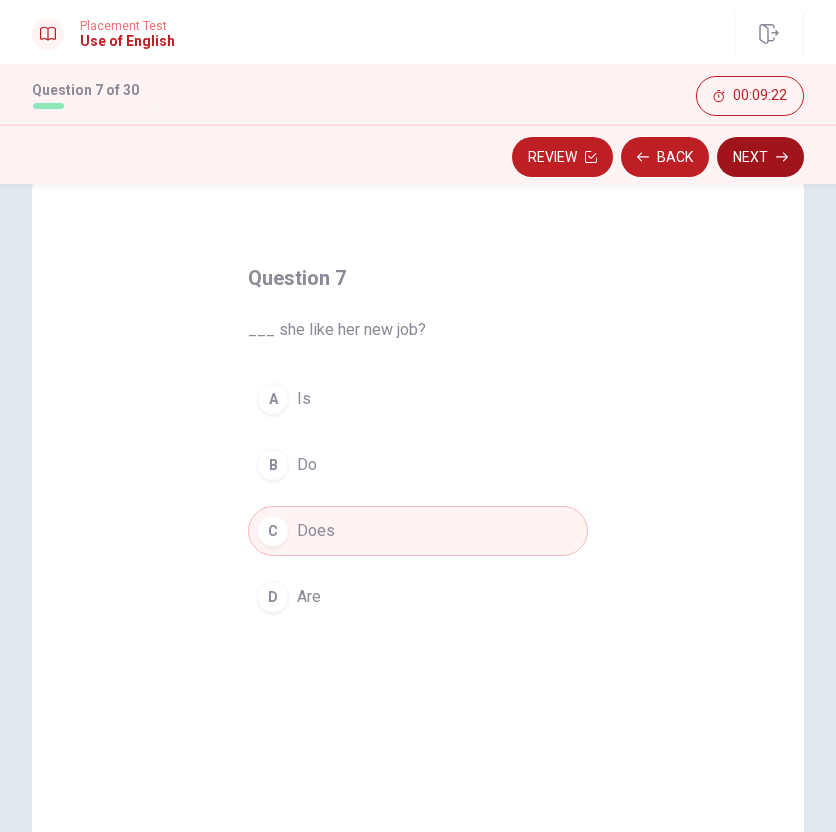 click on "Next" at bounding box center (760, 157) 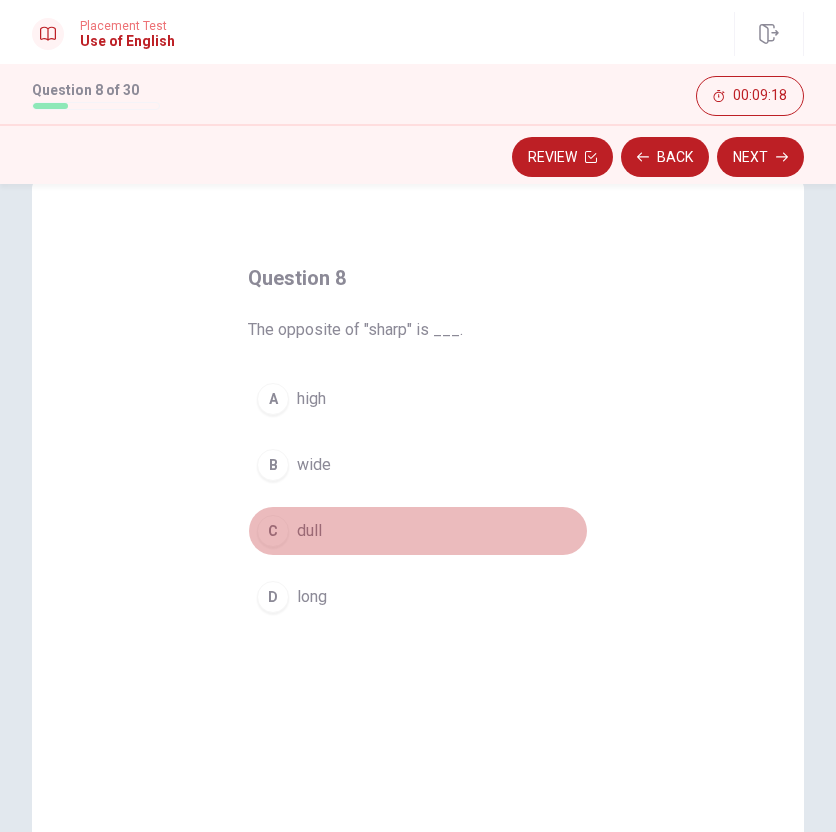click on "C" at bounding box center [273, 531] 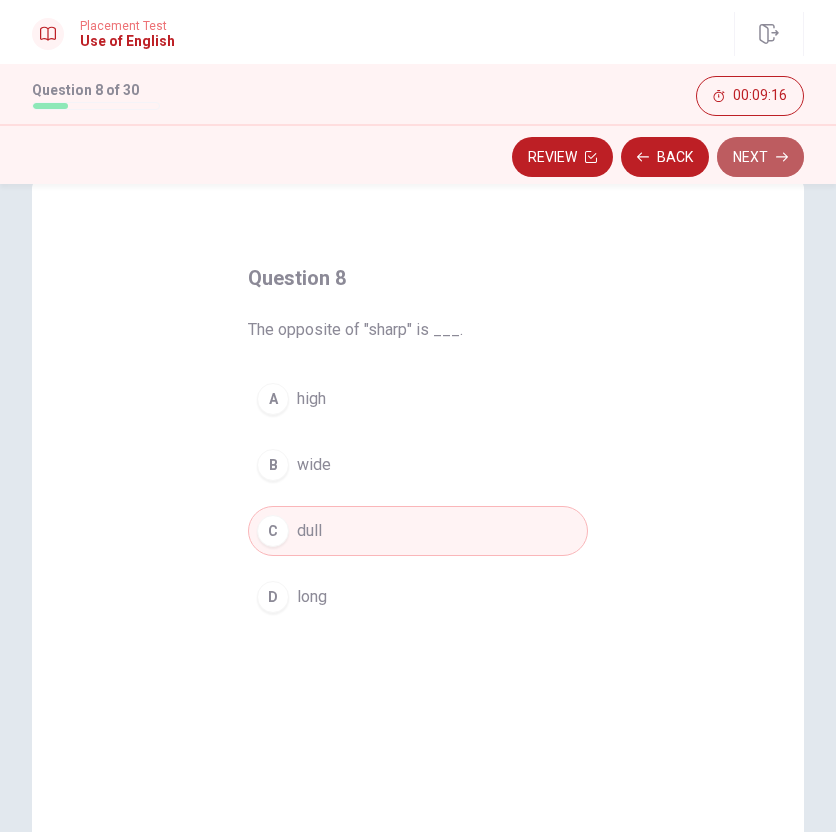 click on "Next" at bounding box center [760, 157] 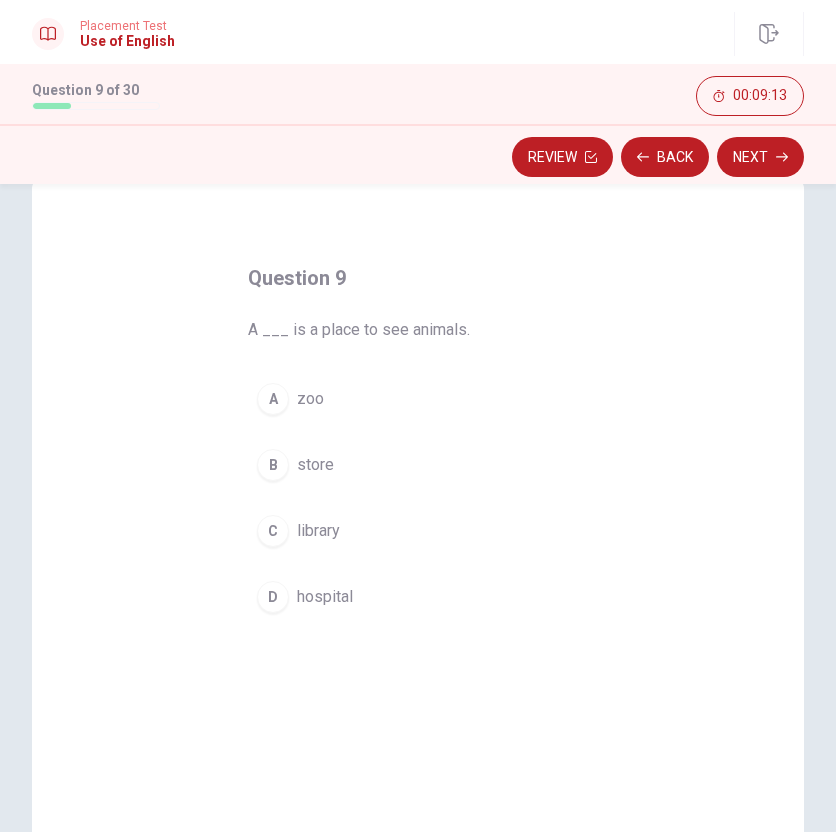 click on "A" at bounding box center [273, 399] 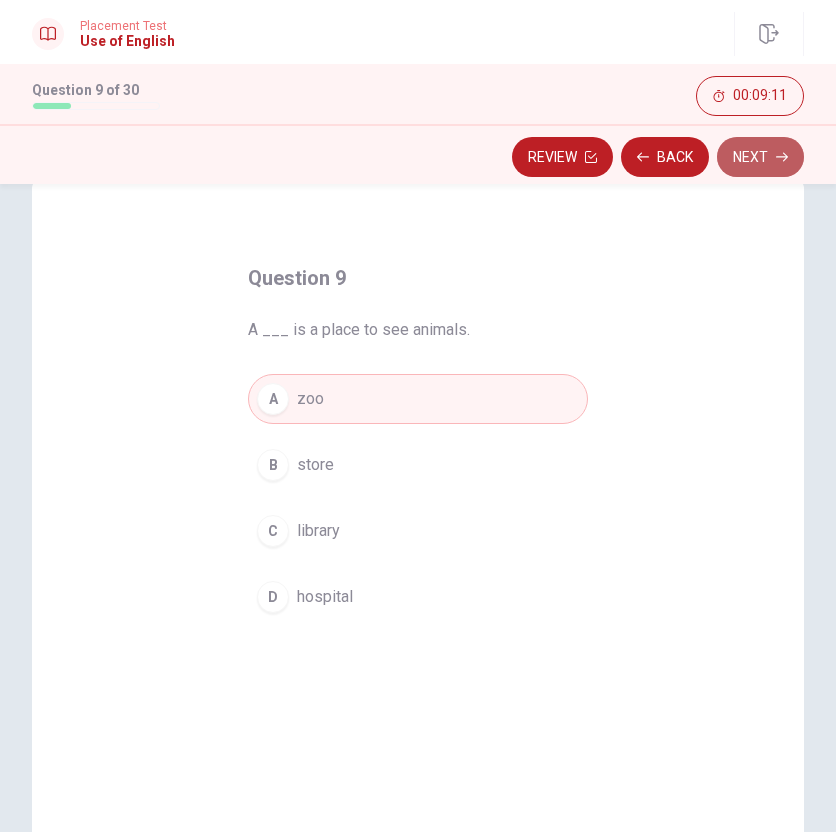 click on "Next" at bounding box center [760, 157] 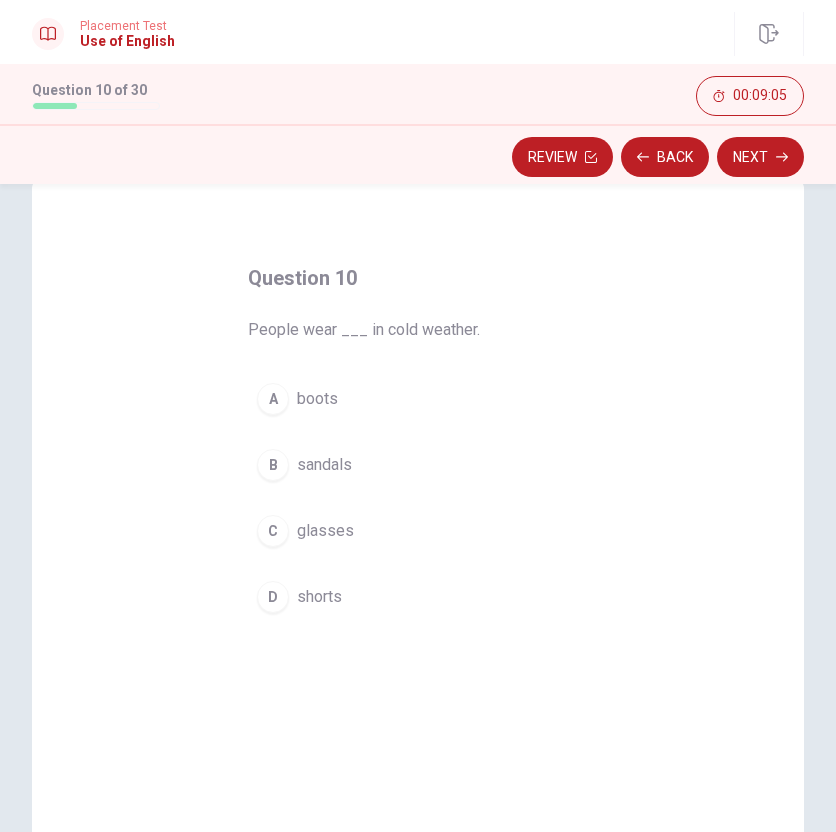 click on "A boots" at bounding box center [418, 399] 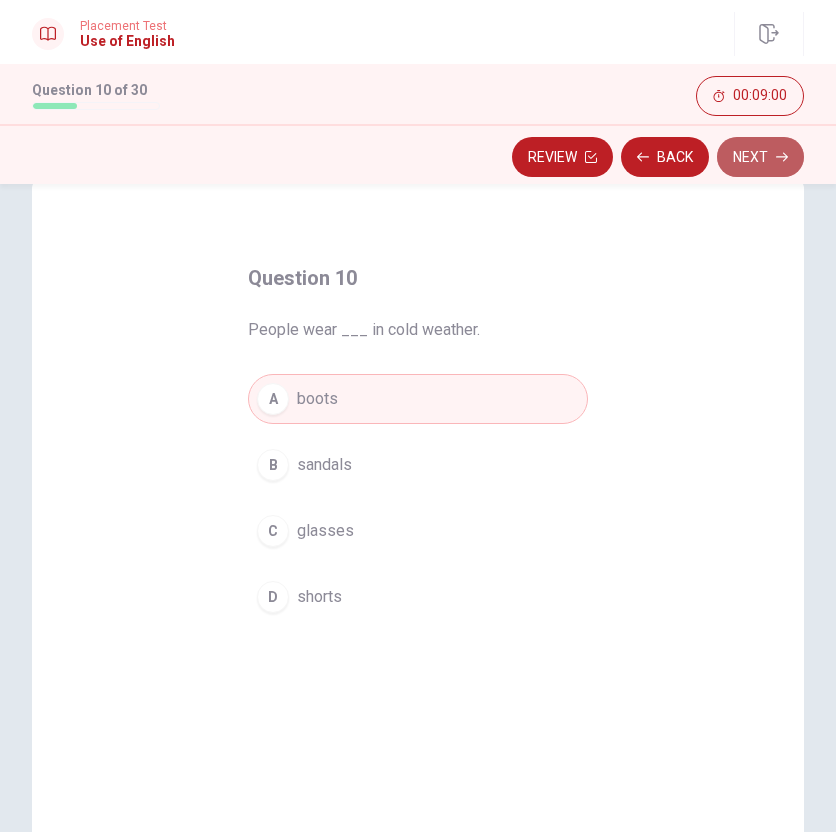 click on "Next" at bounding box center [760, 157] 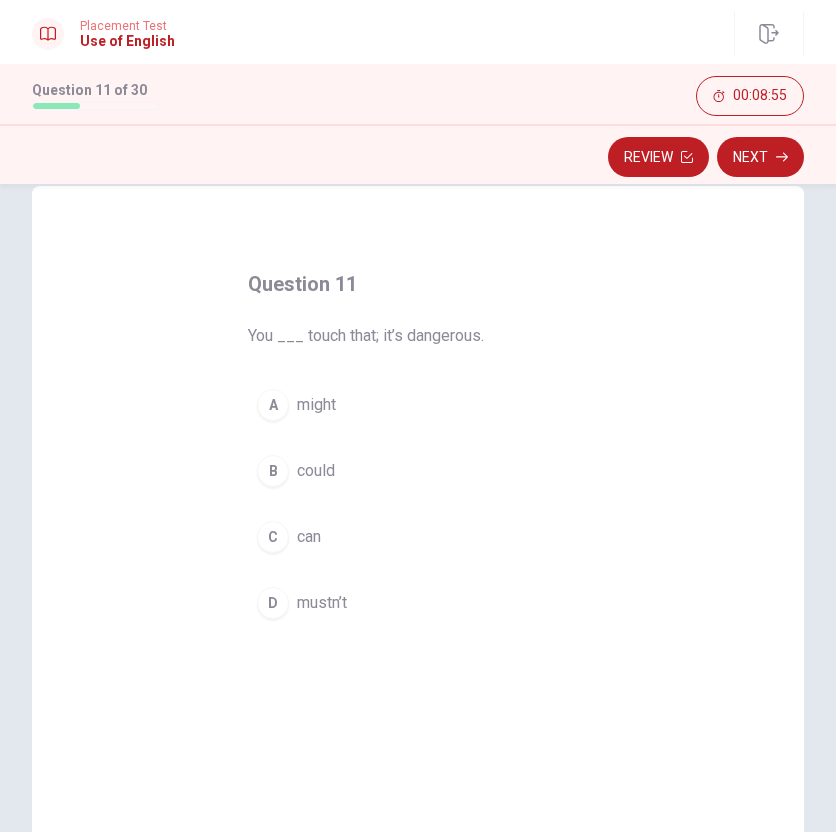 scroll, scrollTop: 48, scrollLeft: 0, axis: vertical 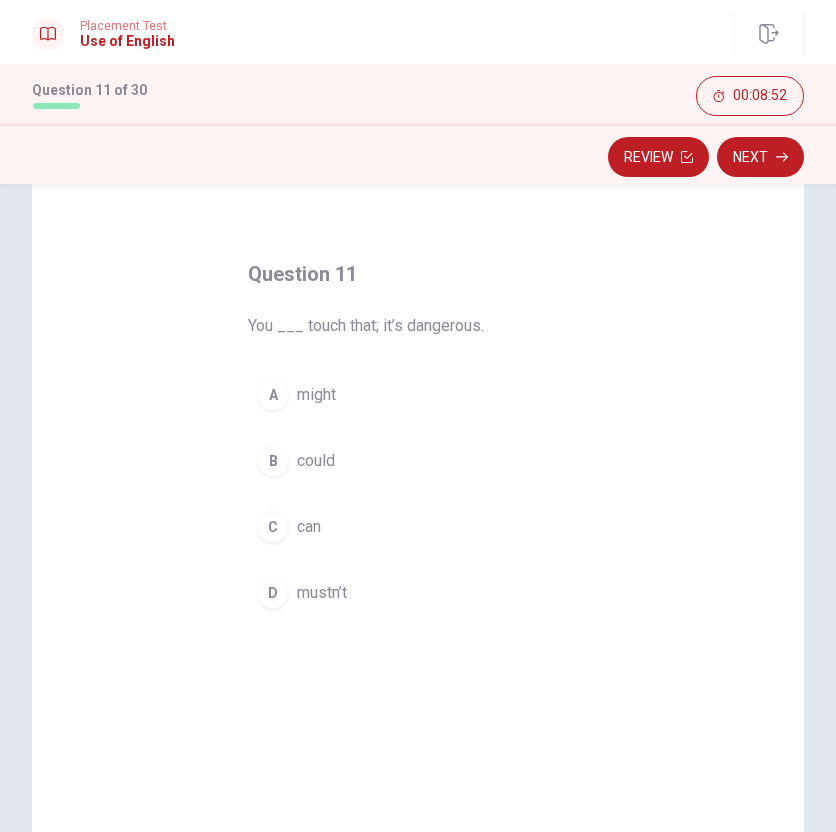 click on "D" at bounding box center [273, 593] 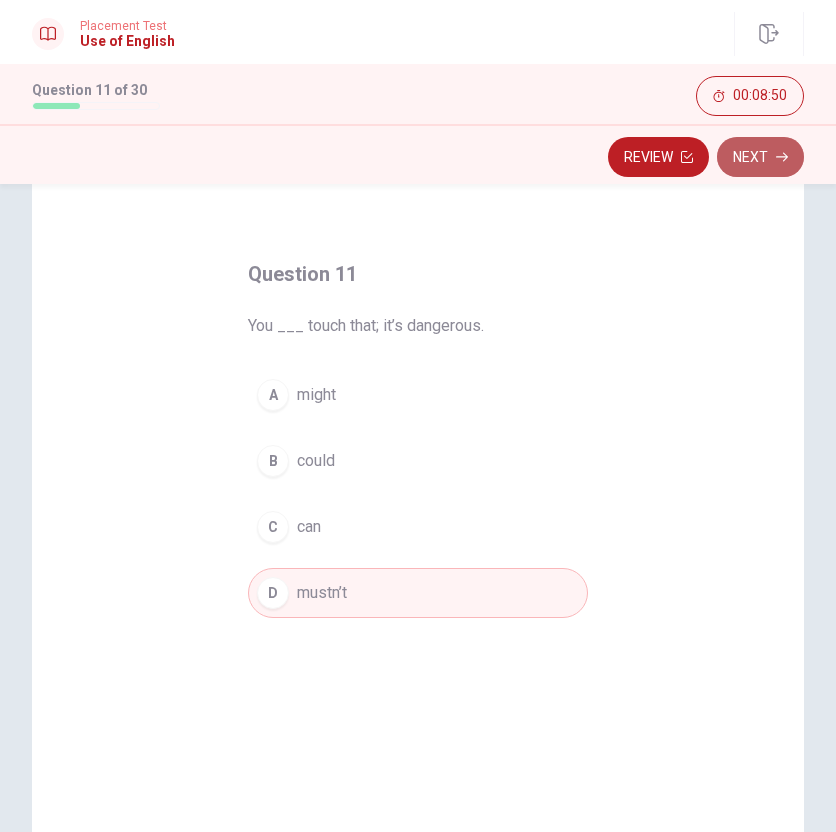 click on "Next" at bounding box center (760, 157) 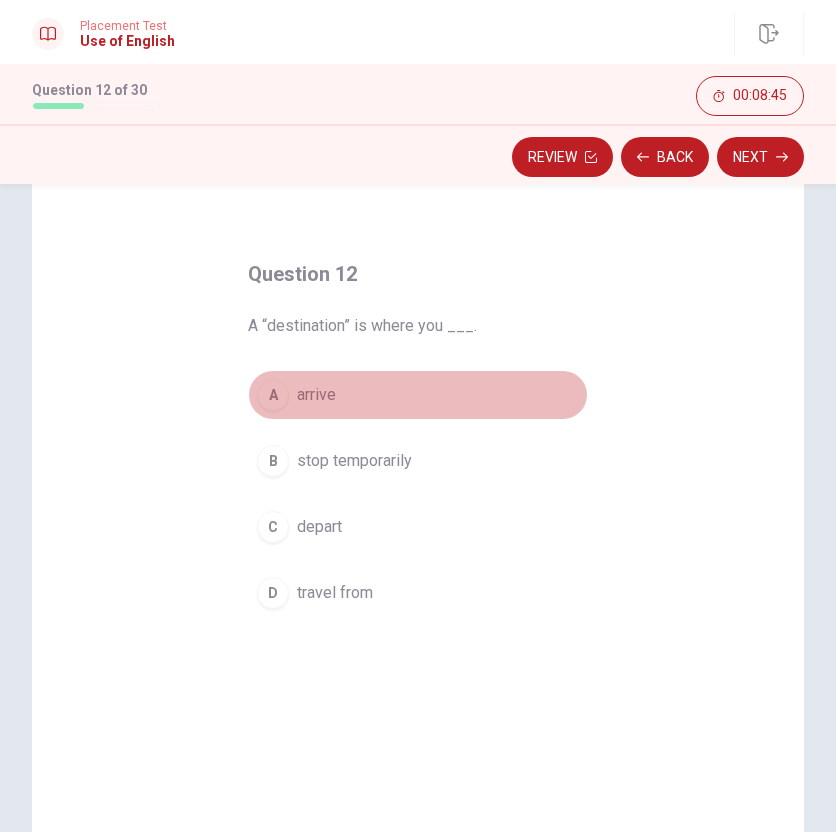 click on "arrive" at bounding box center (316, 395) 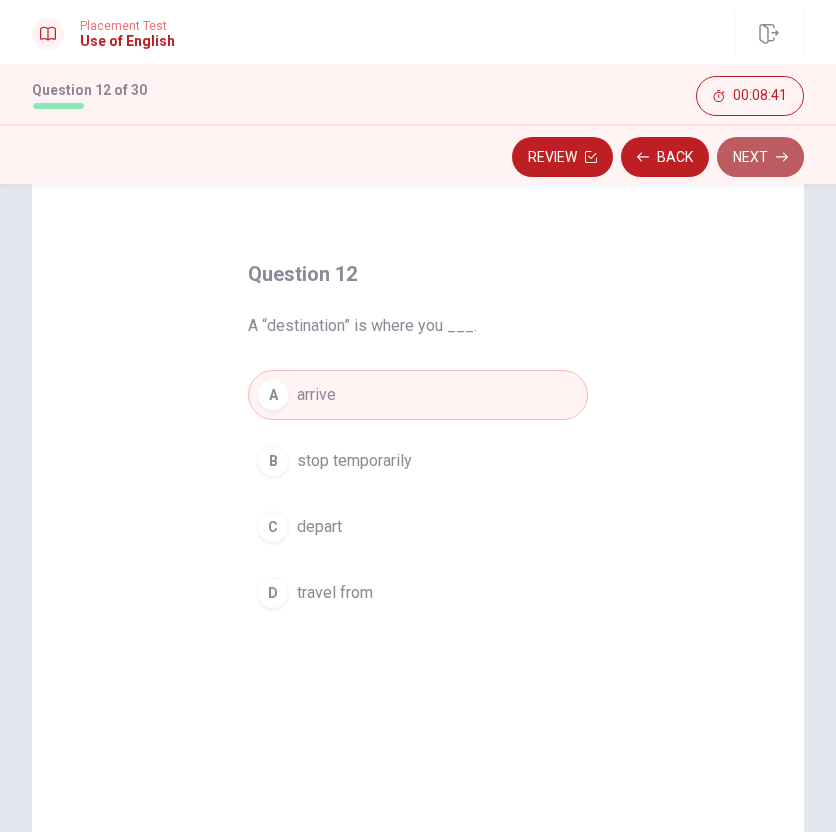 click on "Next" at bounding box center [760, 157] 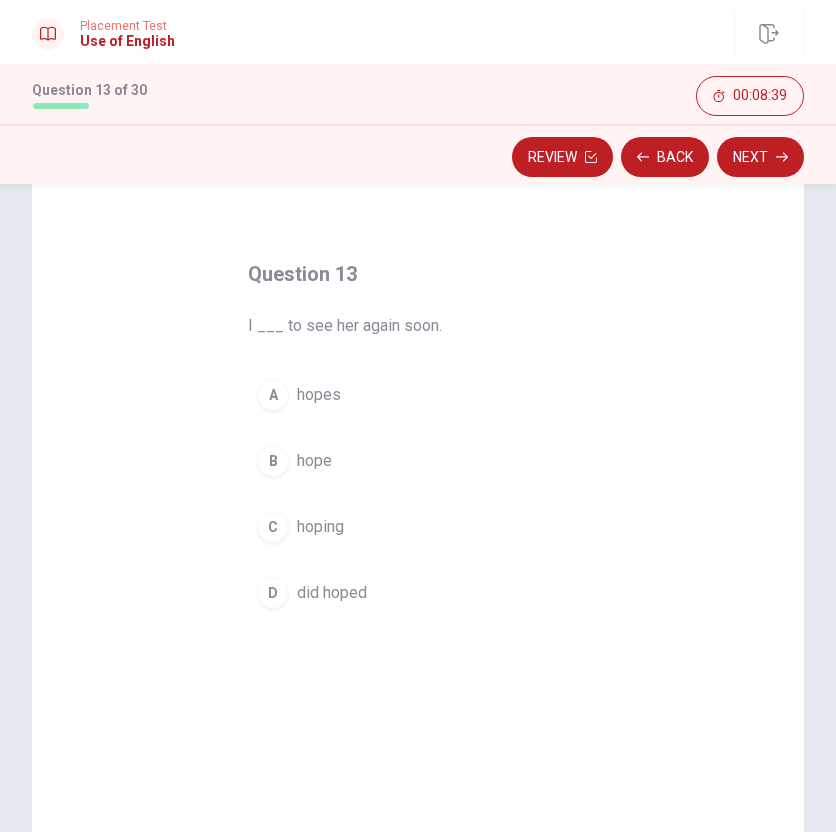 drag, startPoint x: 289, startPoint y: 337, endPoint x: 442, endPoint y: 336, distance: 153.00327 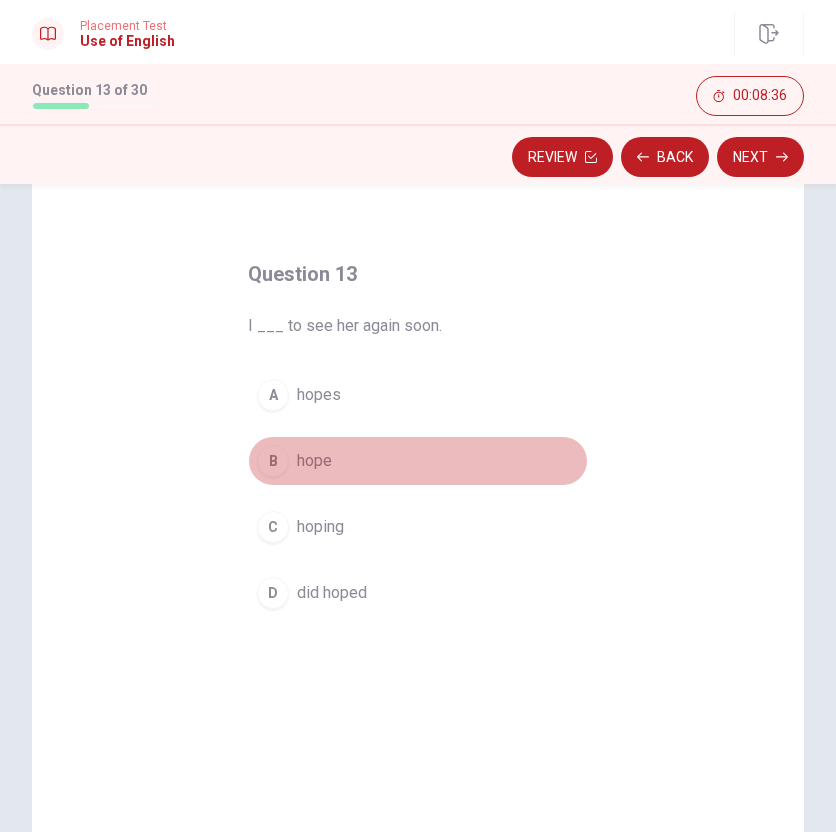 click on "hope" at bounding box center (314, 461) 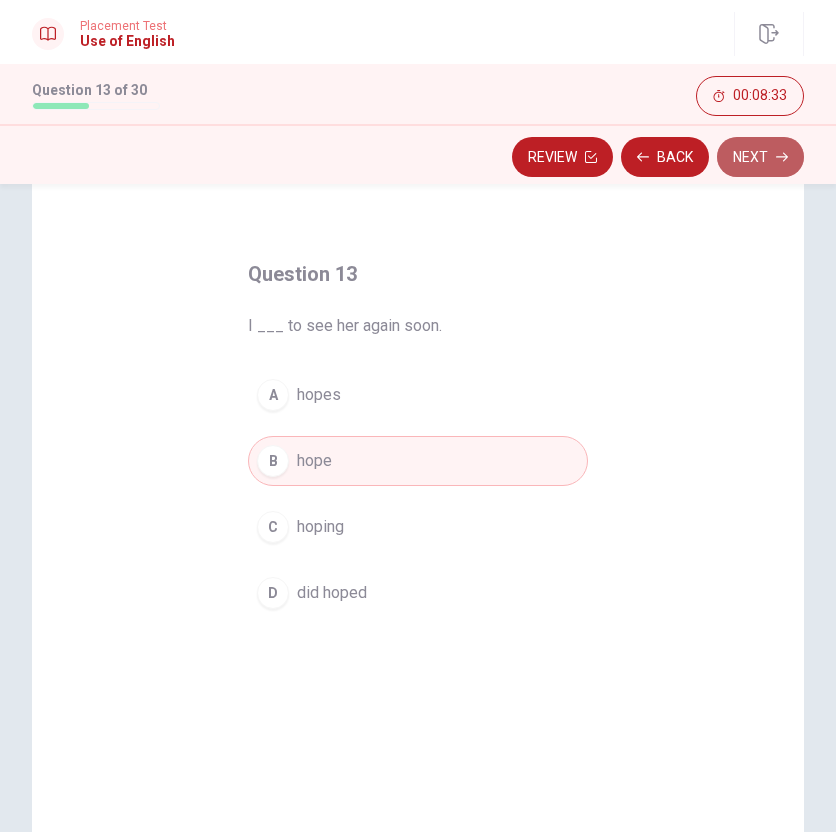 click on "Next" at bounding box center [760, 157] 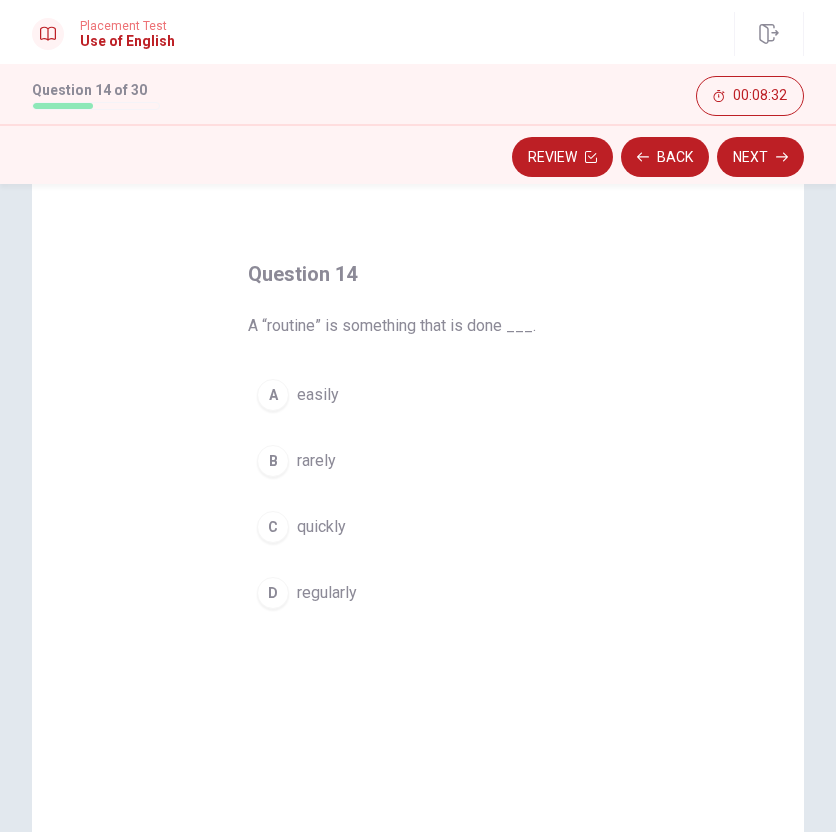 drag, startPoint x: 328, startPoint y: 333, endPoint x: 448, endPoint y: 333, distance: 120 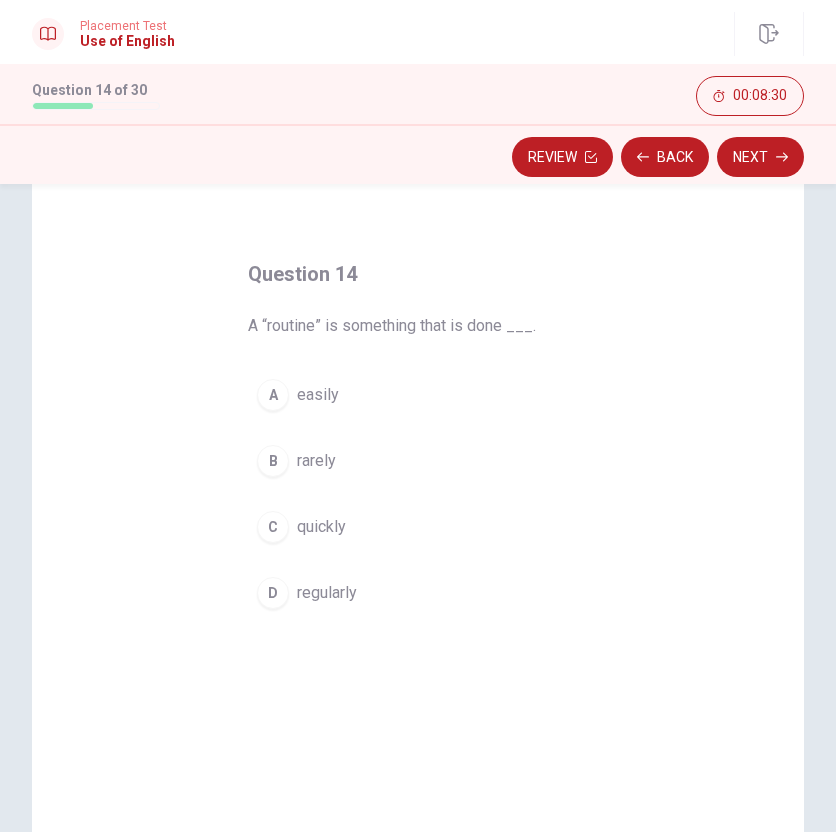 click on "regularly" at bounding box center [327, 593] 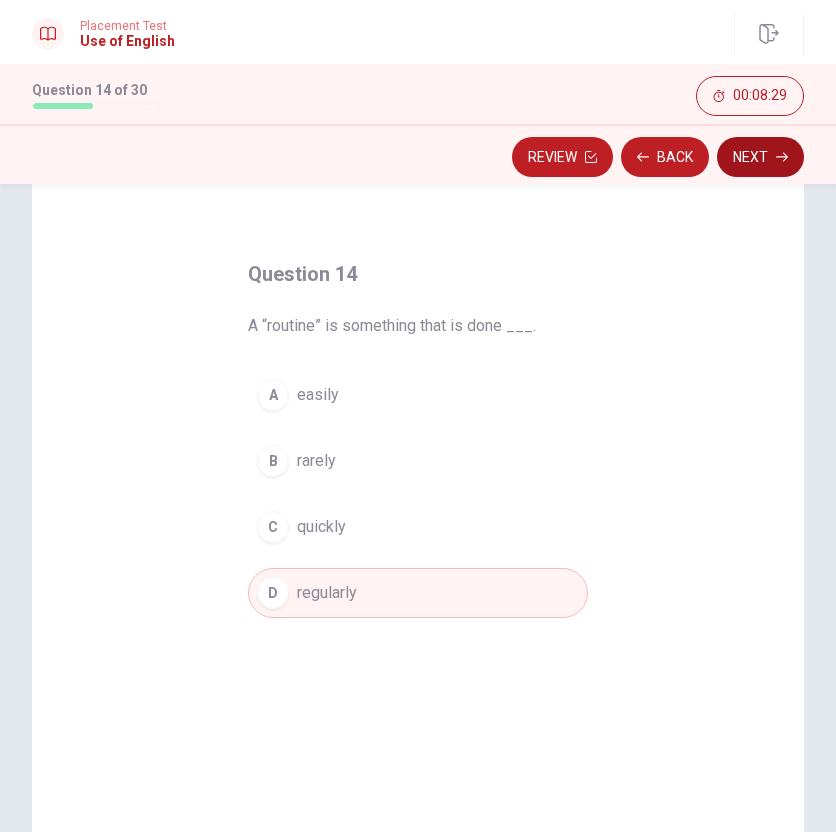 click on "Next" at bounding box center (760, 157) 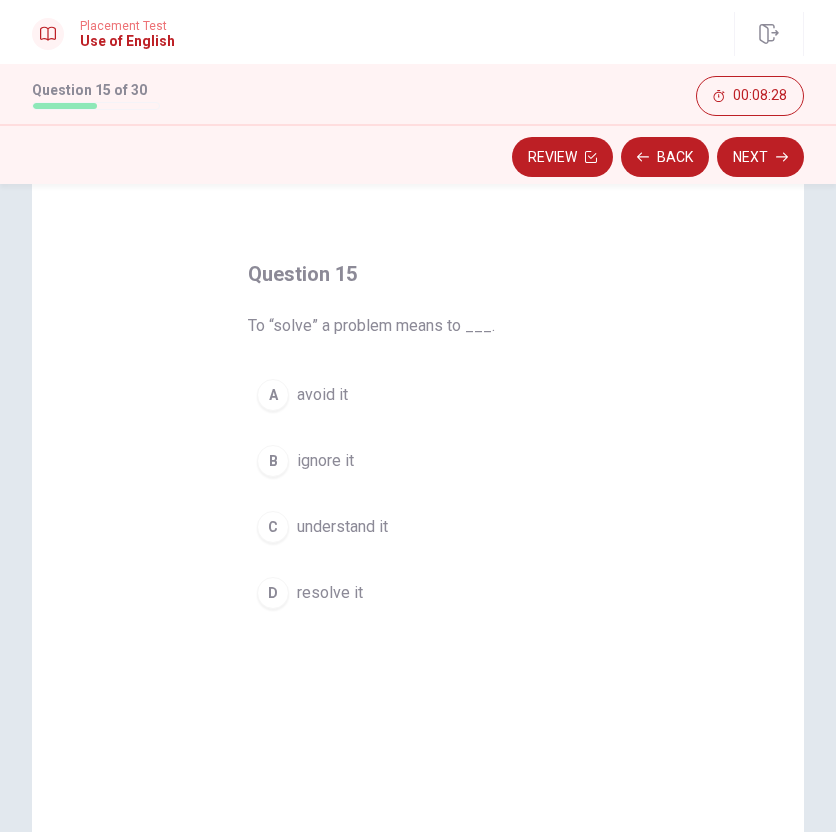 drag, startPoint x: 287, startPoint y: 327, endPoint x: 437, endPoint y: 327, distance: 150 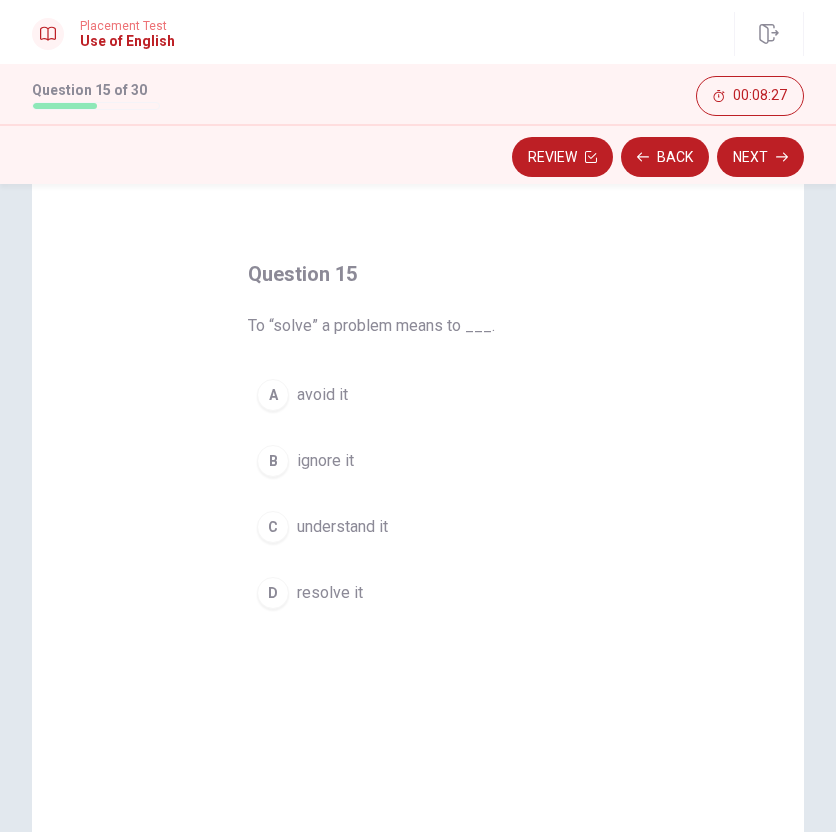 click on "To “solve” a problem means to ___." at bounding box center [418, 326] 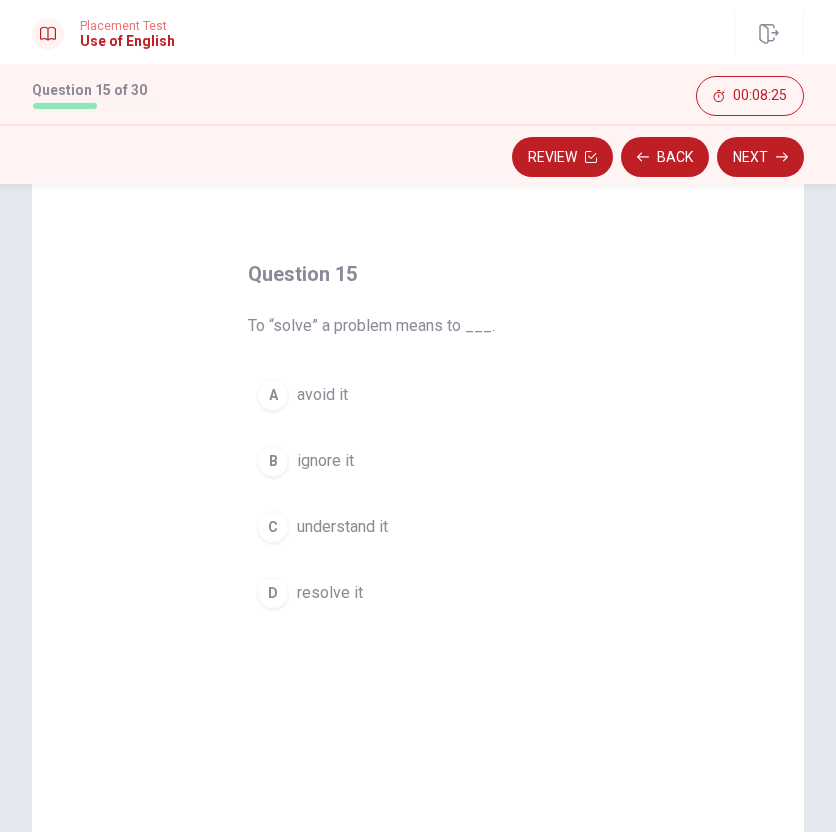 click on "resolve it" at bounding box center (330, 593) 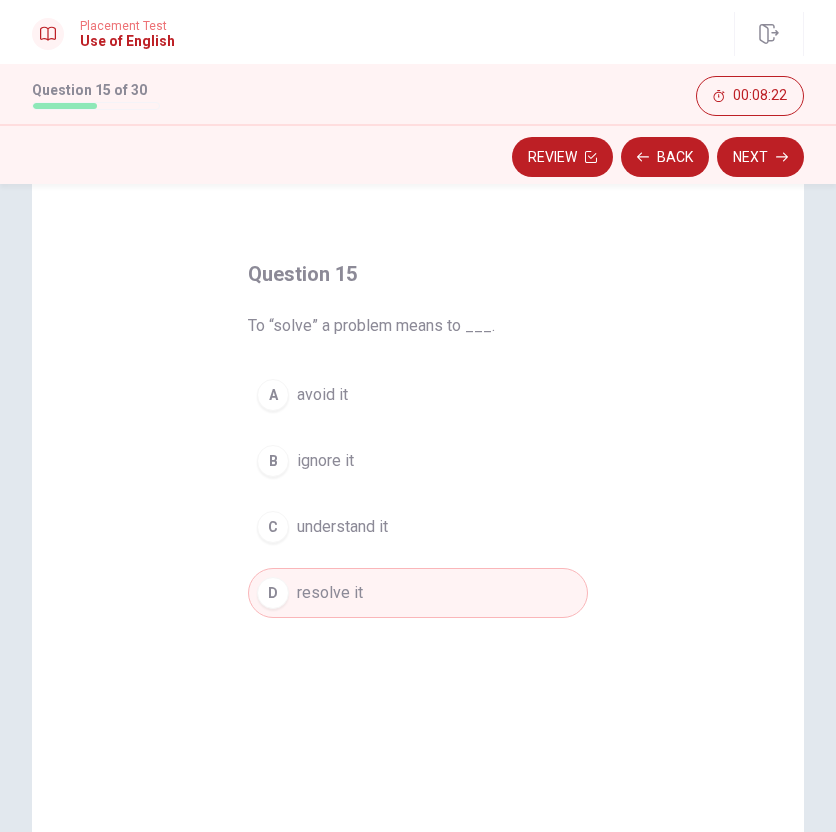 click on "understand it" at bounding box center (342, 527) 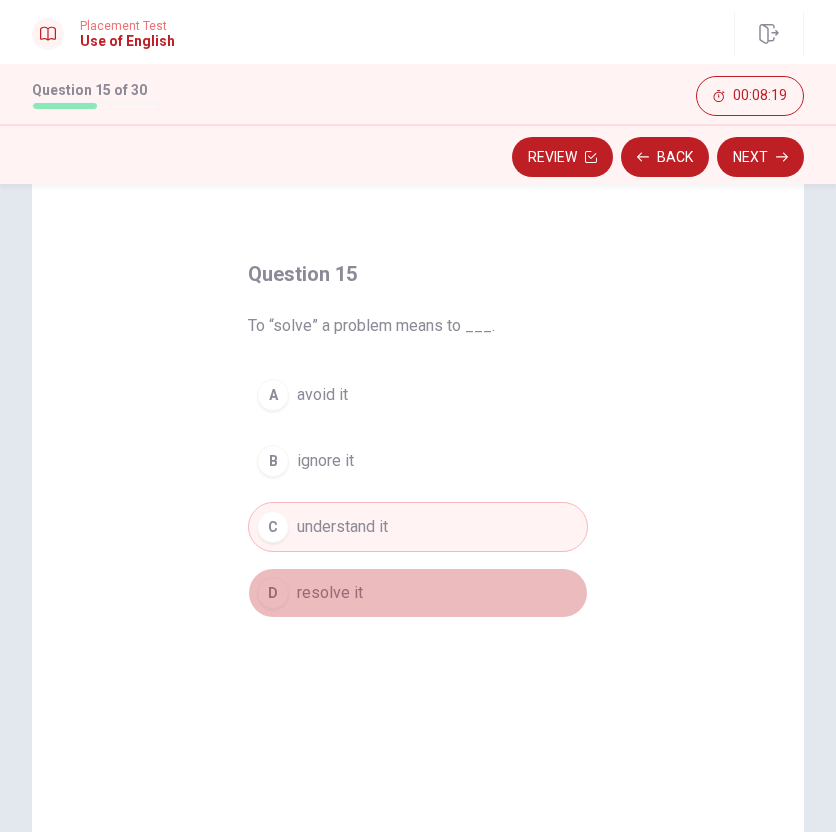 click on "D resolve it" at bounding box center (418, 593) 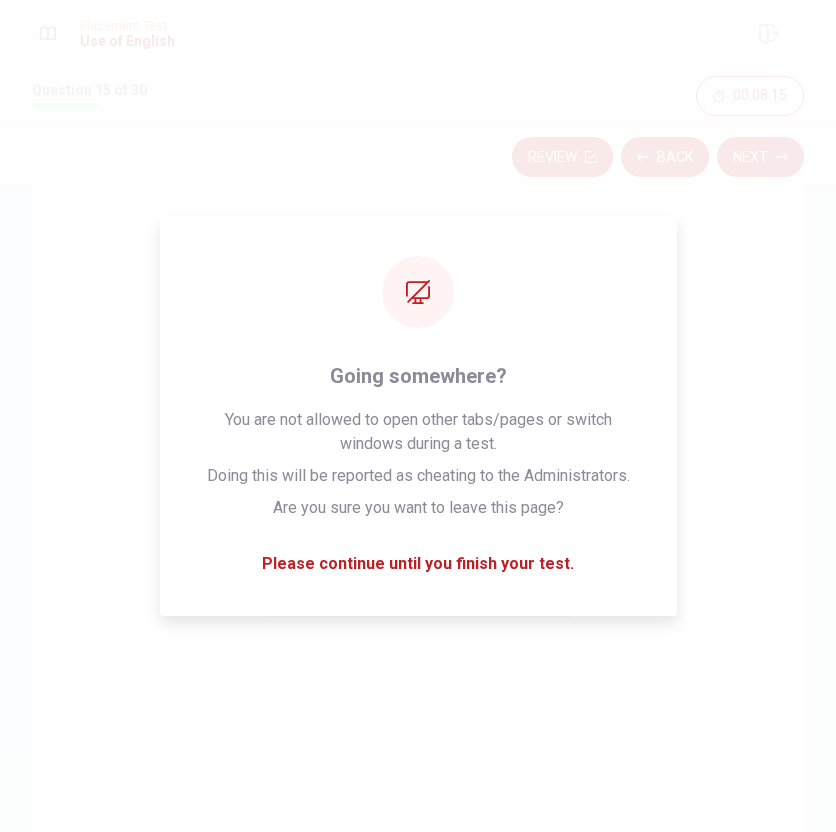 click on "Question 15 To “solve” a problem means to ___. A avoid it B ignore it C understand it D resolve it" at bounding box center (418, 523) 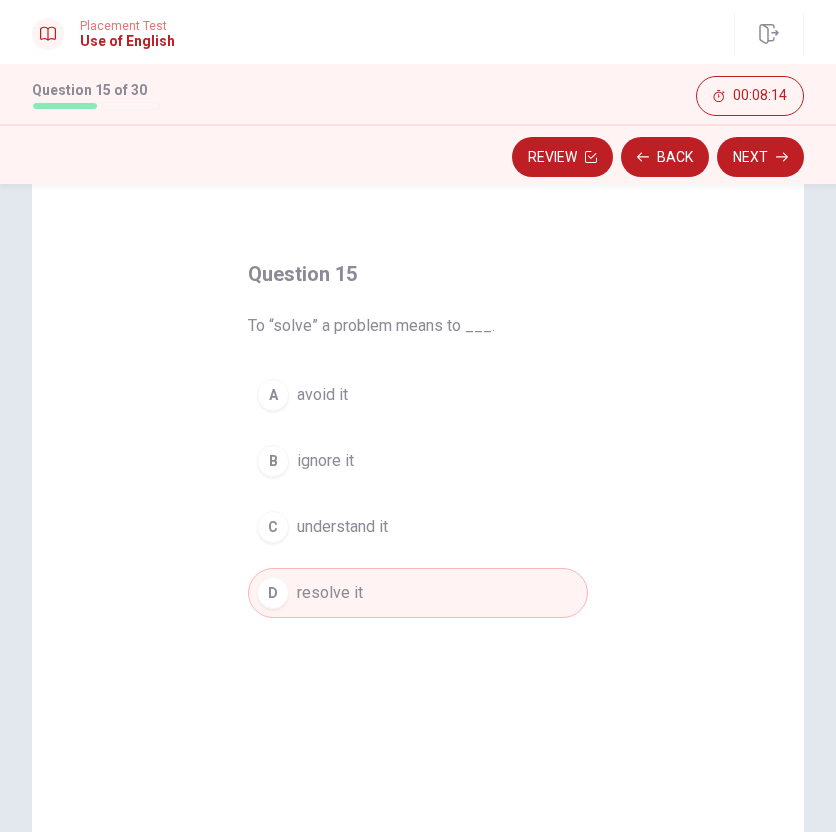 click on "Question 15 To “solve” a problem means to ___. A avoid it B ignore it C understand it D resolve it" at bounding box center [418, 523] 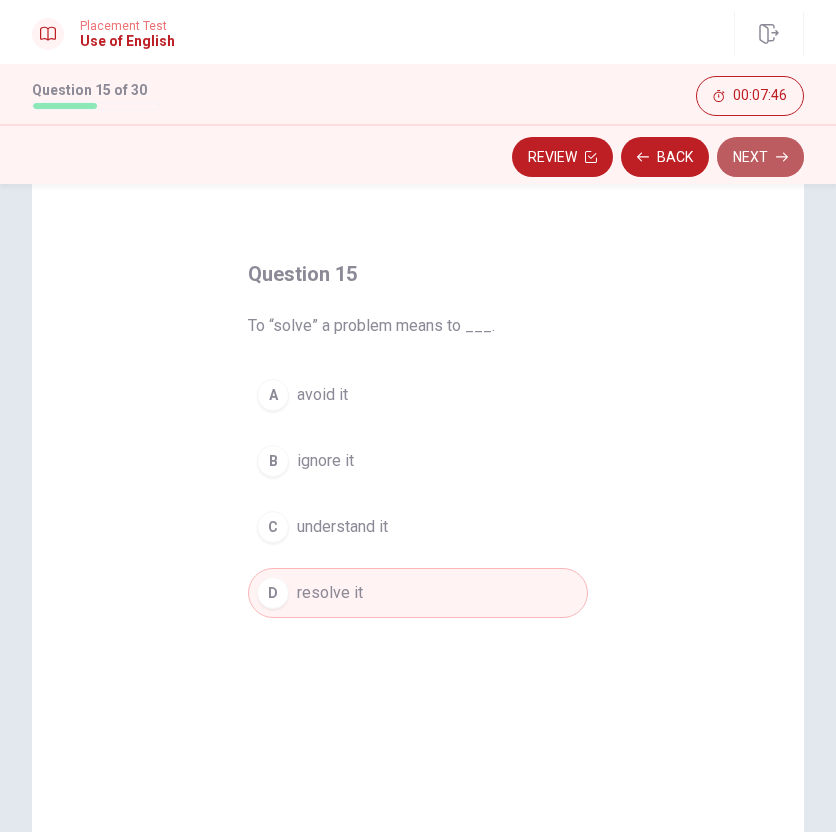 click 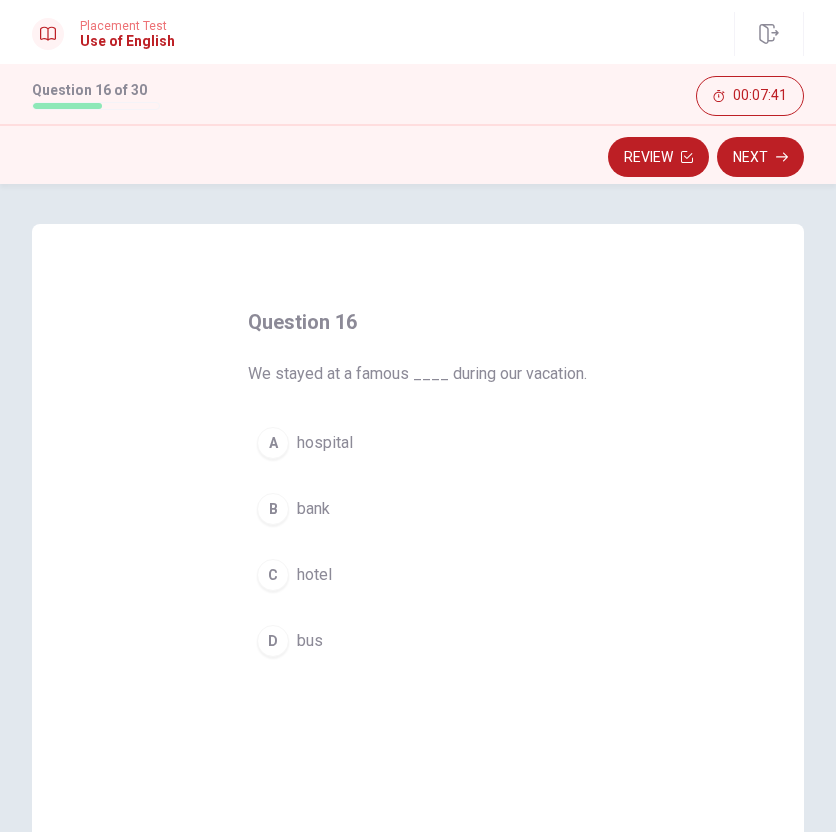 scroll, scrollTop: 49, scrollLeft: 0, axis: vertical 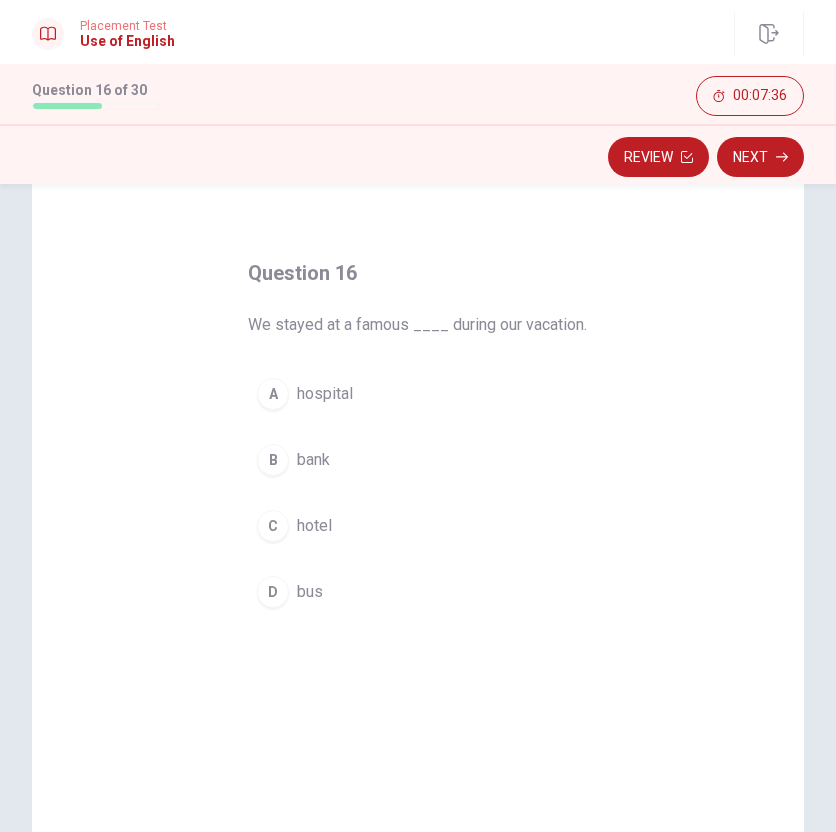 click on "C hotel" at bounding box center [418, 526] 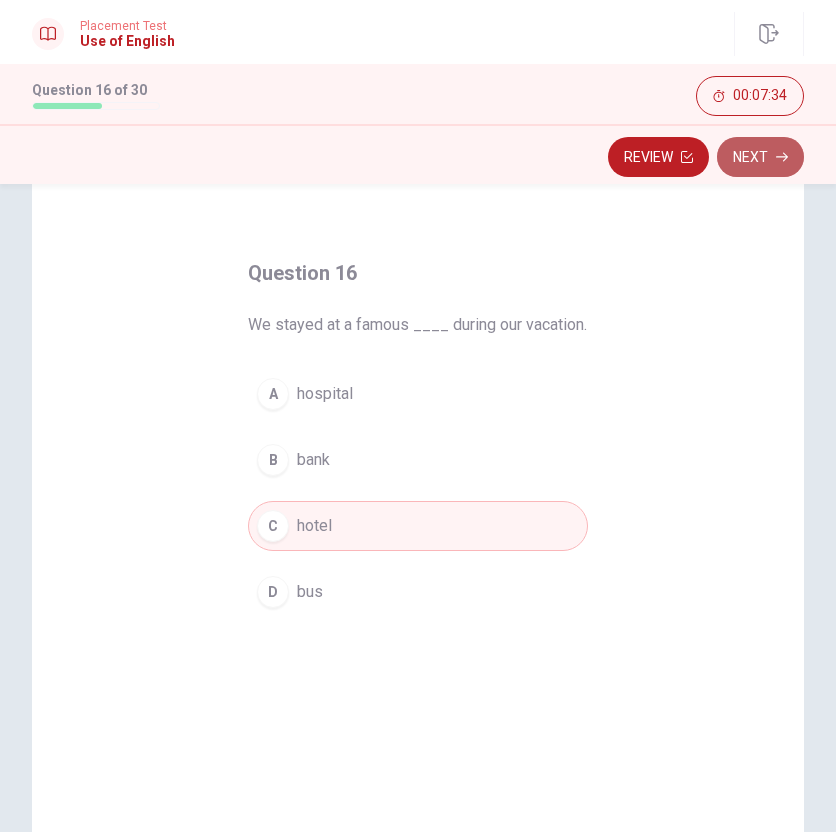 click on "Next" at bounding box center (760, 157) 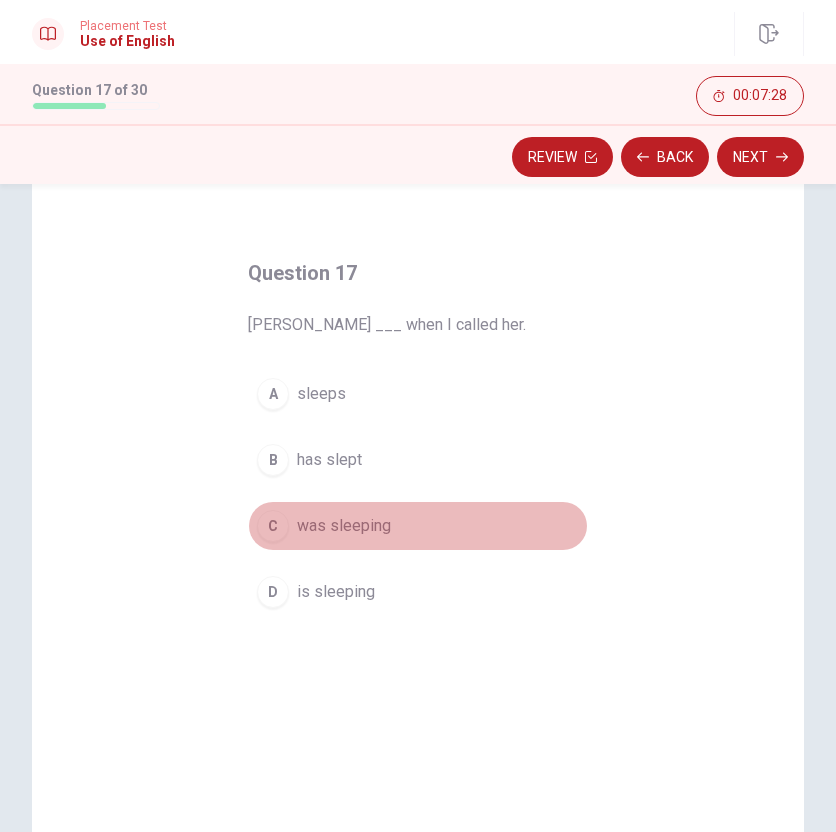 click on "was sleeping" at bounding box center (344, 526) 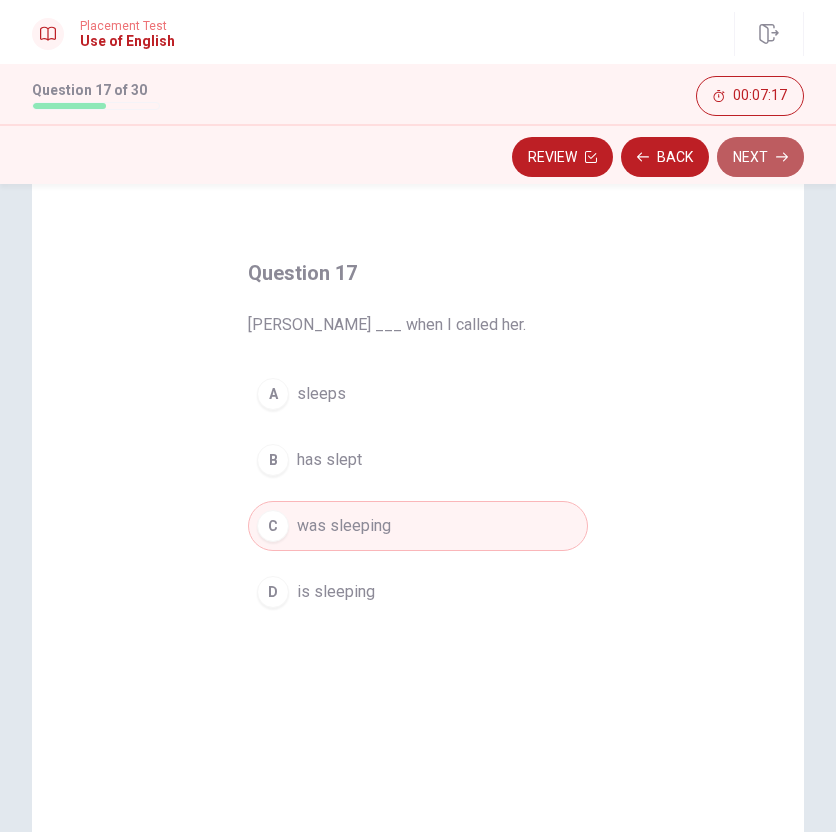 click on "Next" at bounding box center (760, 157) 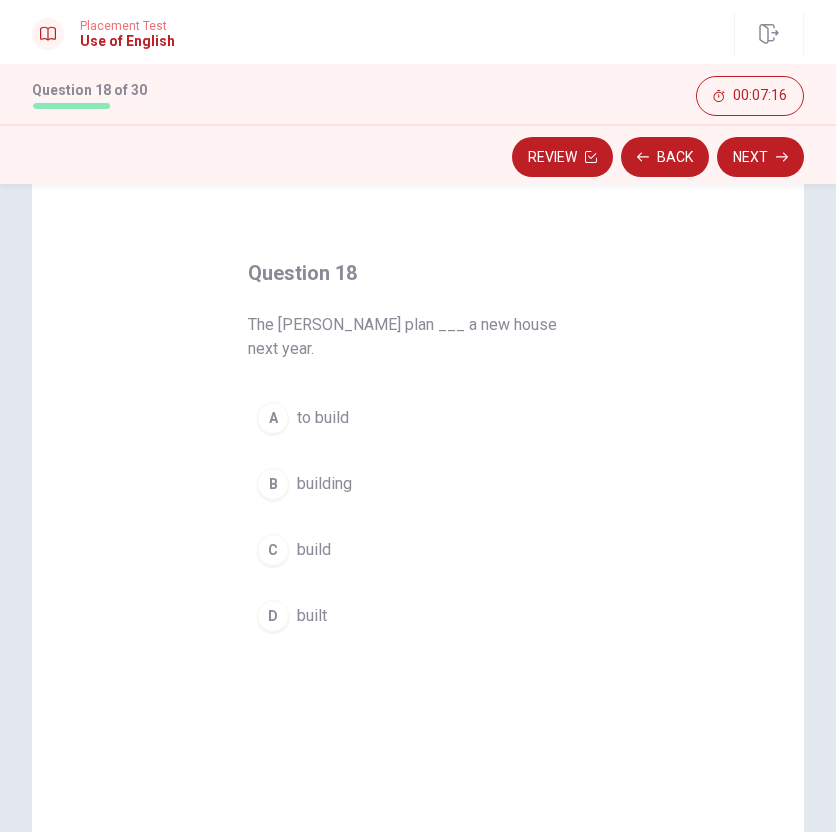 drag, startPoint x: 343, startPoint y: 335, endPoint x: 383, endPoint y: 335, distance: 40 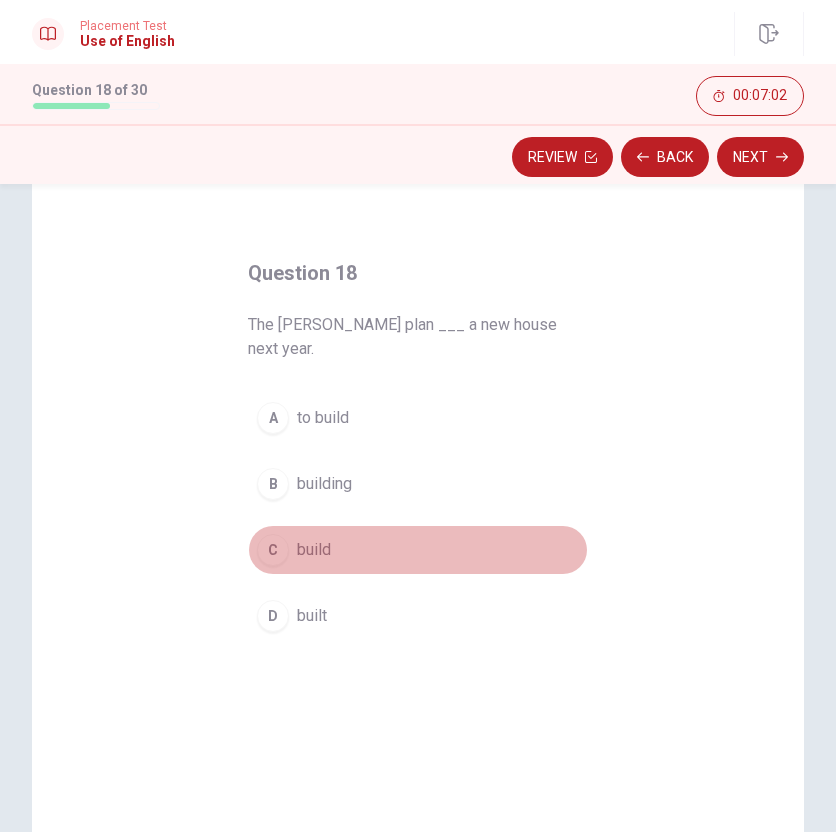 click on "build" at bounding box center [314, 550] 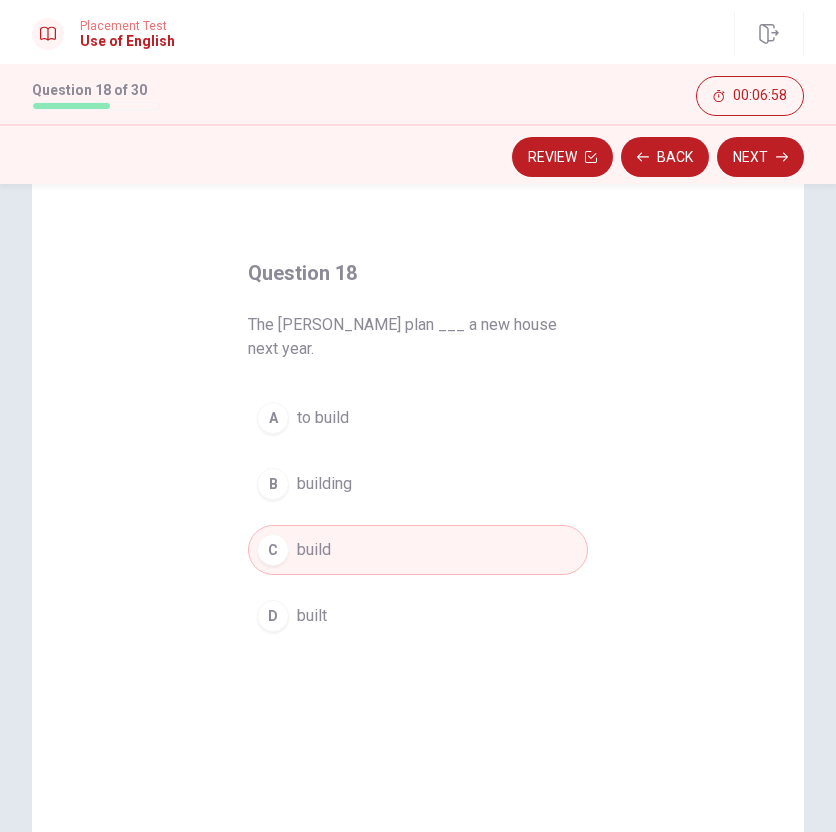 click on "built" at bounding box center (312, 616) 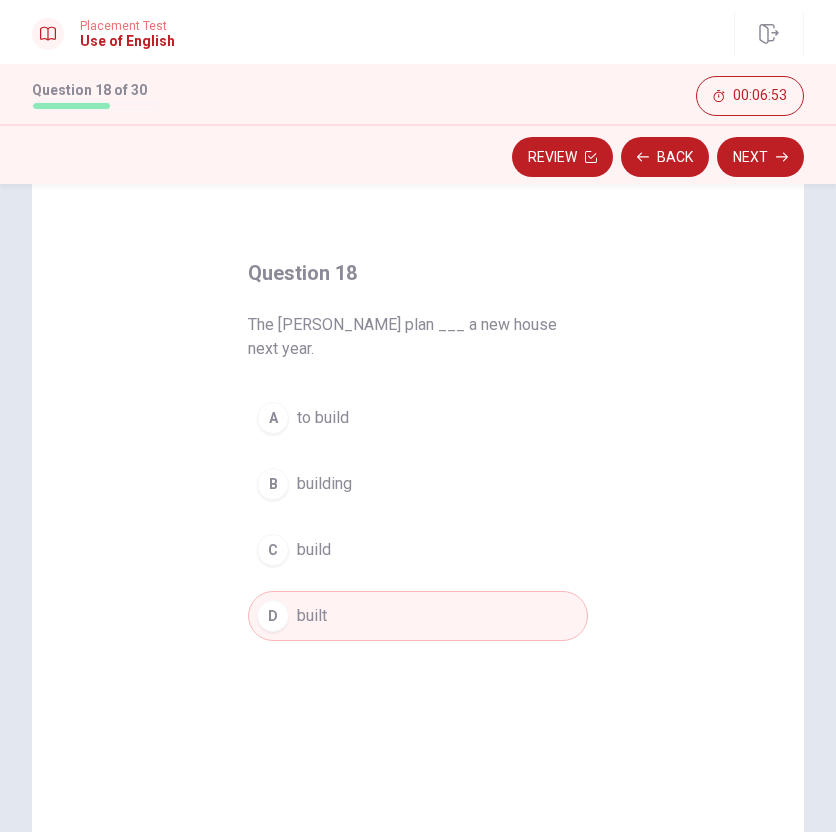 click on "to build" at bounding box center (323, 418) 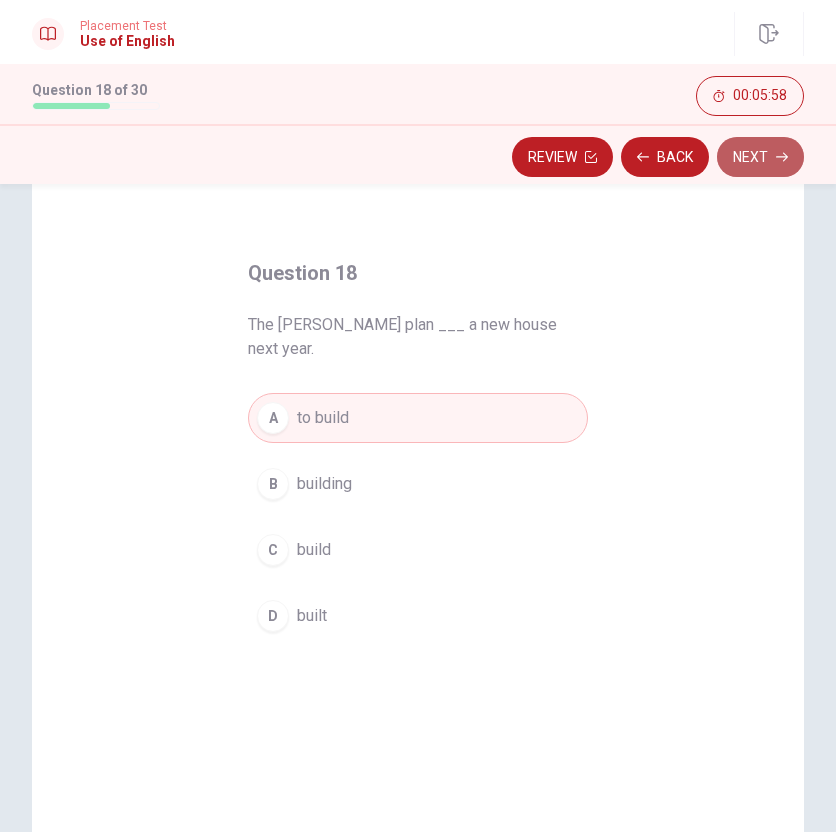click on "Next" at bounding box center (760, 157) 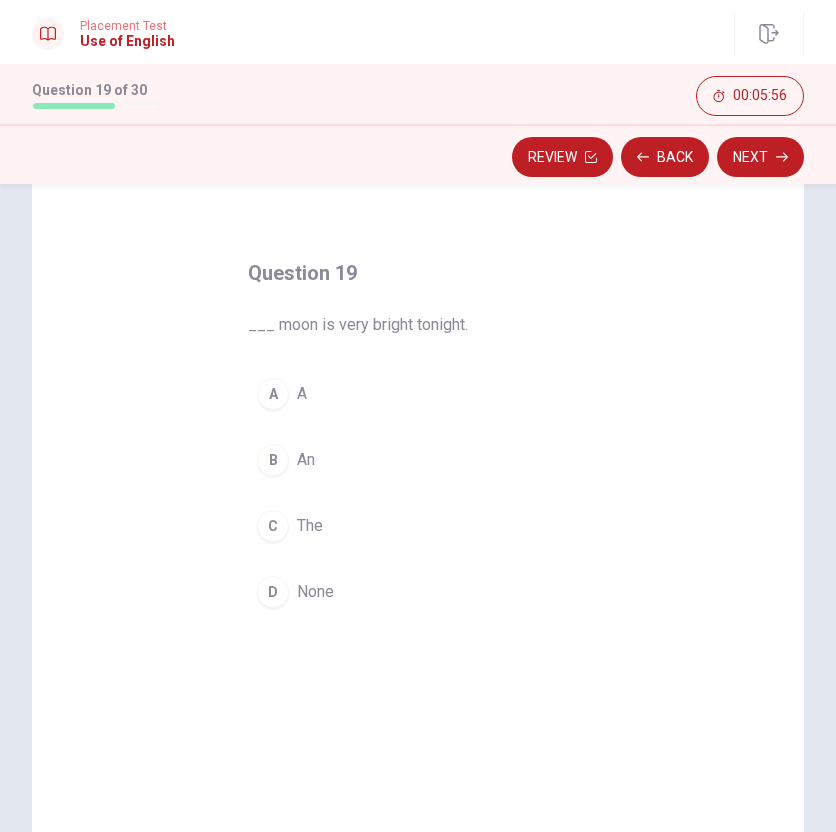 drag, startPoint x: 339, startPoint y: 328, endPoint x: 447, endPoint y: 328, distance: 108 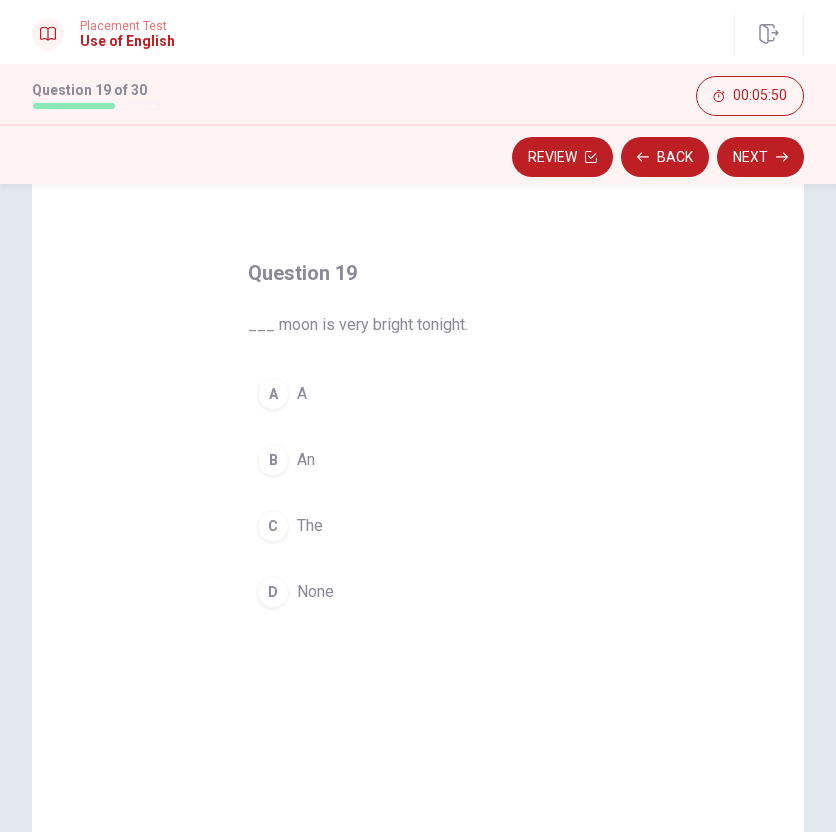 click on "C" at bounding box center [273, 526] 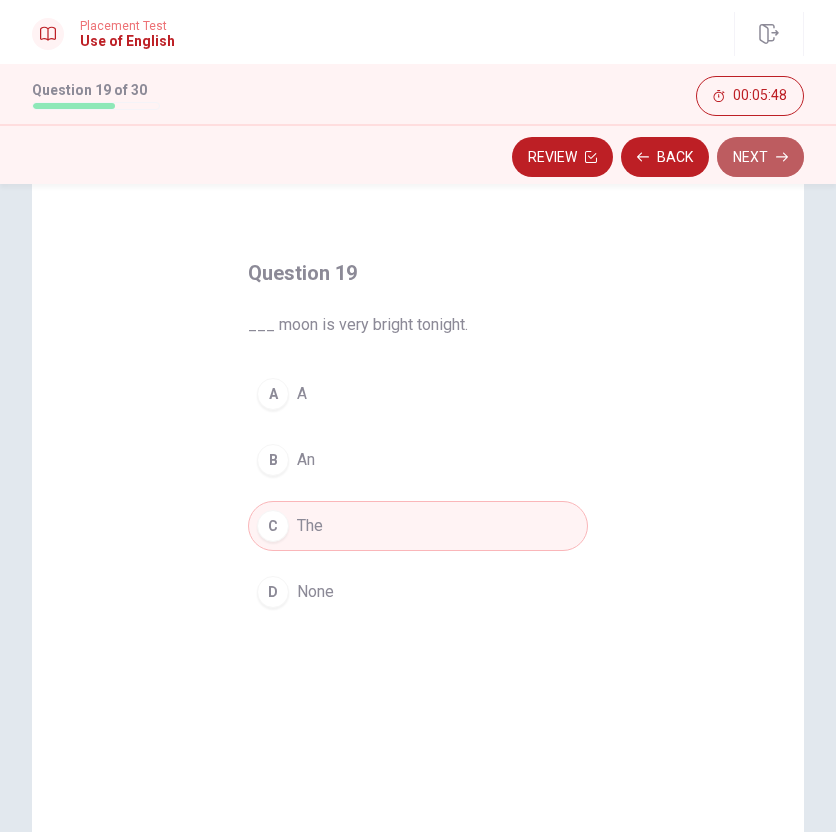 click on "Next" at bounding box center (760, 157) 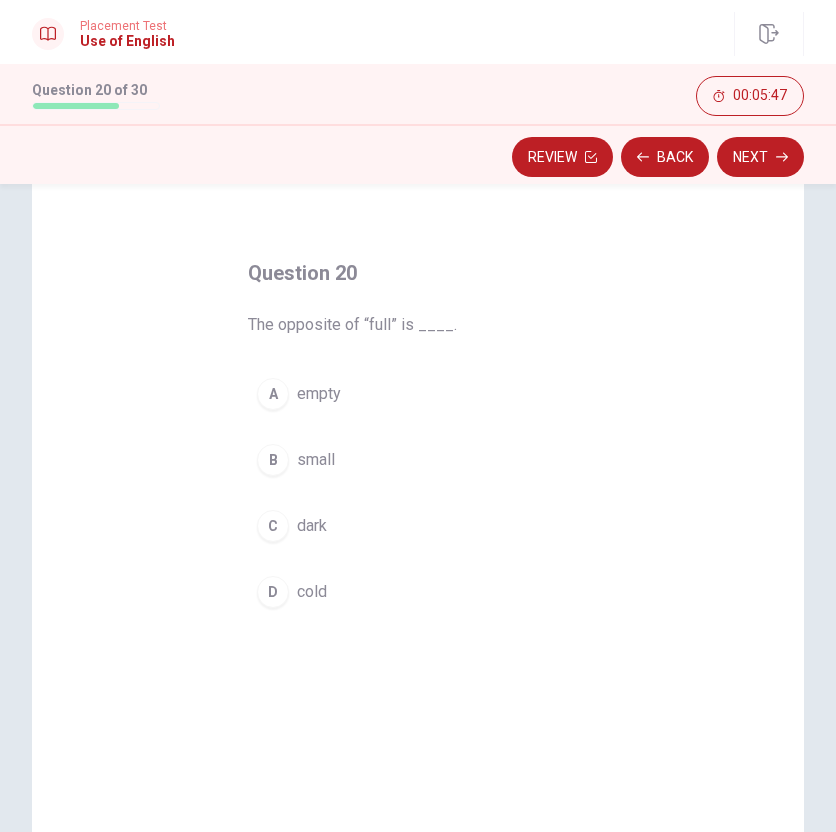 drag, startPoint x: 286, startPoint y: 324, endPoint x: 455, endPoint y: 324, distance: 169 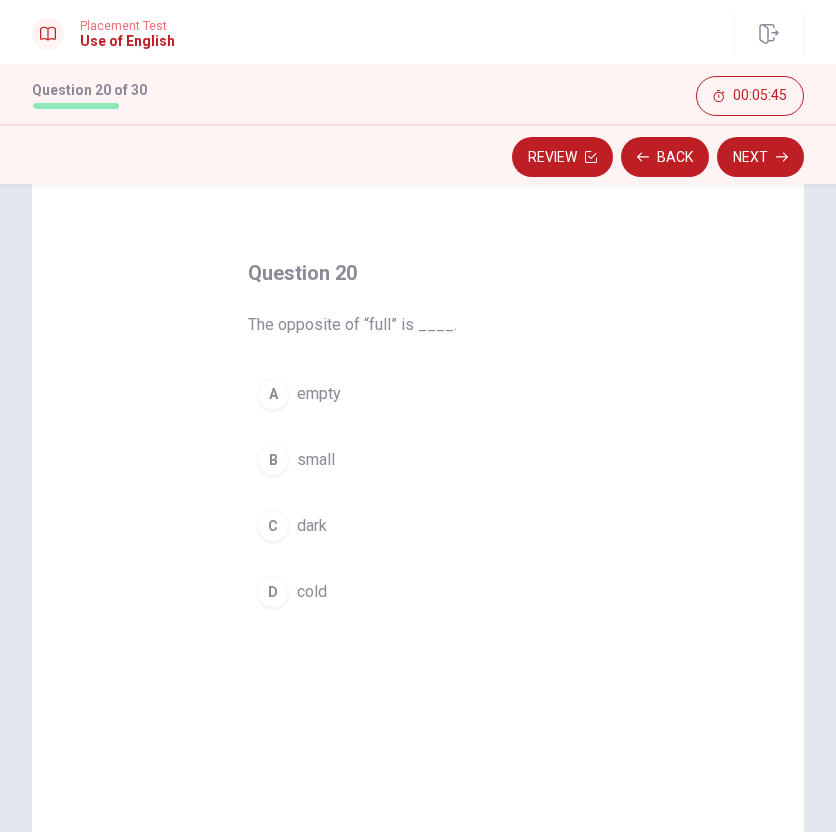 click on "empty" at bounding box center [319, 394] 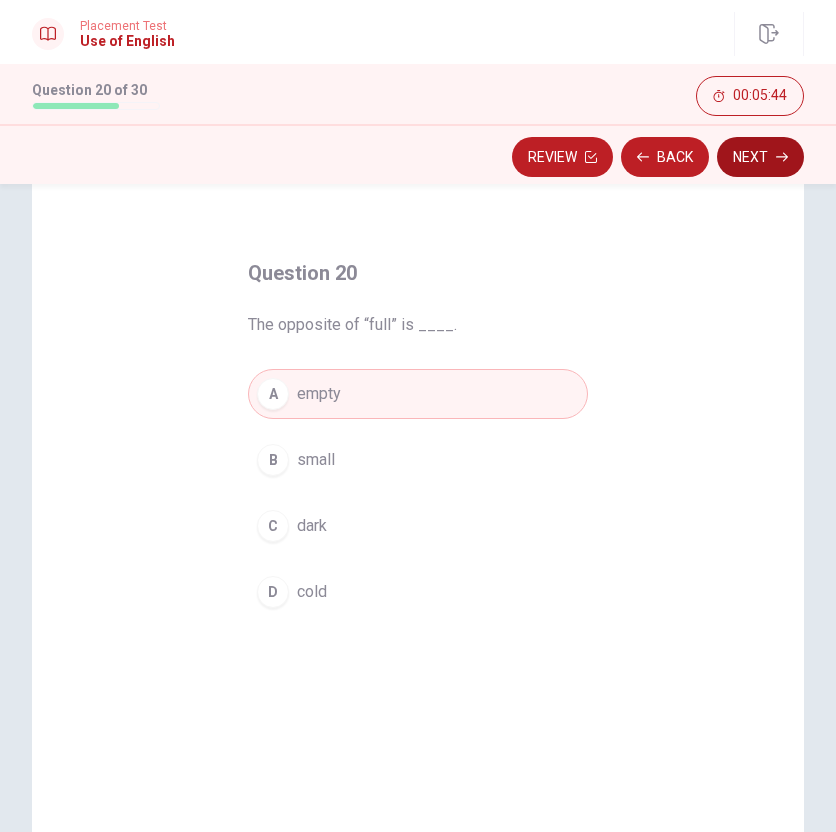 click on "Next" at bounding box center (760, 157) 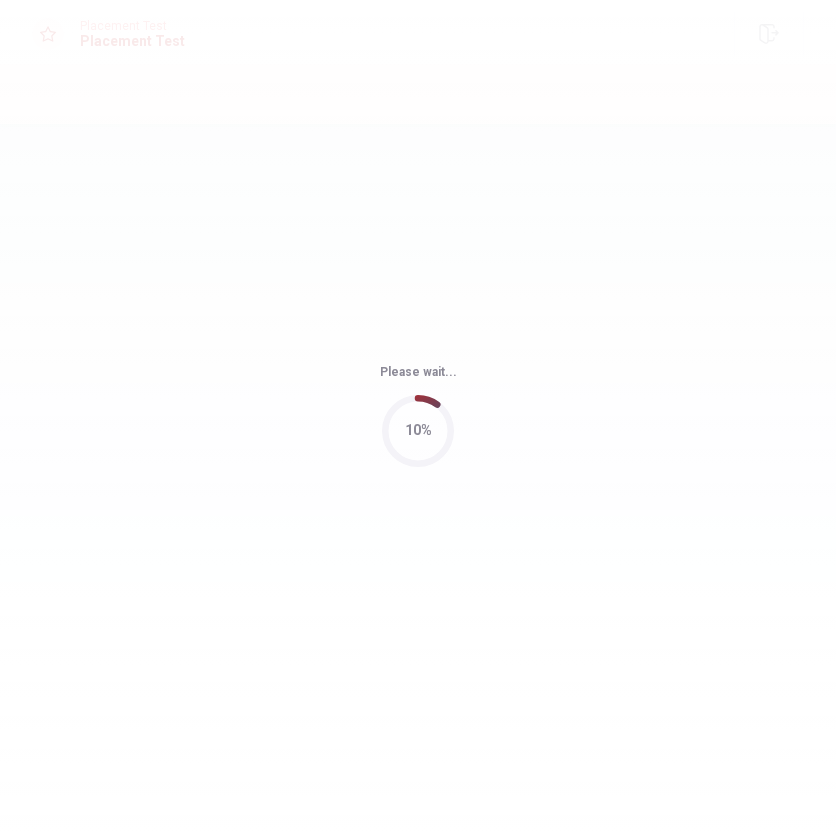 scroll, scrollTop: 0, scrollLeft: 0, axis: both 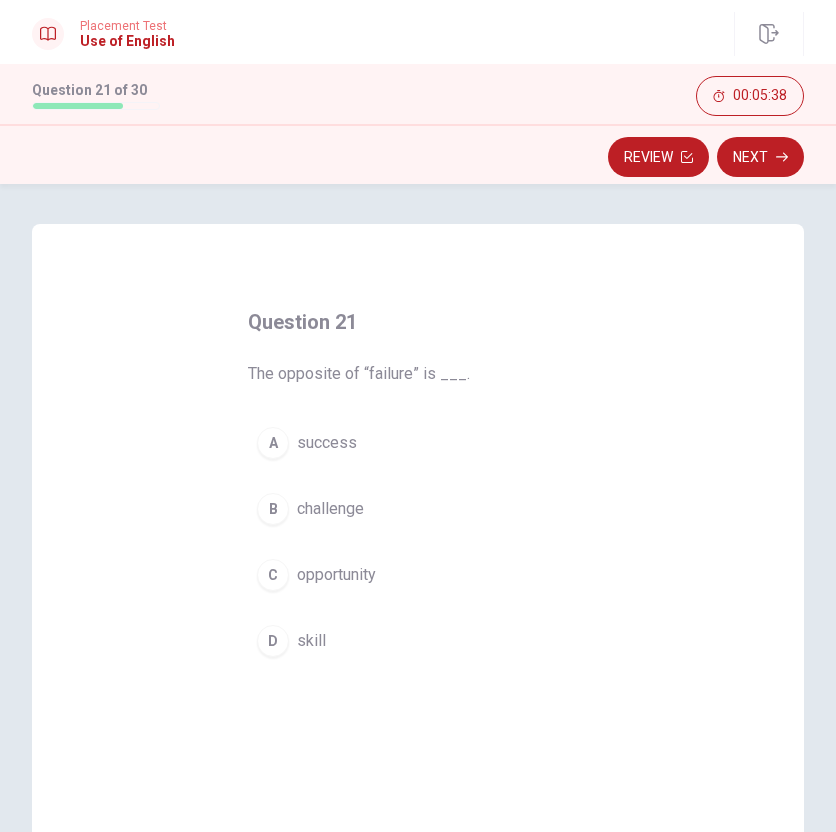 click on "success" at bounding box center (327, 443) 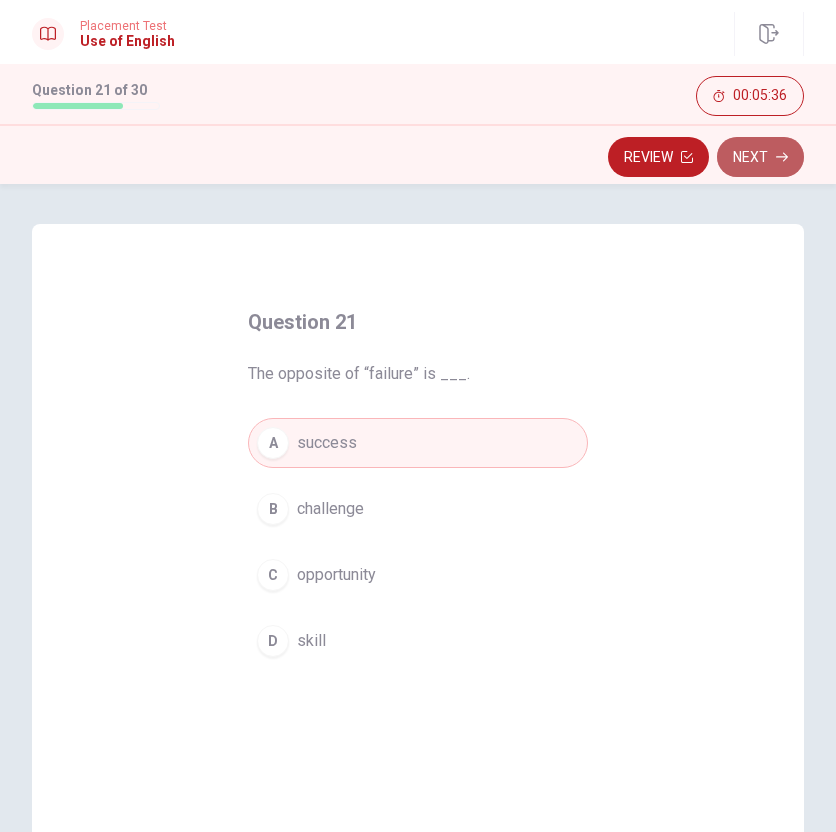 click on "Next" at bounding box center (760, 157) 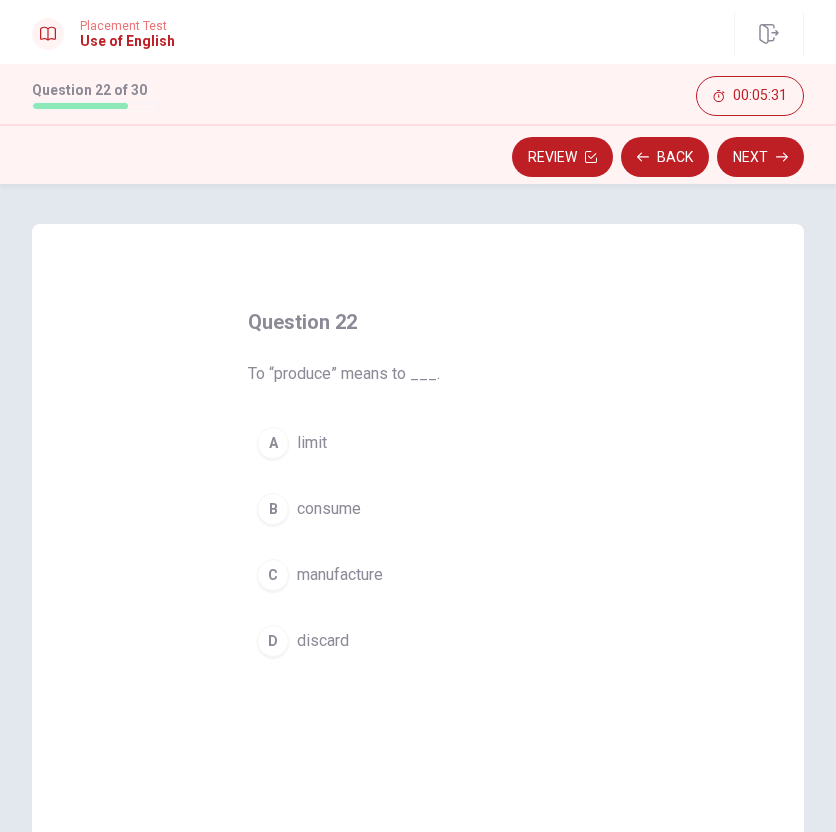 click on "manufacture" at bounding box center [340, 575] 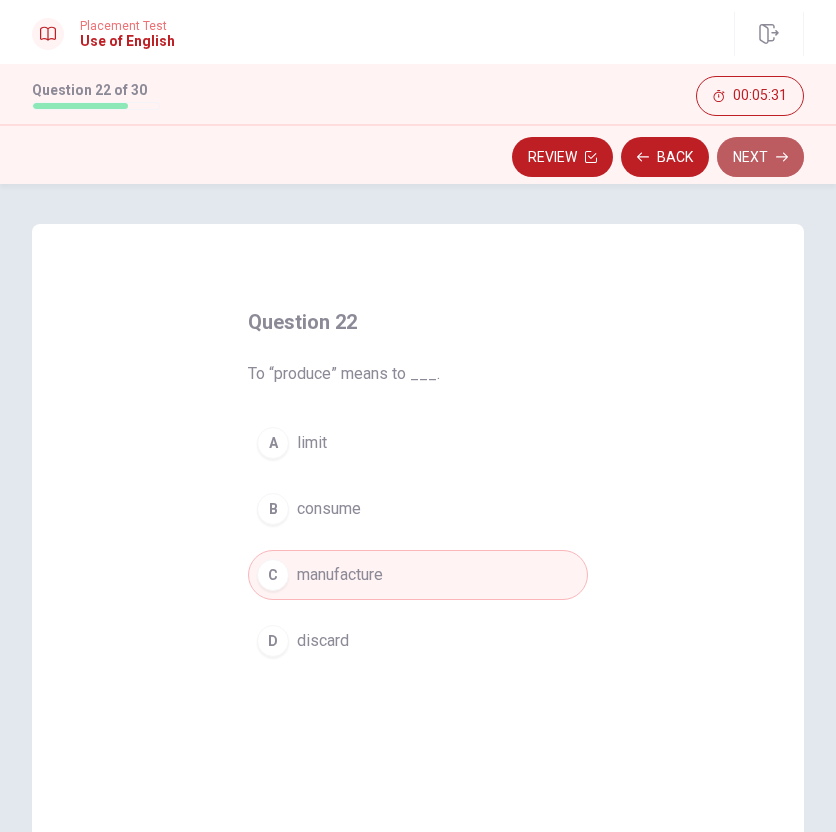 click on "Next" at bounding box center [760, 157] 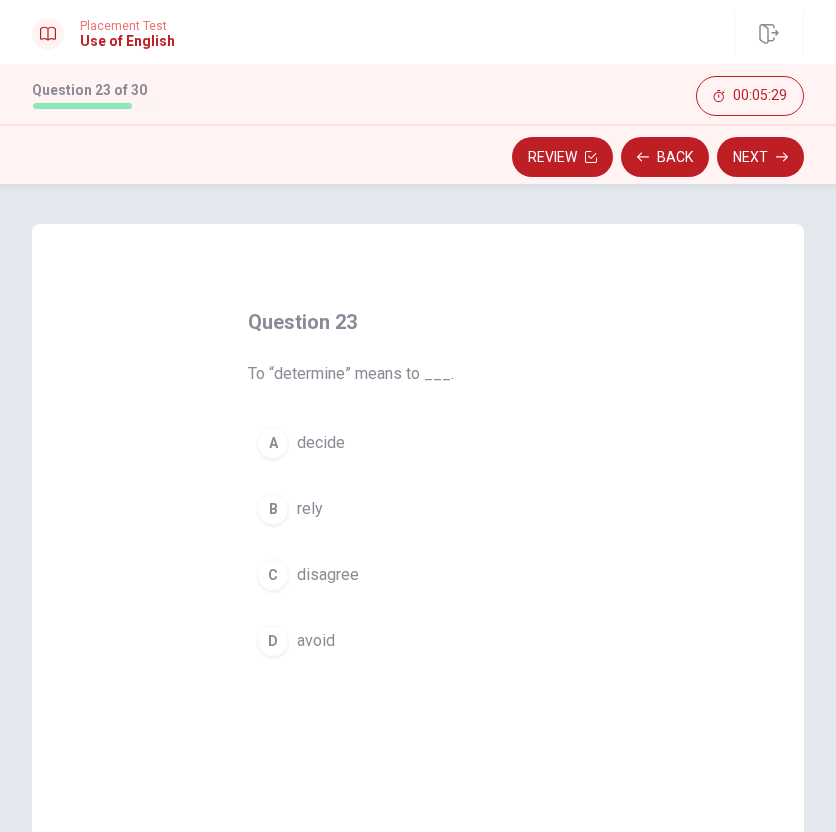 click on "decide" at bounding box center [321, 443] 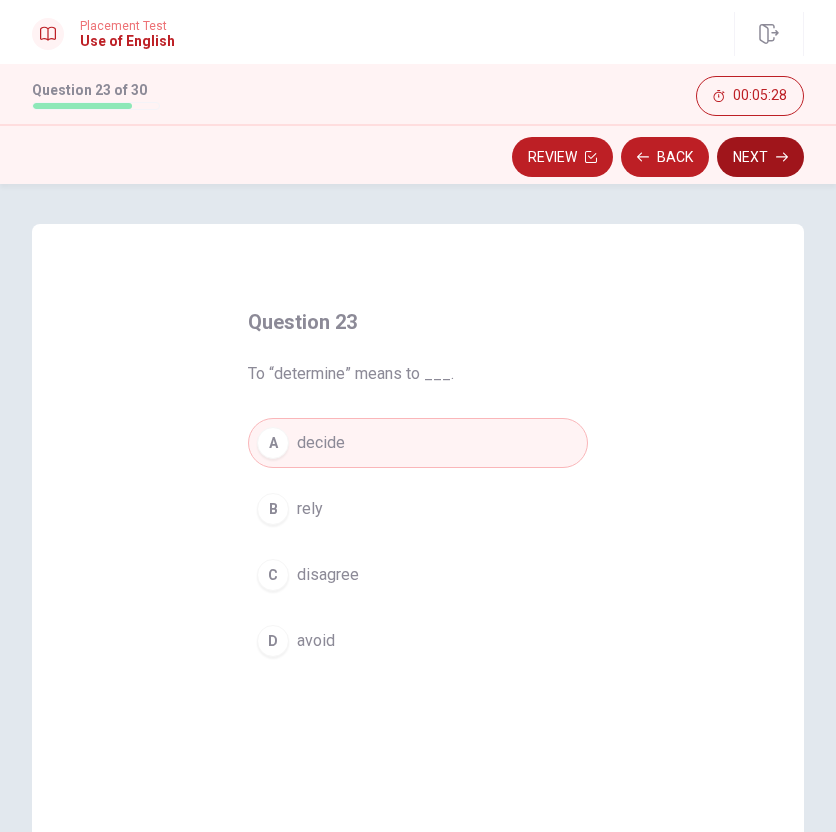 click on "Next" at bounding box center [760, 157] 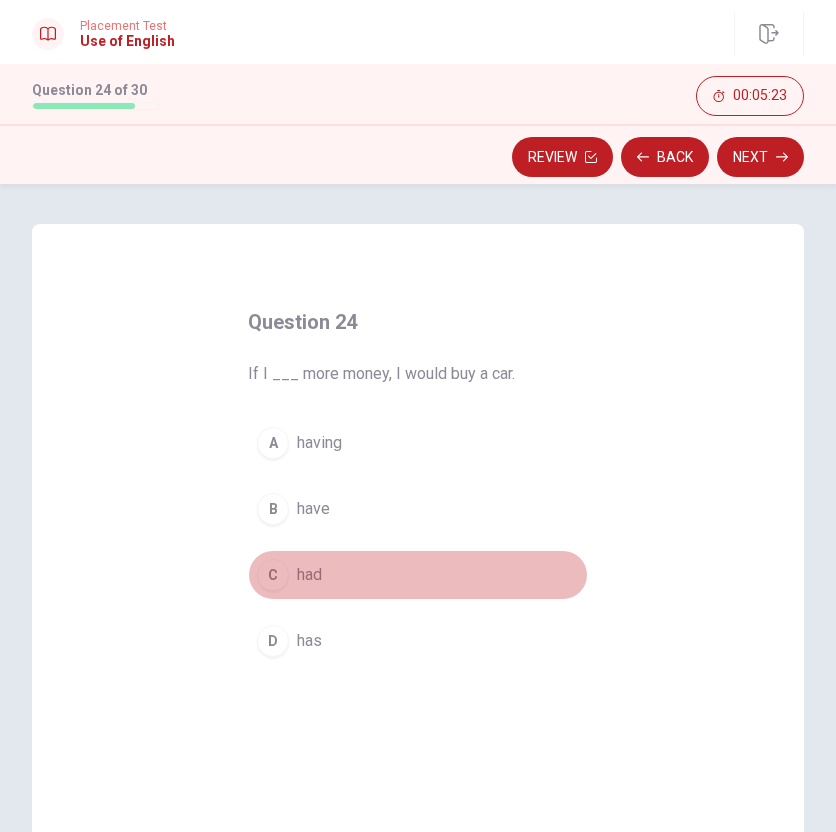 click on "had" at bounding box center (309, 575) 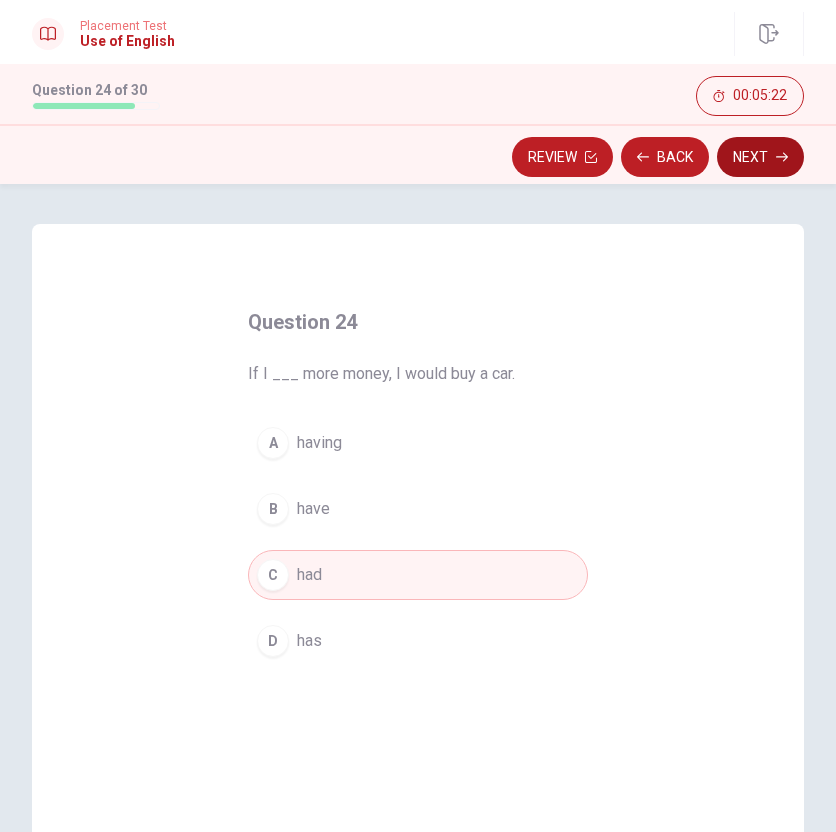 click on "Next" at bounding box center (760, 157) 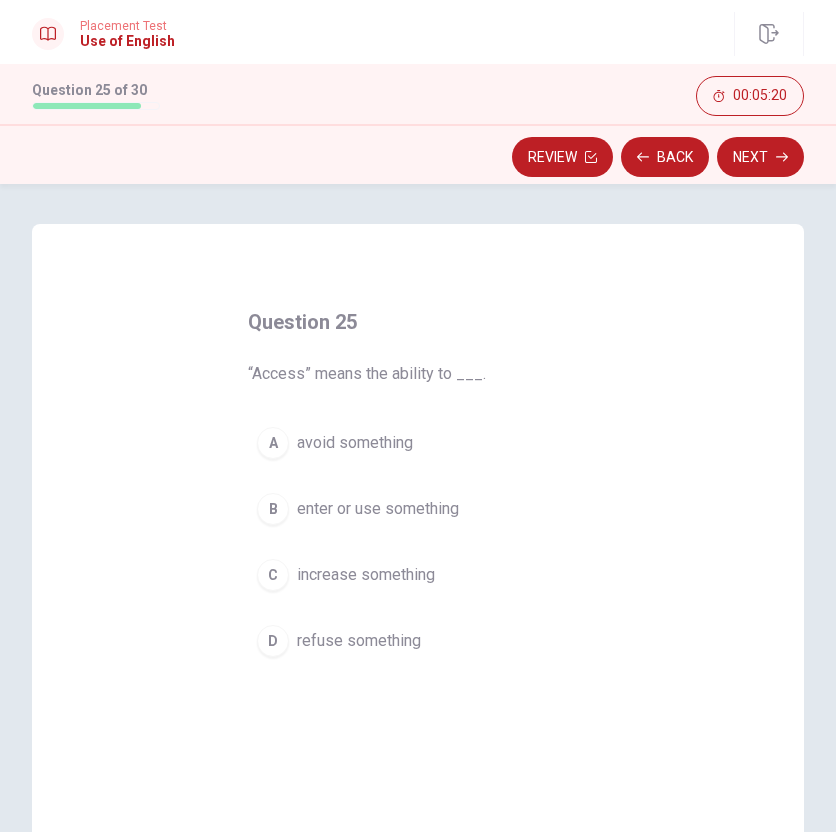 drag, startPoint x: 315, startPoint y: 383, endPoint x: 477, endPoint y: 383, distance: 162 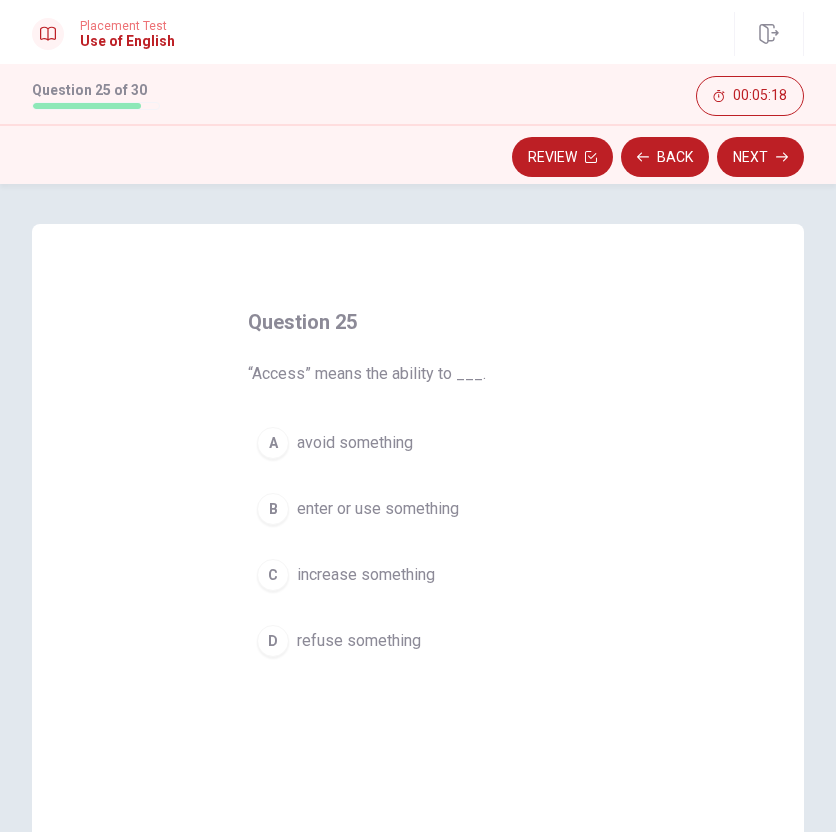 click on "enter or use something" at bounding box center (378, 509) 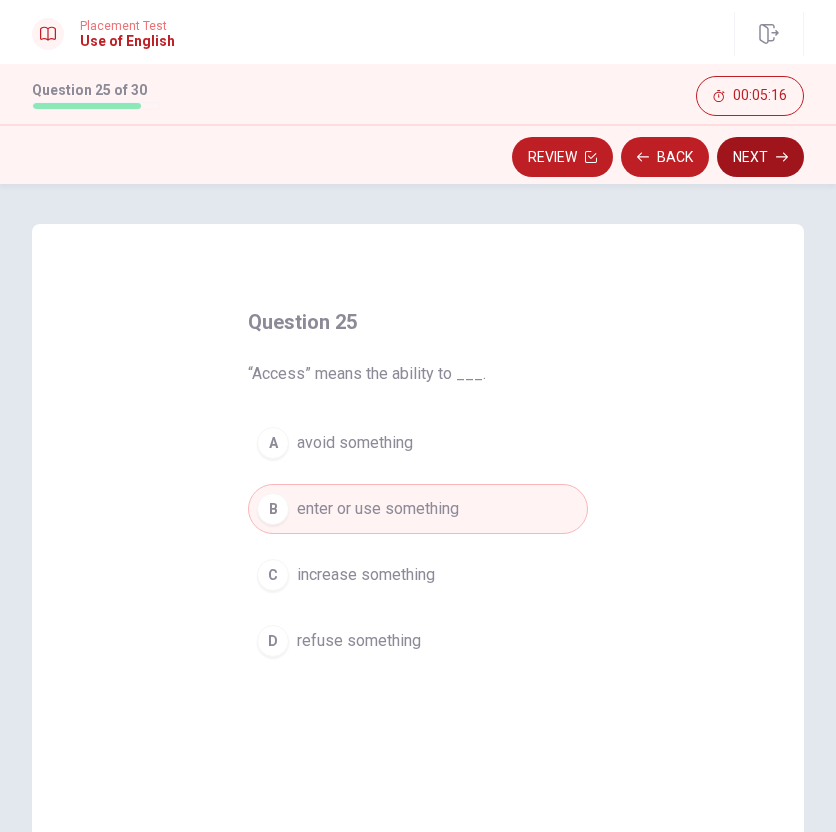 click on "Next" at bounding box center [760, 157] 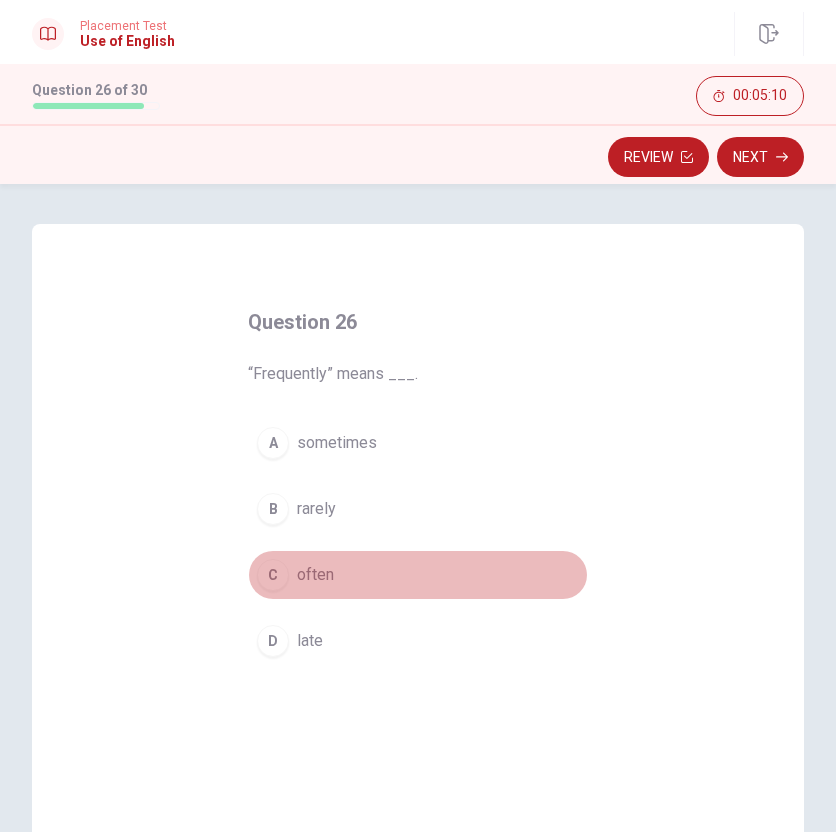 click on "often" at bounding box center [315, 575] 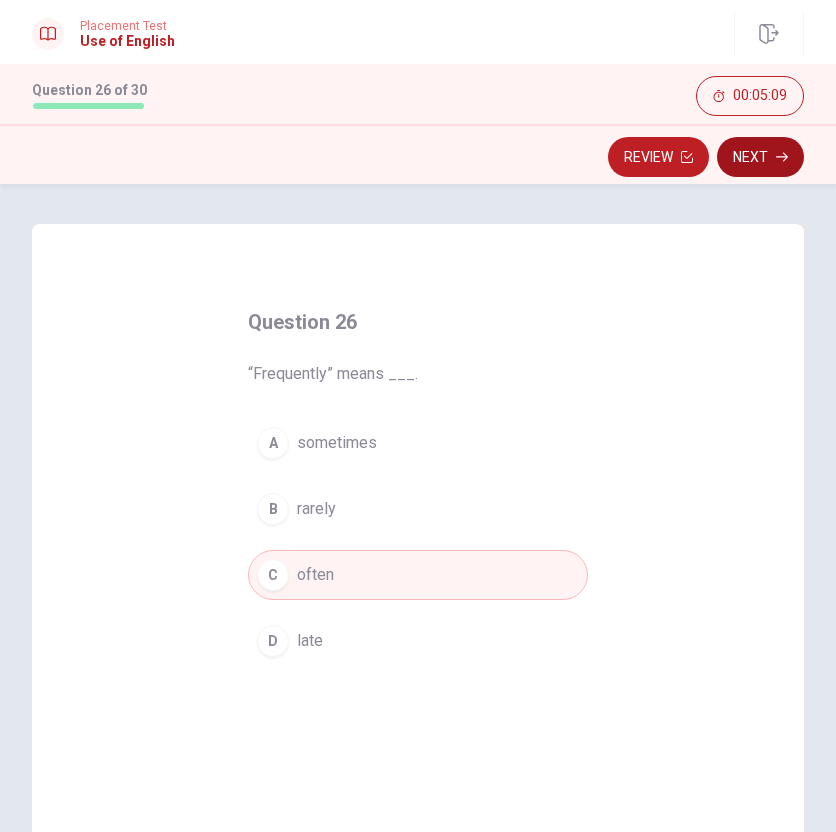 click on "Next" at bounding box center [760, 157] 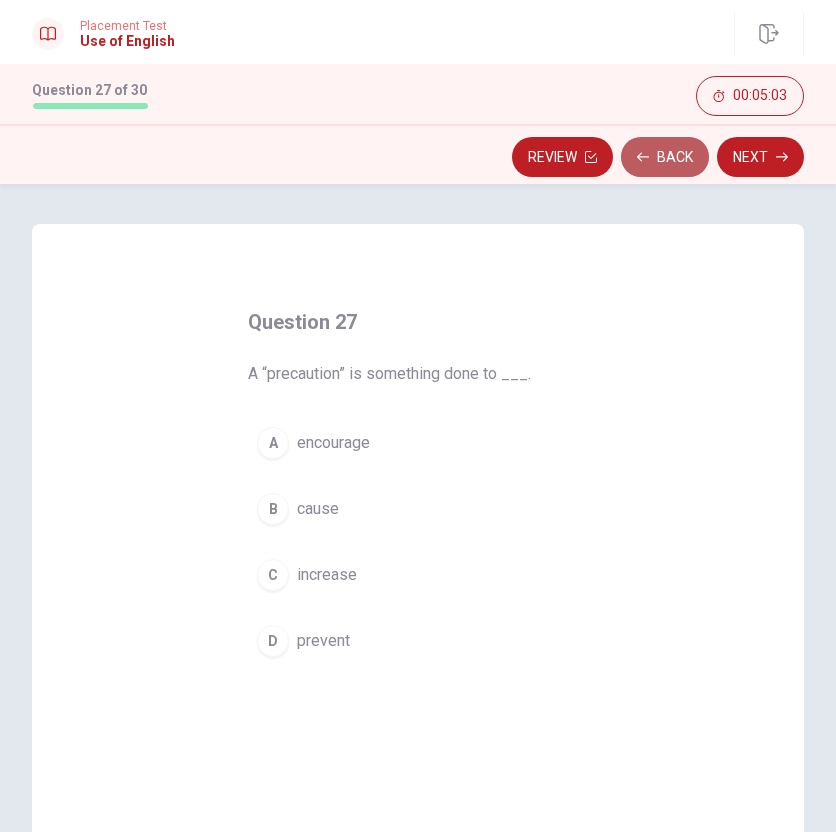 click on "Back" at bounding box center [665, 157] 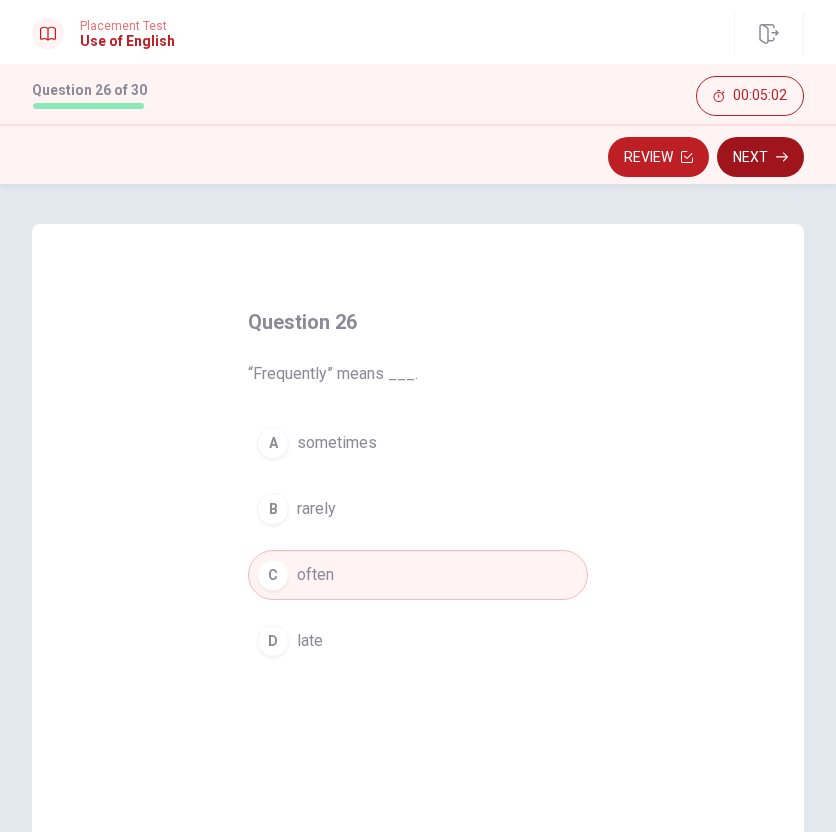 click on "Next" at bounding box center [760, 157] 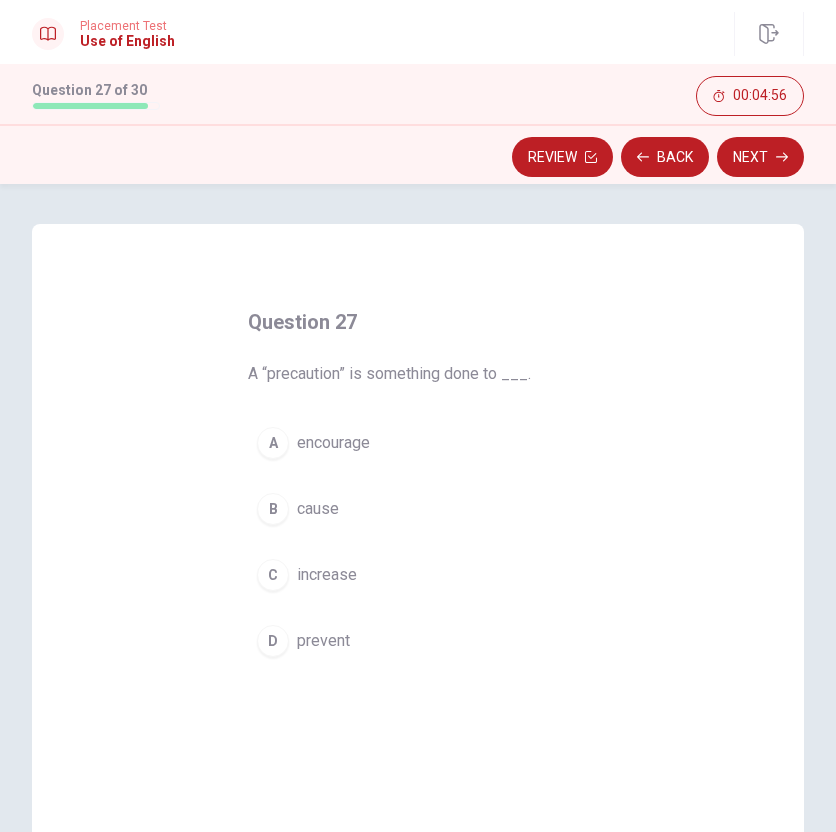 click on "prevent" at bounding box center [323, 641] 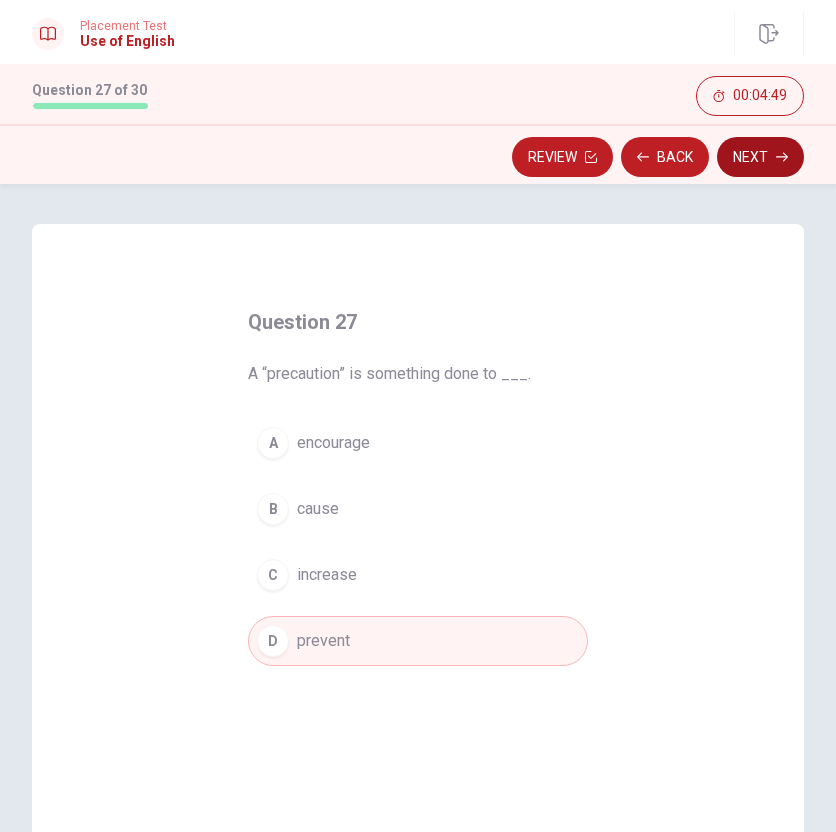 click on "Next" at bounding box center [760, 157] 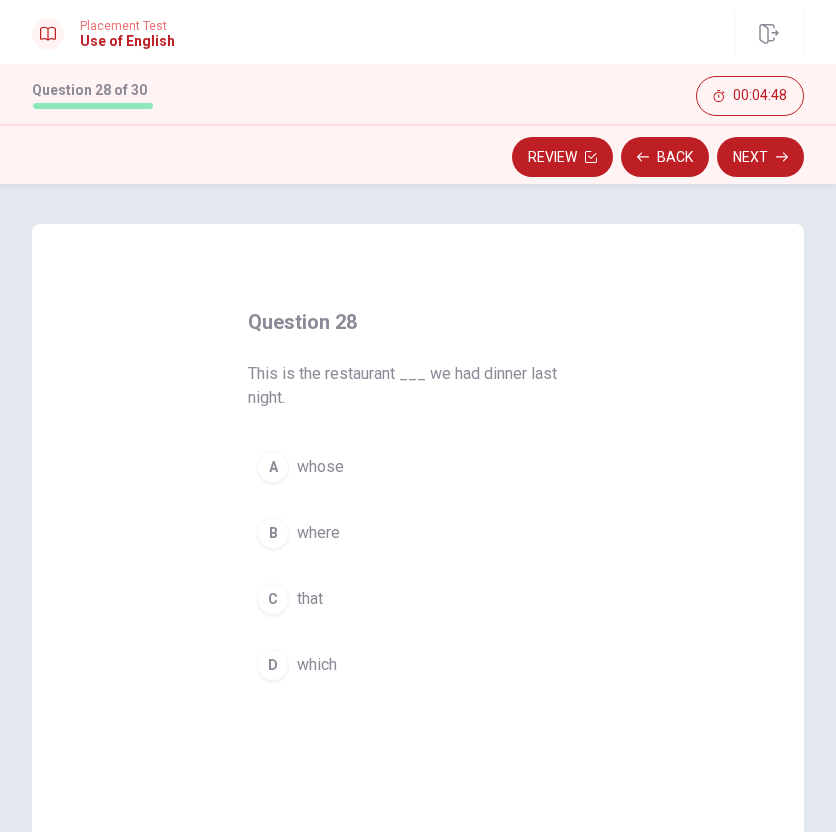 drag, startPoint x: 285, startPoint y: 381, endPoint x: 447, endPoint y: 381, distance: 162 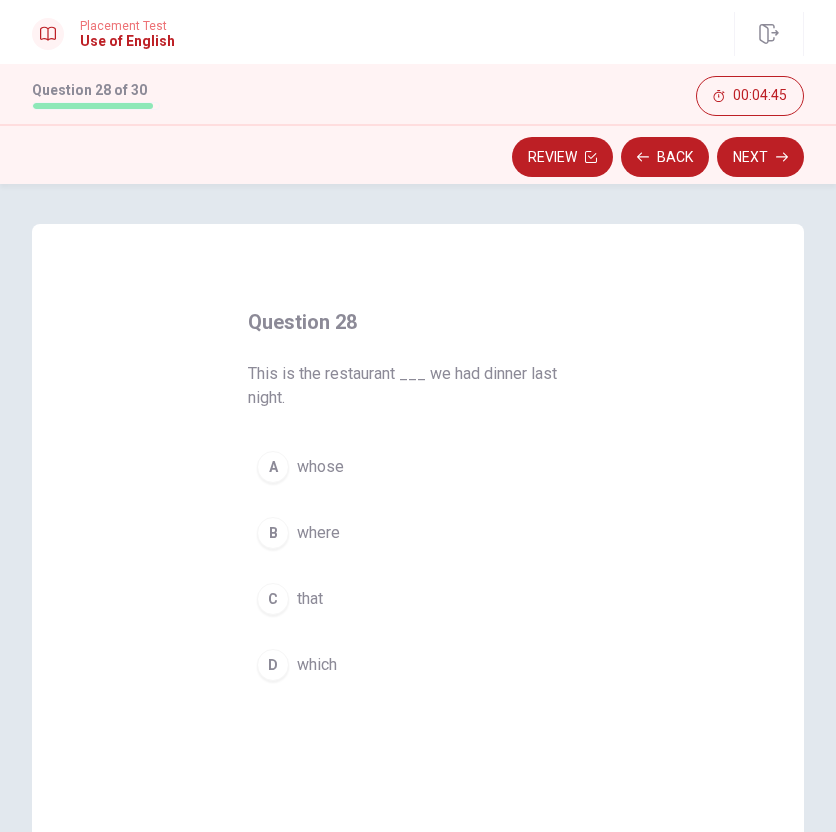 click on "where" at bounding box center (318, 533) 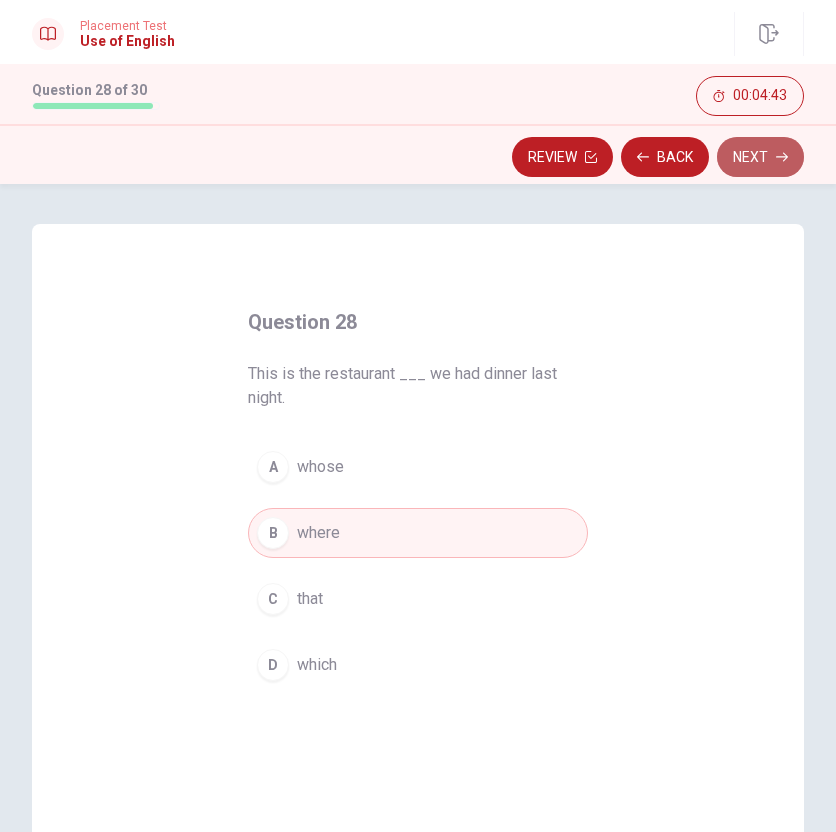 click on "Next" at bounding box center [760, 157] 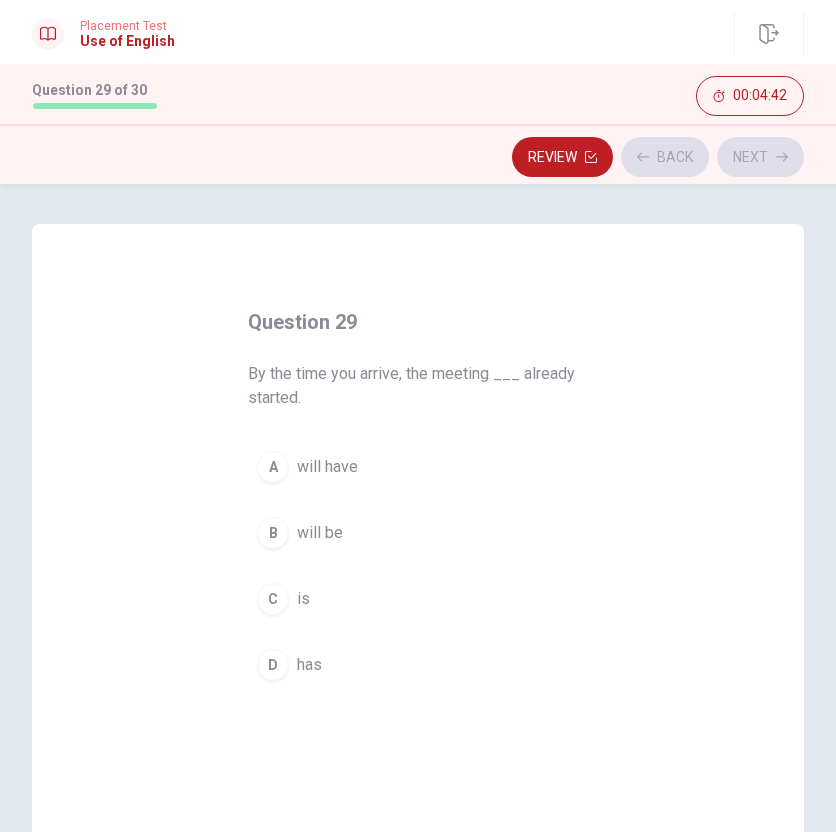 drag, startPoint x: 381, startPoint y: 371, endPoint x: 480, endPoint y: 371, distance: 99 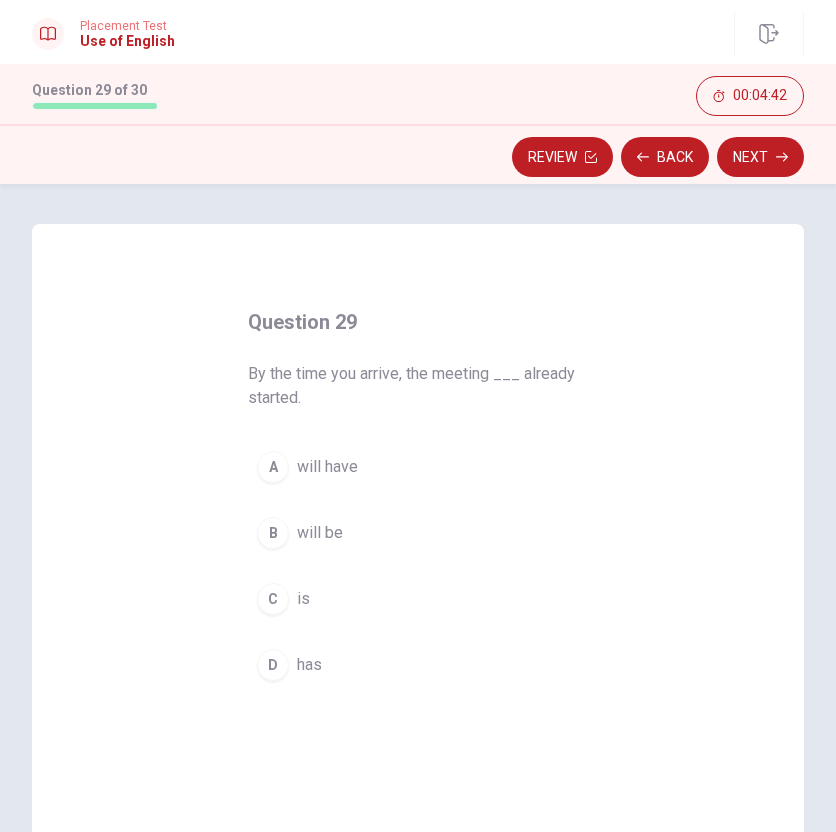 click on "By the time you arrive, the meeting ___ already started." at bounding box center [418, 386] 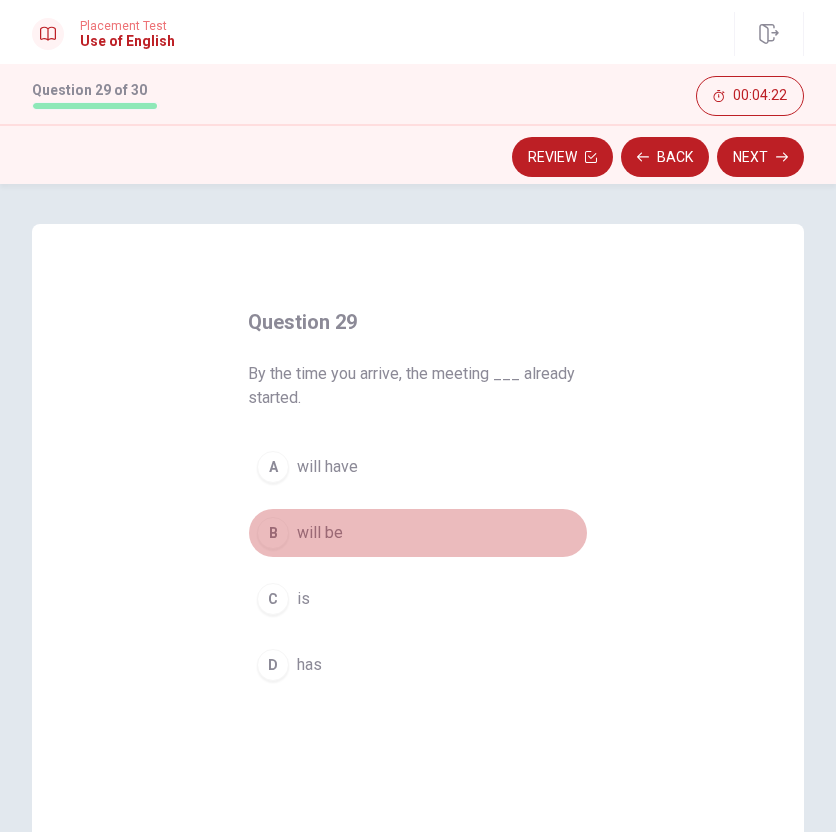 click on "will be" at bounding box center (320, 533) 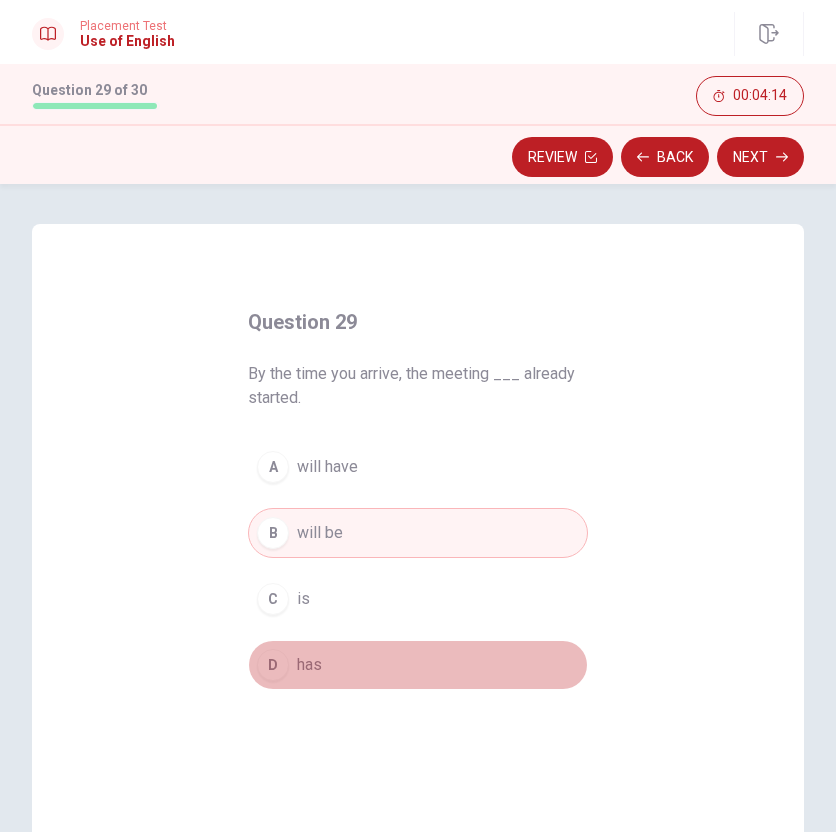 click on "D has" at bounding box center [418, 665] 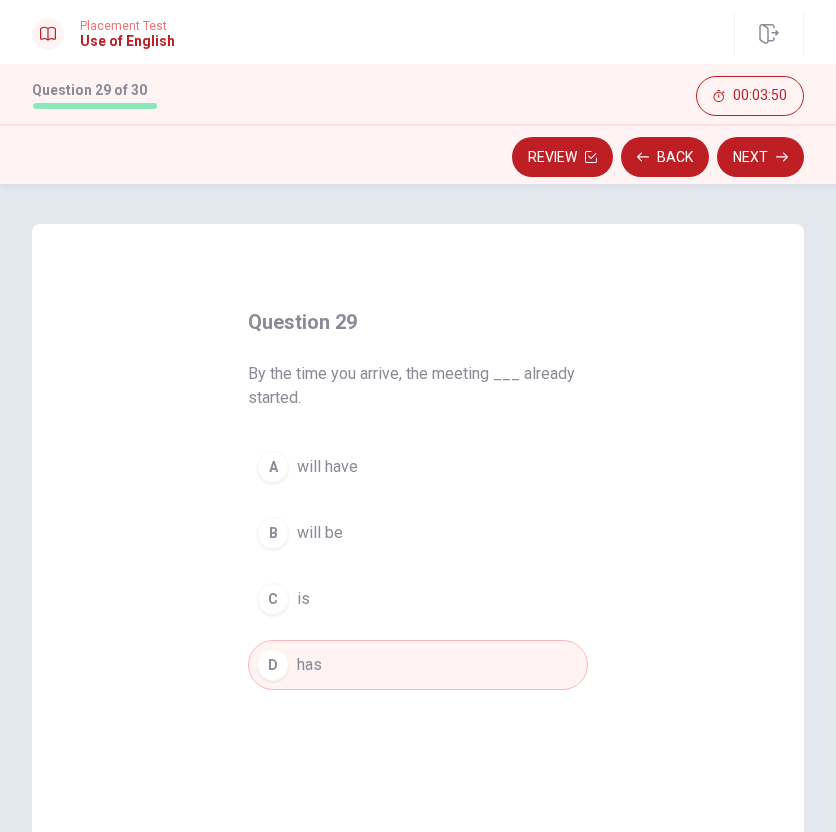 click on "will have" at bounding box center [327, 467] 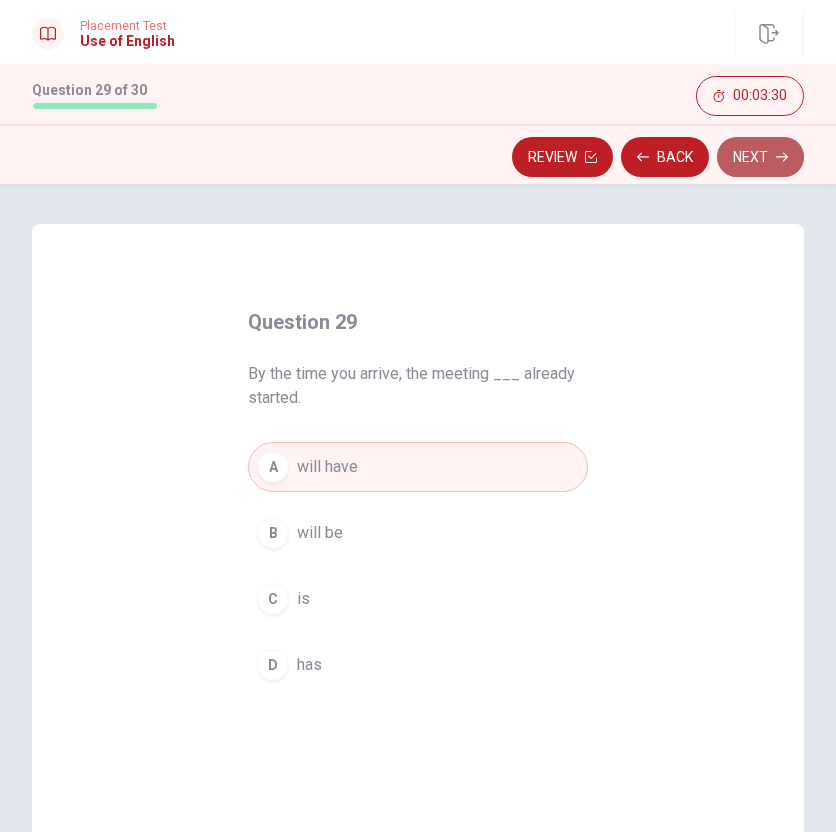 click on "Next" at bounding box center (760, 157) 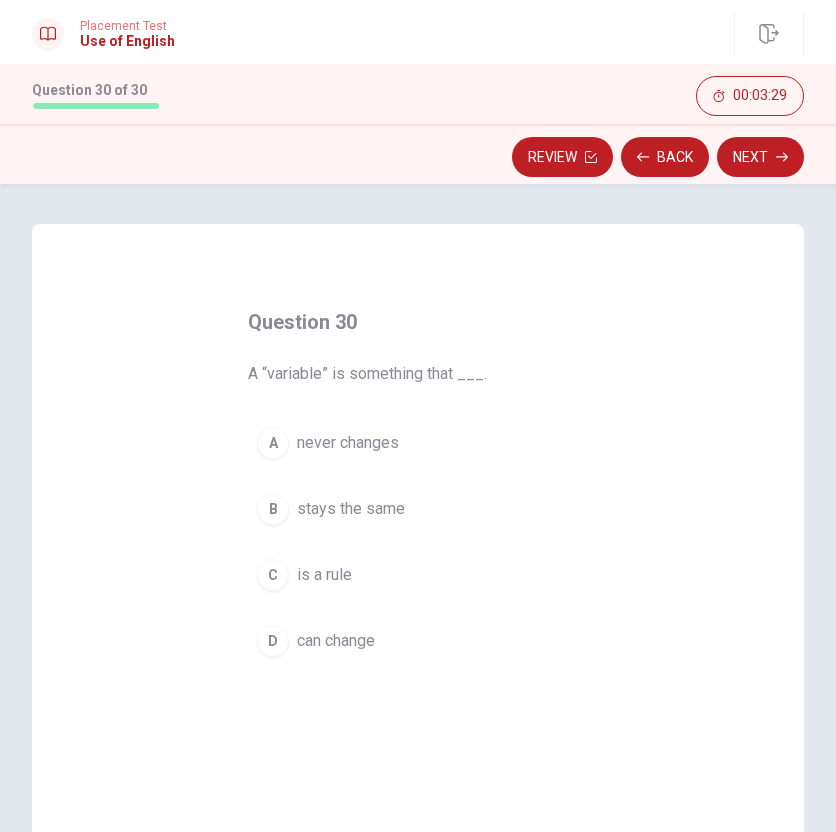 drag, startPoint x: 334, startPoint y: 378, endPoint x: 404, endPoint y: 378, distance: 70 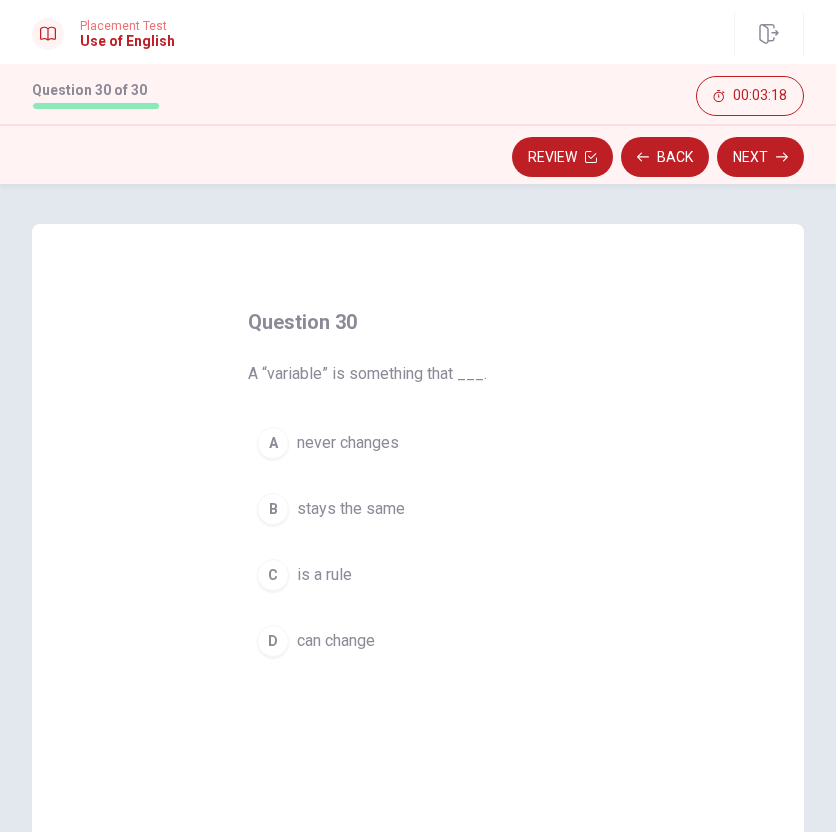drag, startPoint x: 275, startPoint y: 381, endPoint x: 341, endPoint y: 381, distance: 66 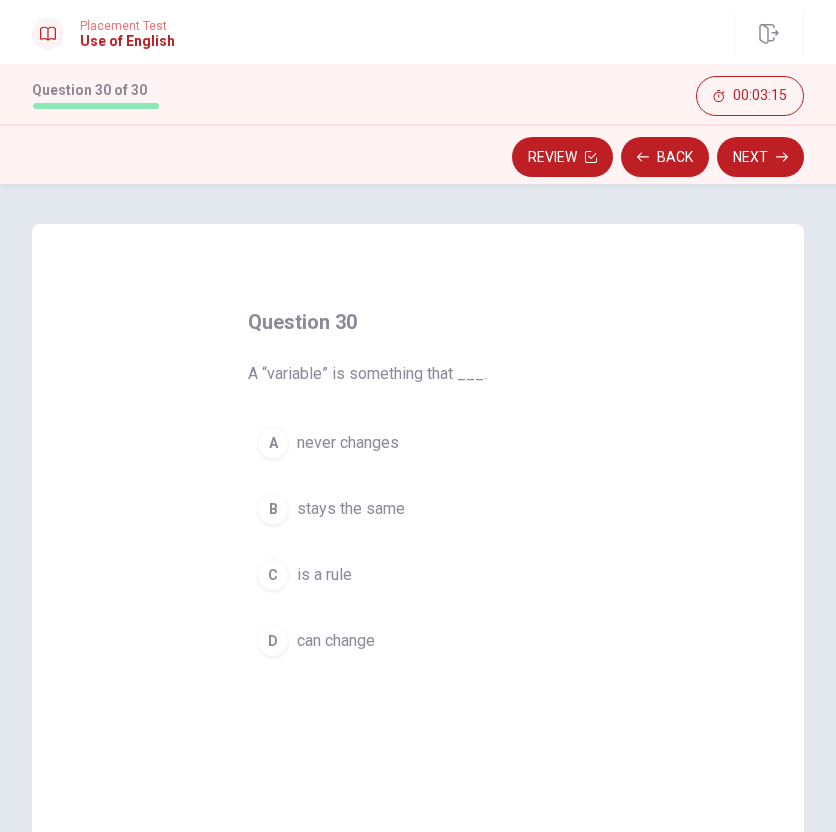 click on "can change" at bounding box center [336, 641] 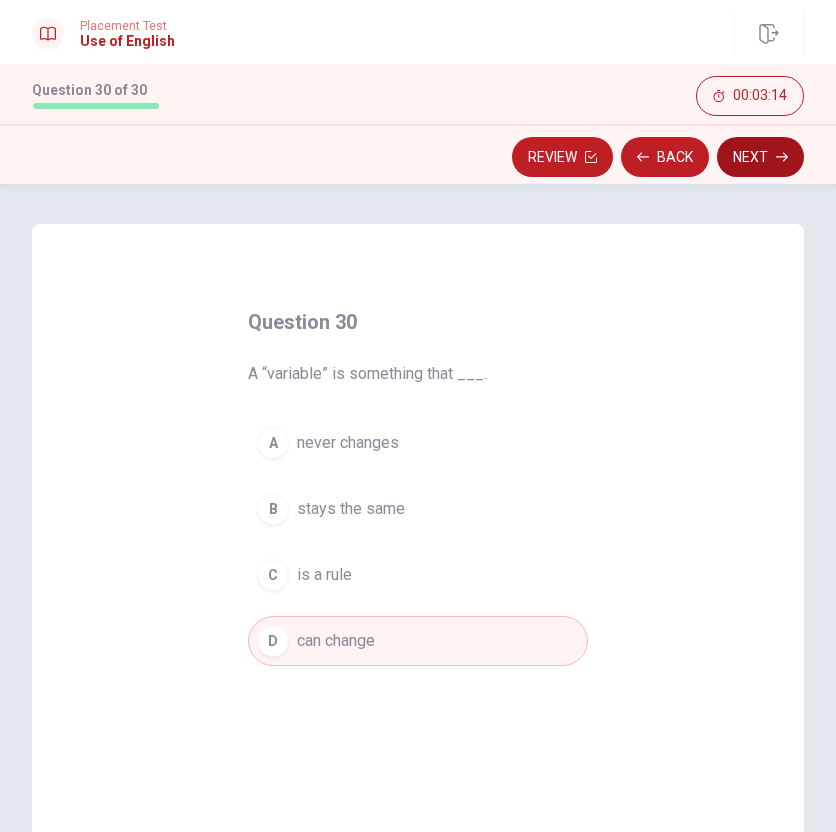 click on "Next" at bounding box center [760, 157] 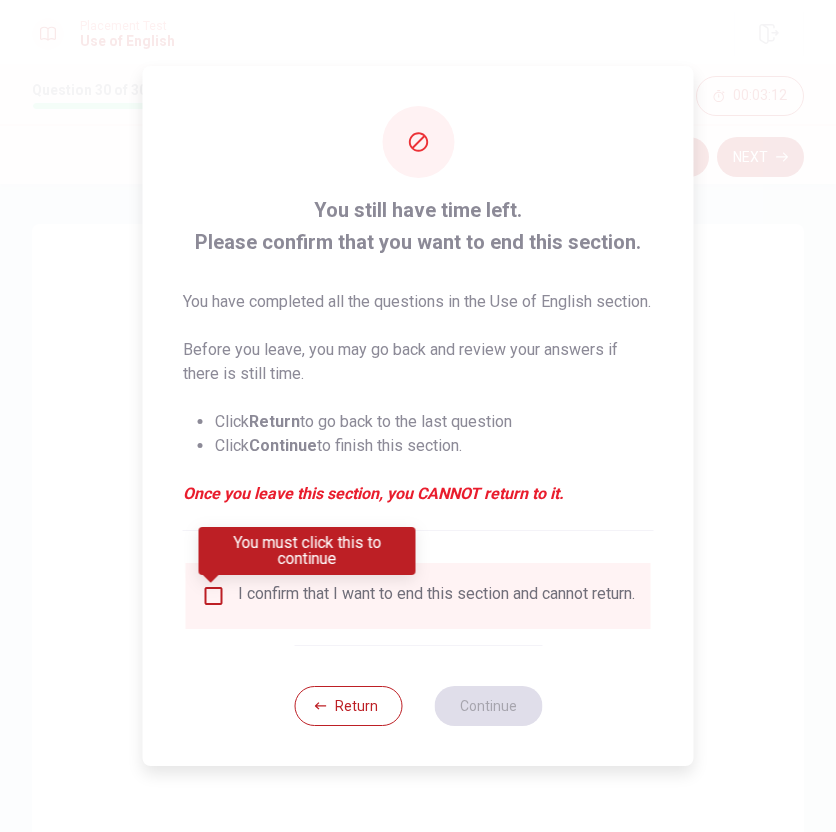 click on "I confirm that I want to end this section and cannot return." at bounding box center (436, 596) 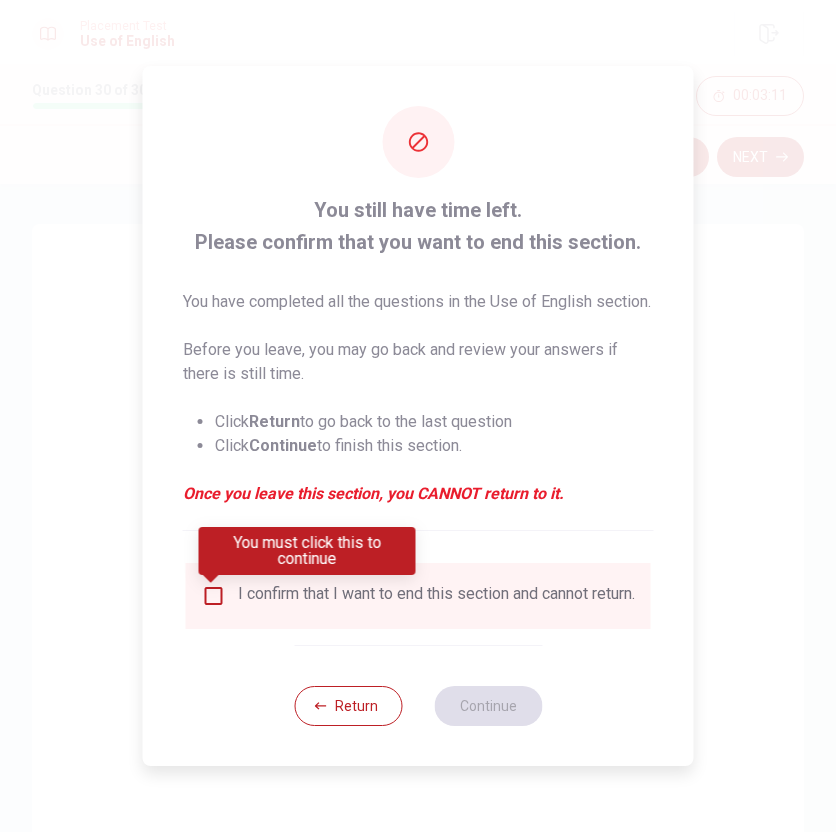 click at bounding box center [214, 596] 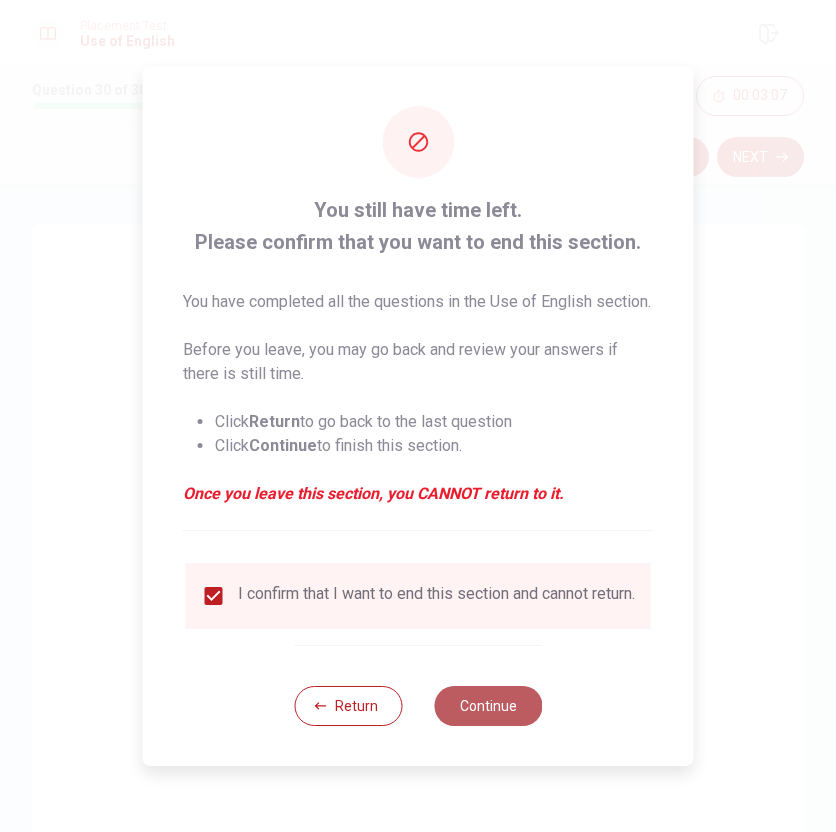 click on "Continue" at bounding box center (488, 706) 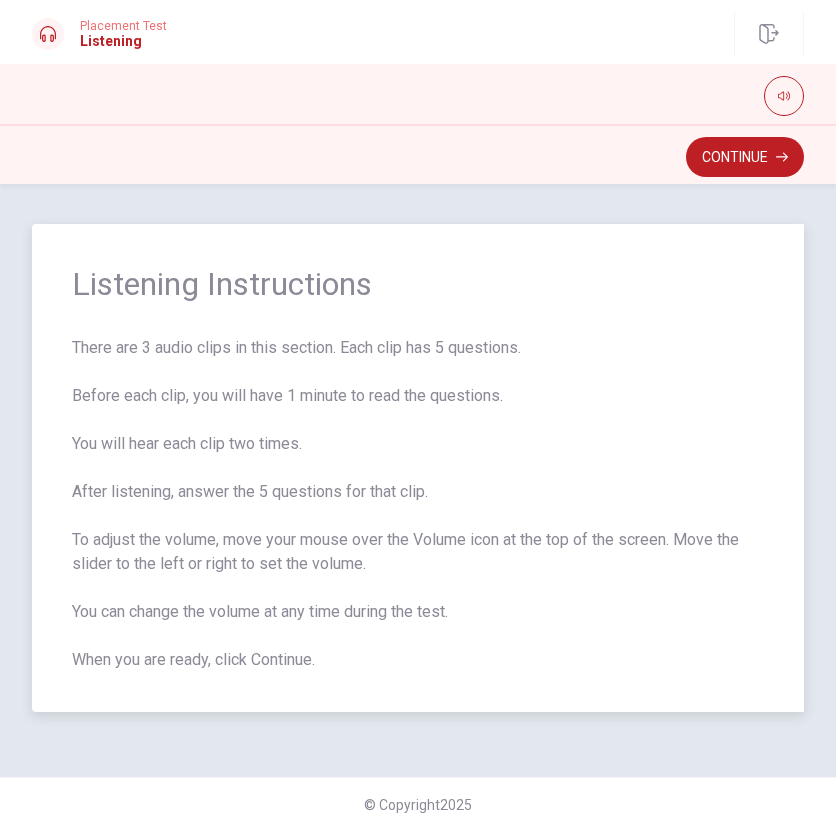drag, startPoint x: 114, startPoint y: 440, endPoint x: 317, endPoint y: 440, distance: 203 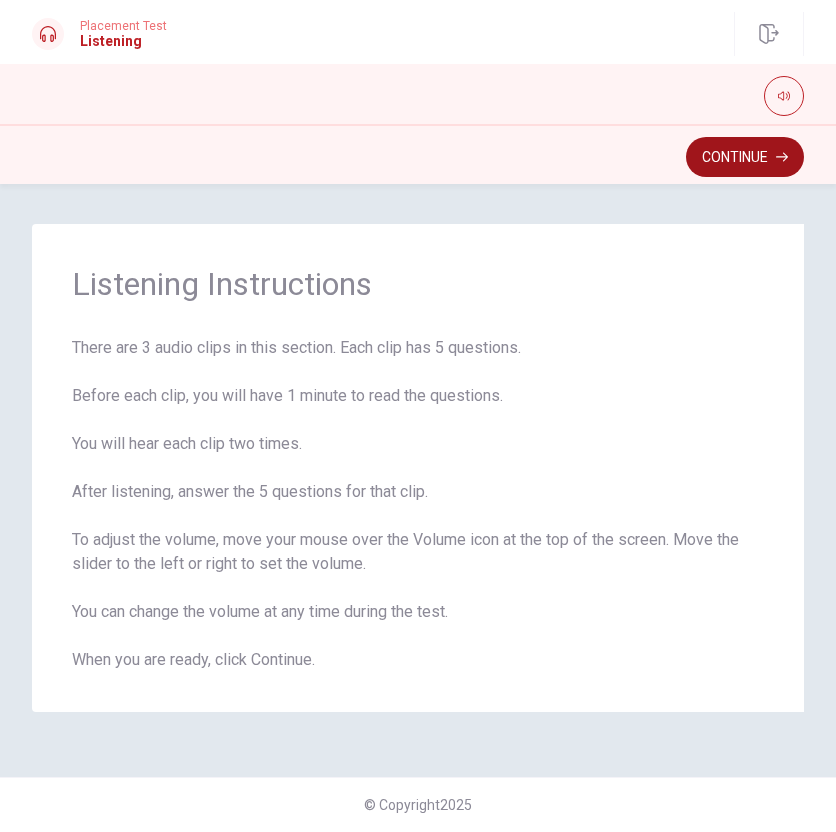 click on "Continue" at bounding box center (745, 157) 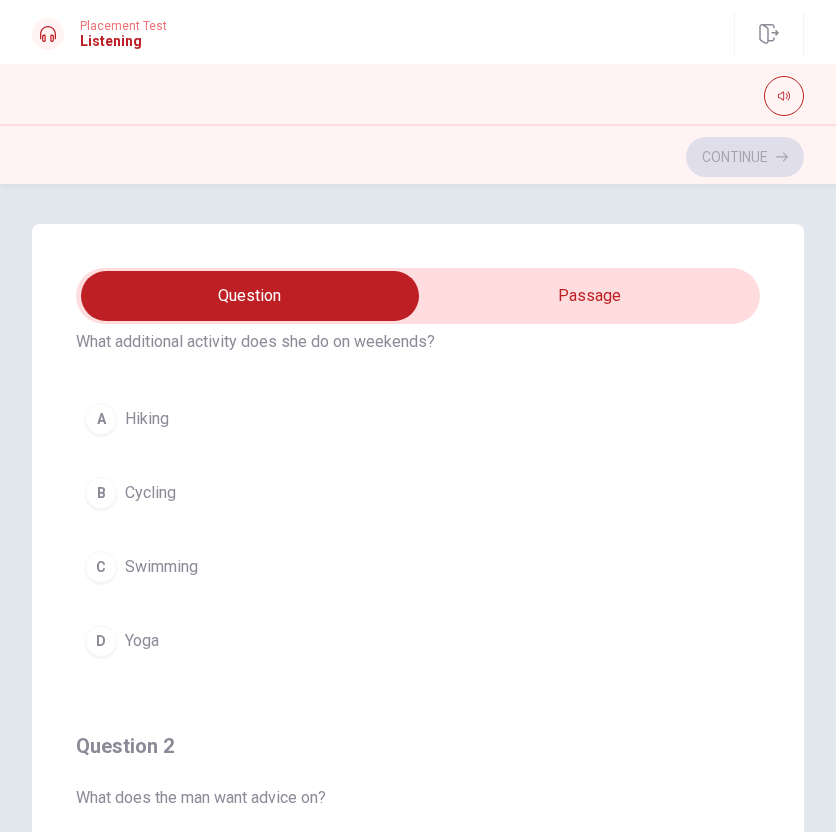 scroll, scrollTop: 85, scrollLeft: 0, axis: vertical 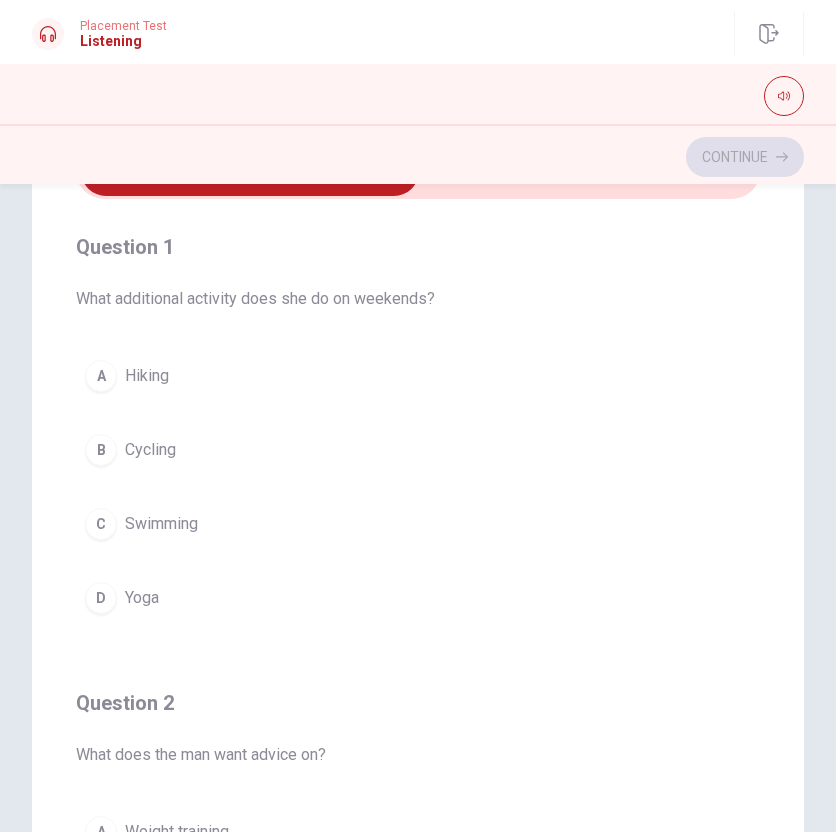 drag, startPoint x: 206, startPoint y: 297, endPoint x: 424, endPoint y: 298, distance: 218.00229 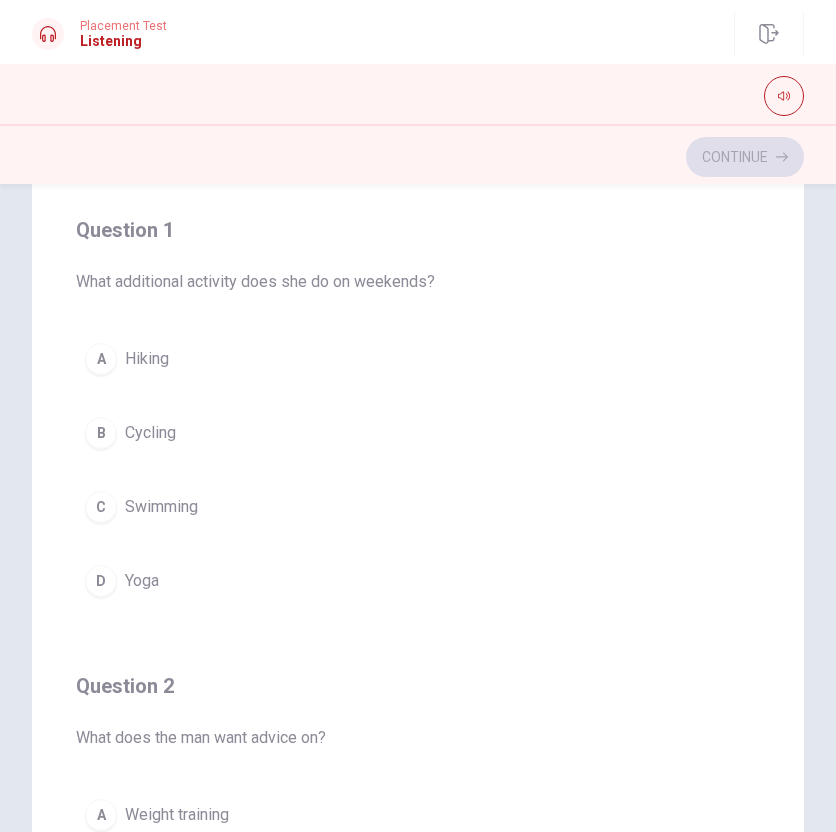 scroll, scrollTop: 156, scrollLeft: 0, axis: vertical 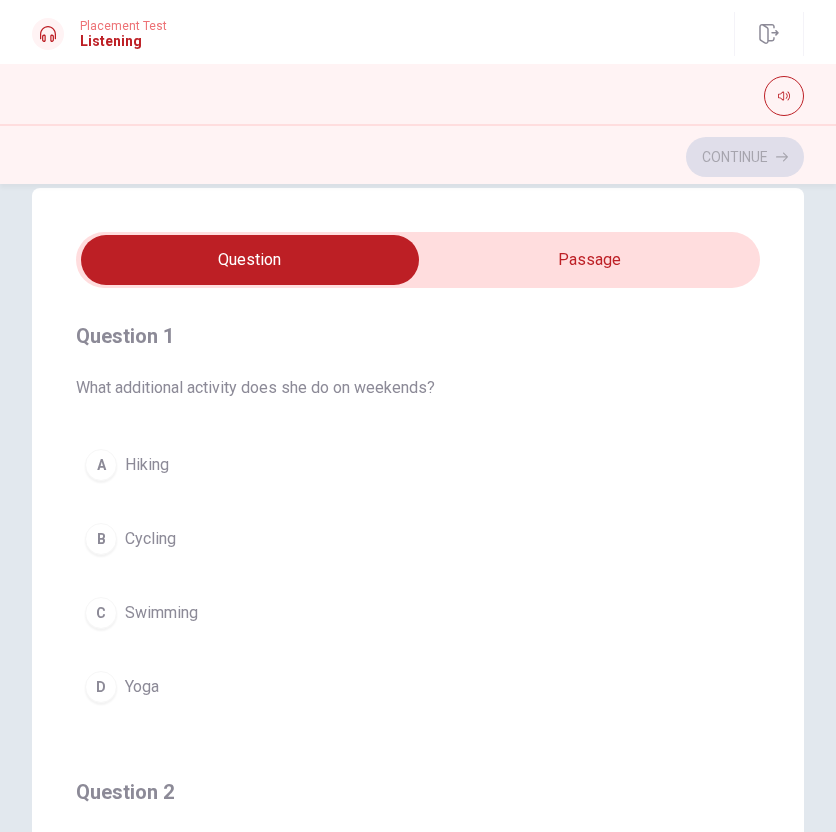 click at bounding box center (250, 260) 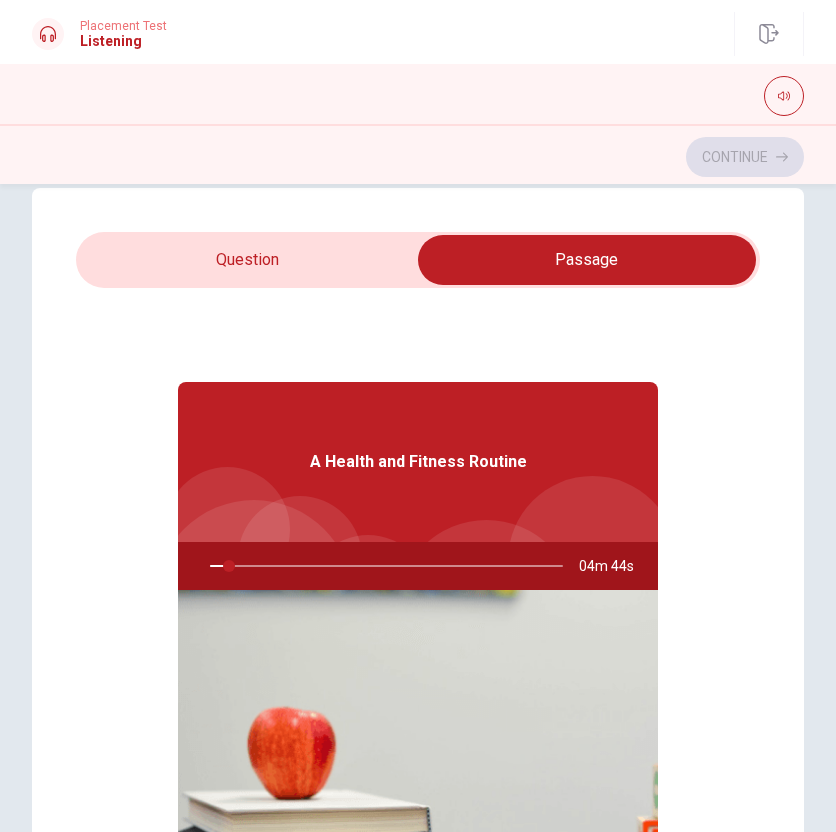 type on "6" 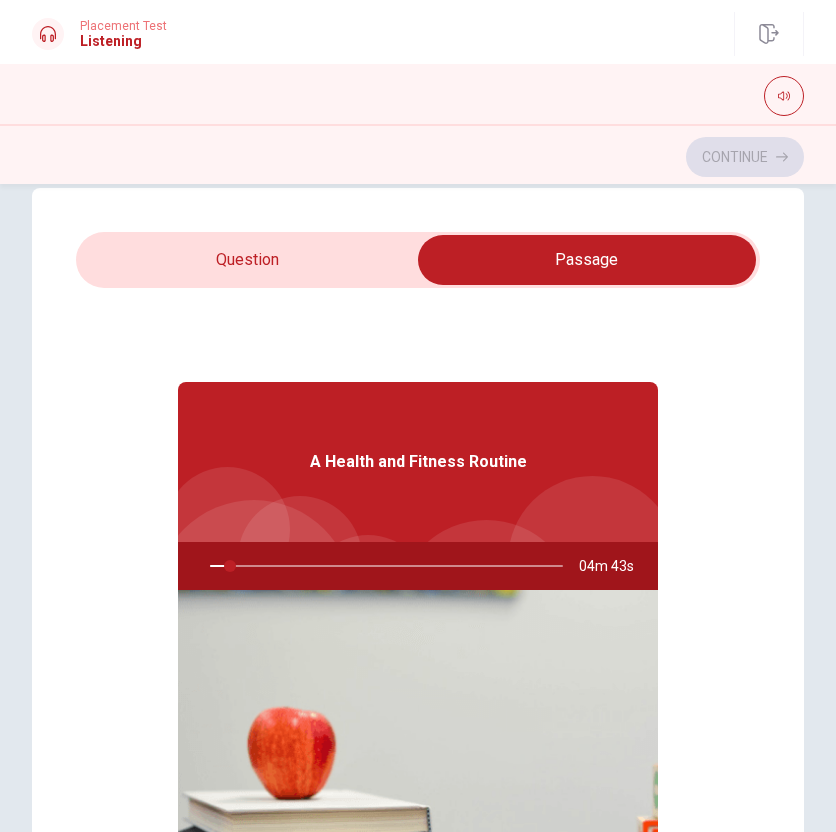 click at bounding box center (587, 260) 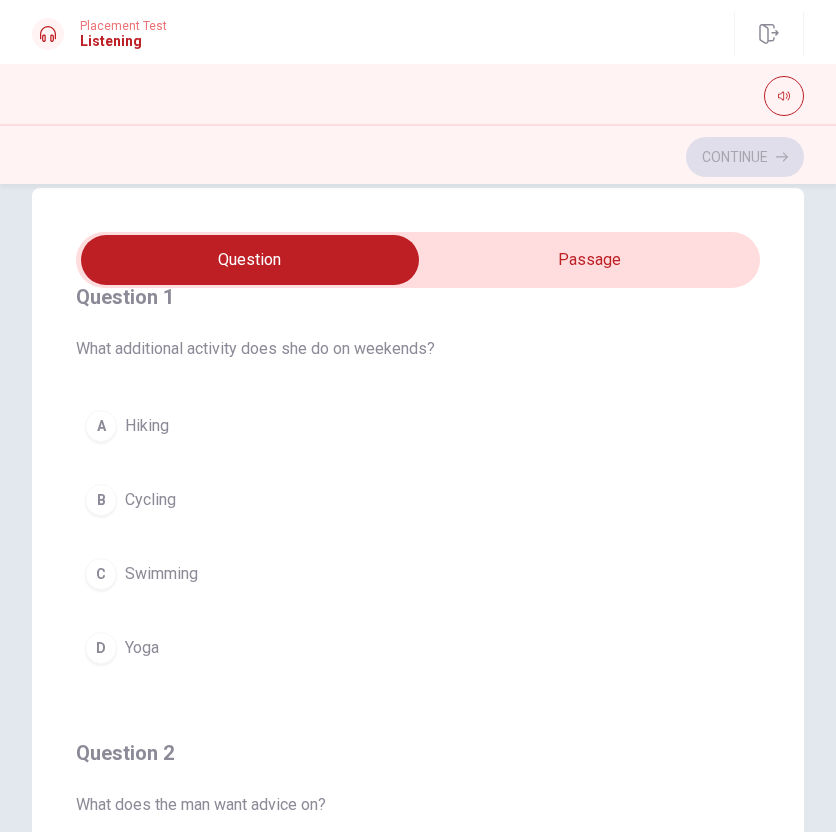 scroll, scrollTop: 55, scrollLeft: 0, axis: vertical 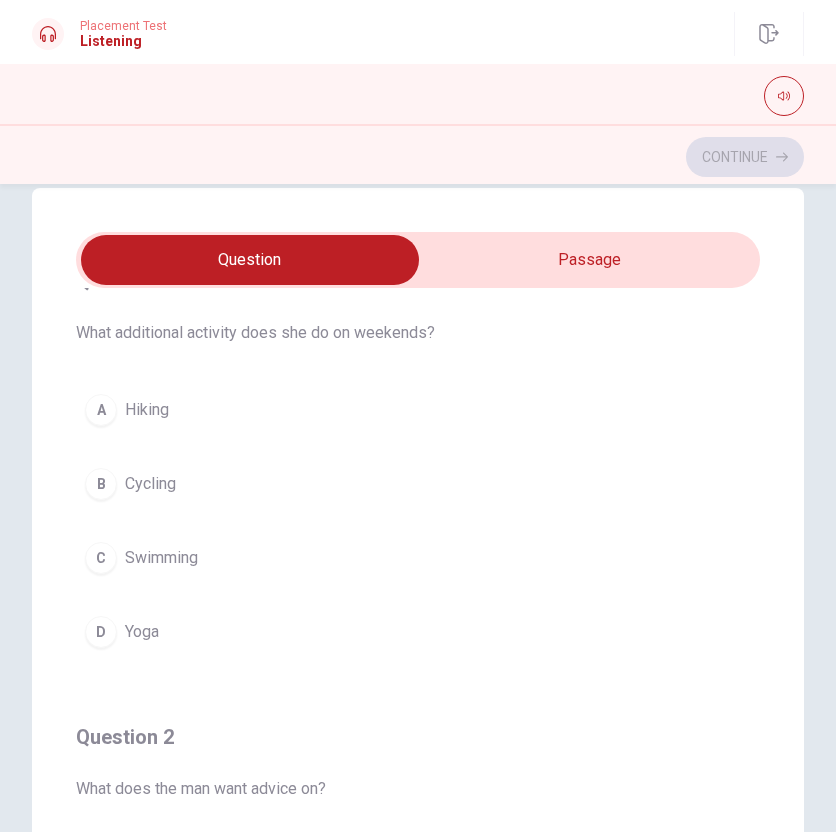drag, startPoint x: 189, startPoint y: 333, endPoint x: 407, endPoint y: 334, distance: 218.00229 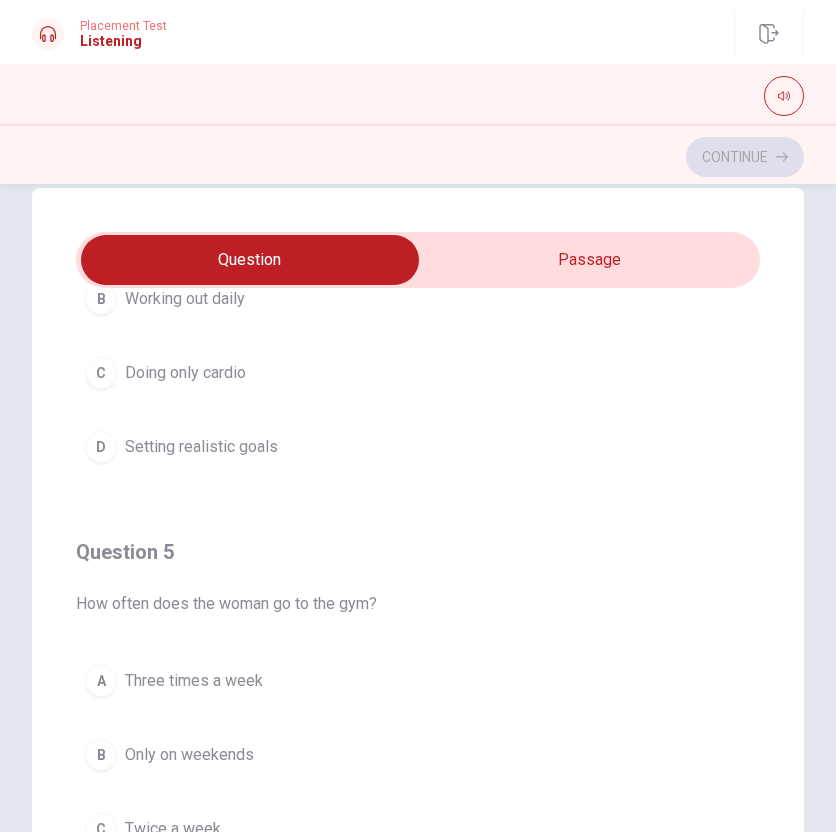 scroll, scrollTop: 1620, scrollLeft: 0, axis: vertical 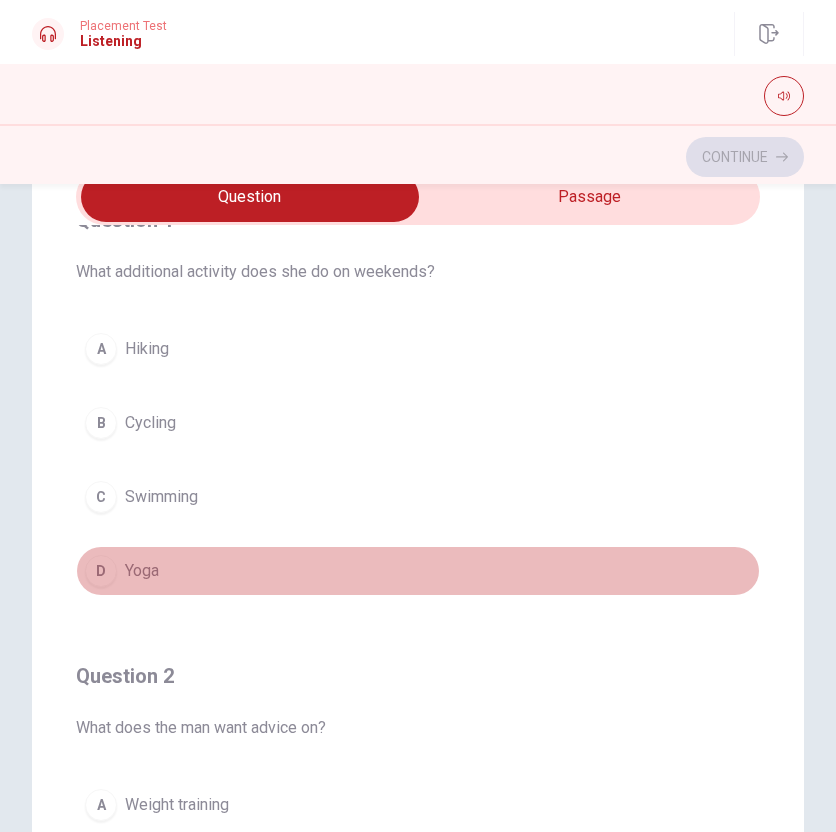 click on "Yoga" at bounding box center (142, 571) 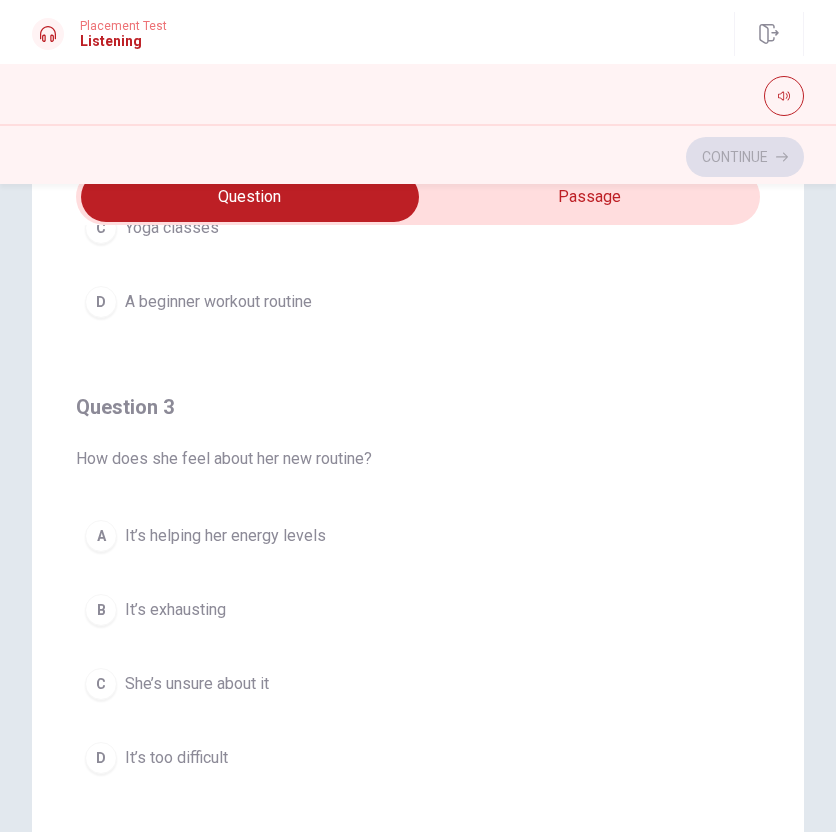 scroll, scrollTop: 780, scrollLeft: 0, axis: vertical 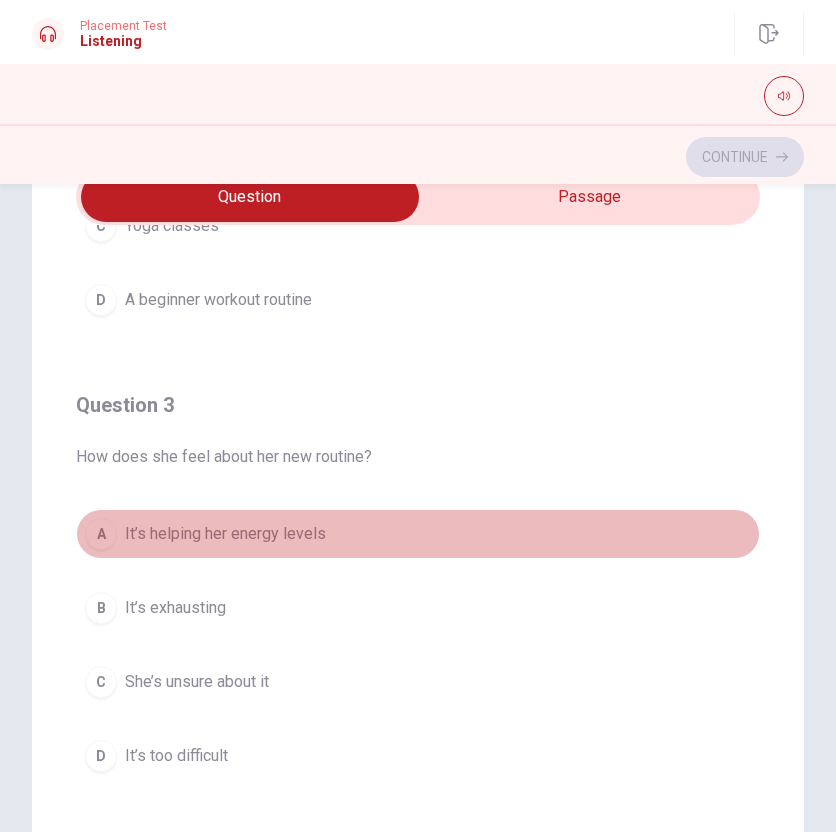 click on "It’s helping her energy levels" at bounding box center [225, 534] 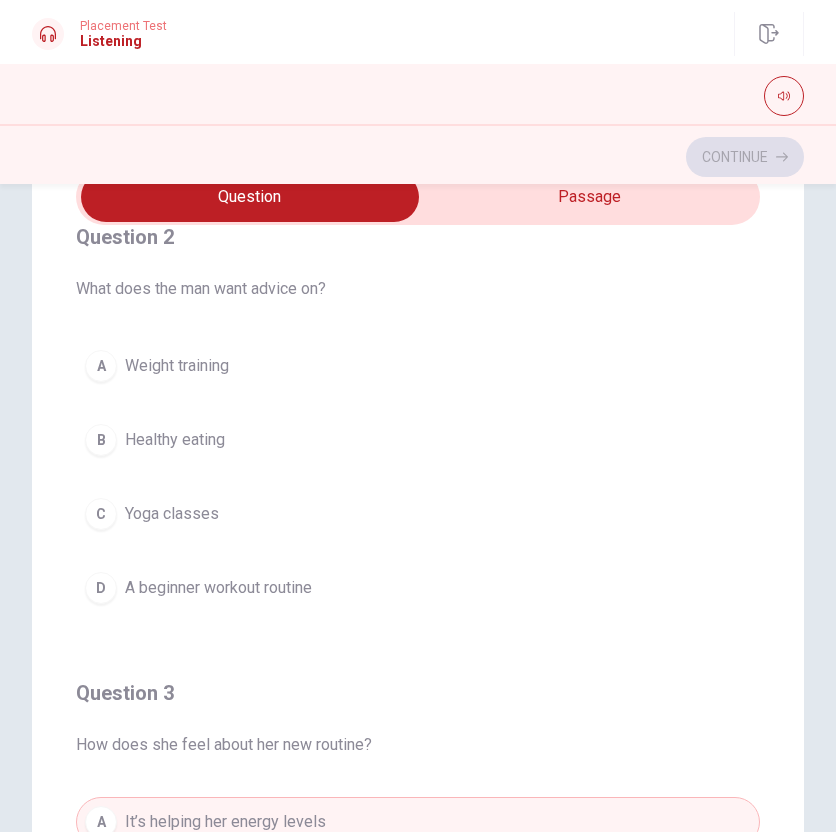 scroll, scrollTop: 493, scrollLeft: 0, axis: vertical 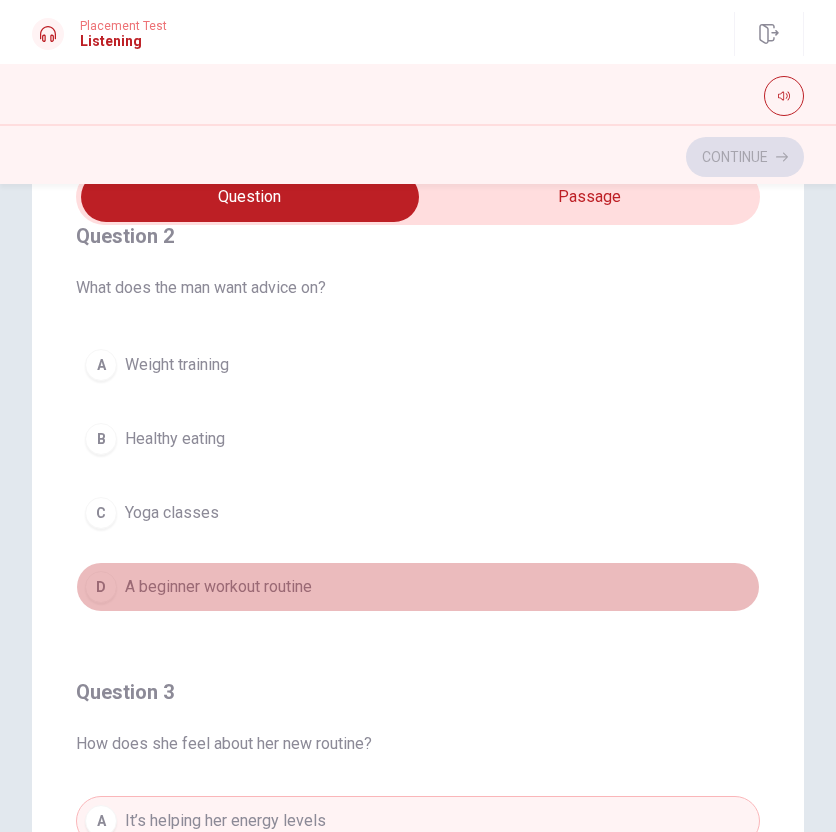 click on "A beginner workout routine" at bounding box center [218, 587] 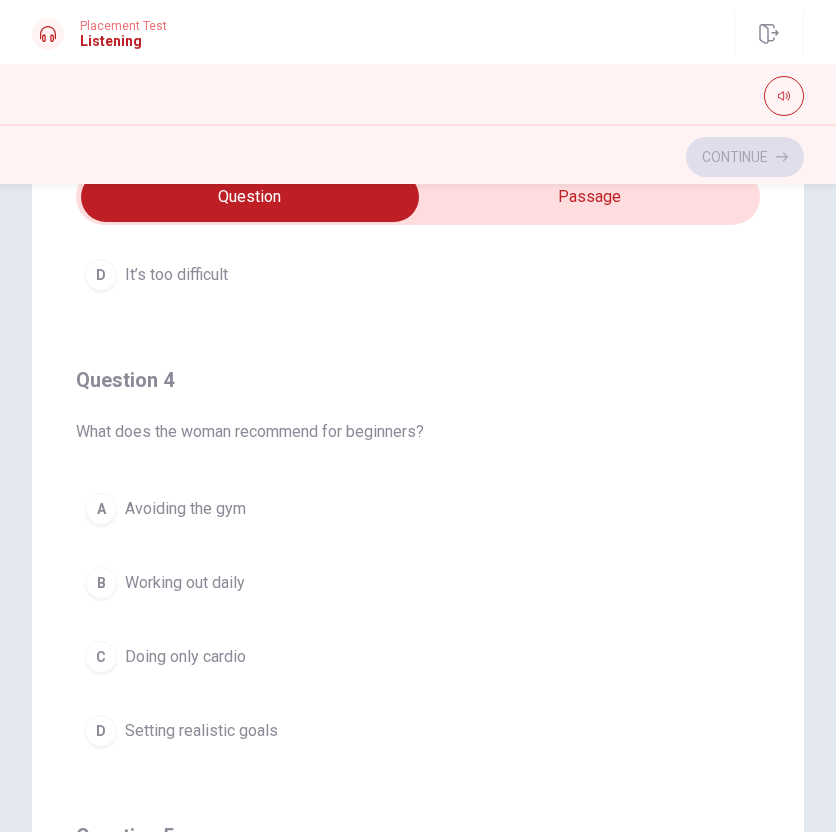 scroll, scrollTop: 1620, scrollLeft: 0, axis: vertical 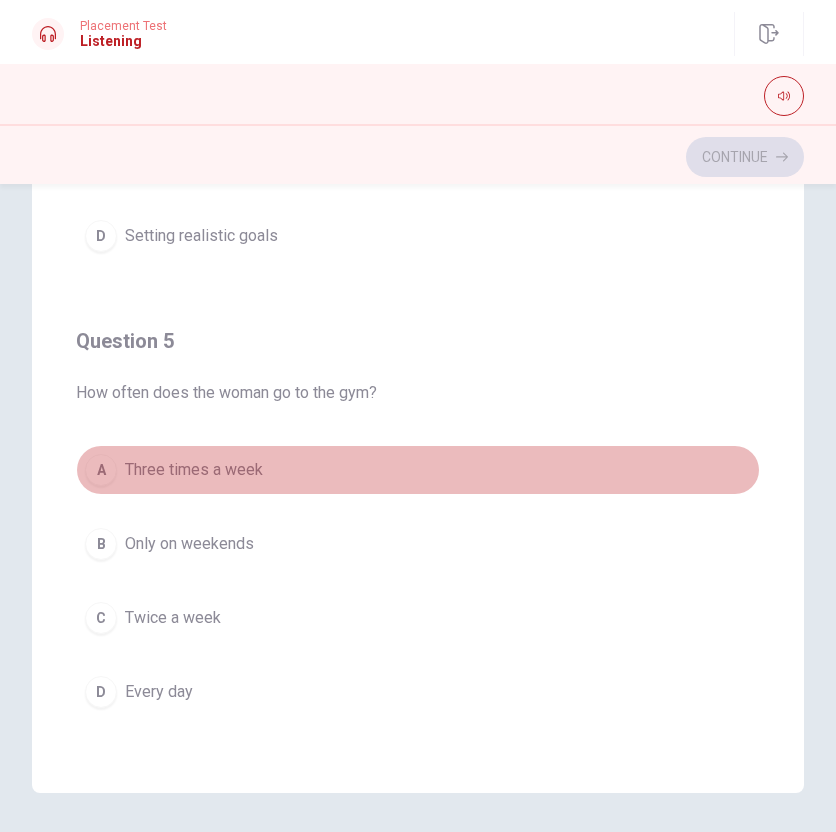 click on "Three times a week" at bounding box center [194, 470] 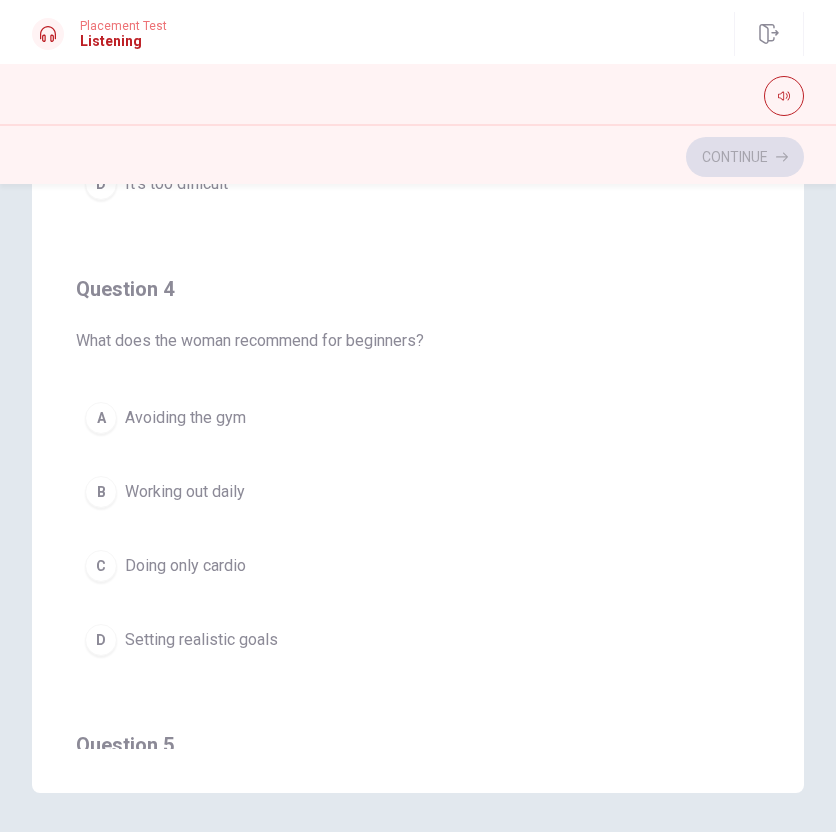scroll, scrollTop: 1217, scrollLeft: 0, axis: vertical 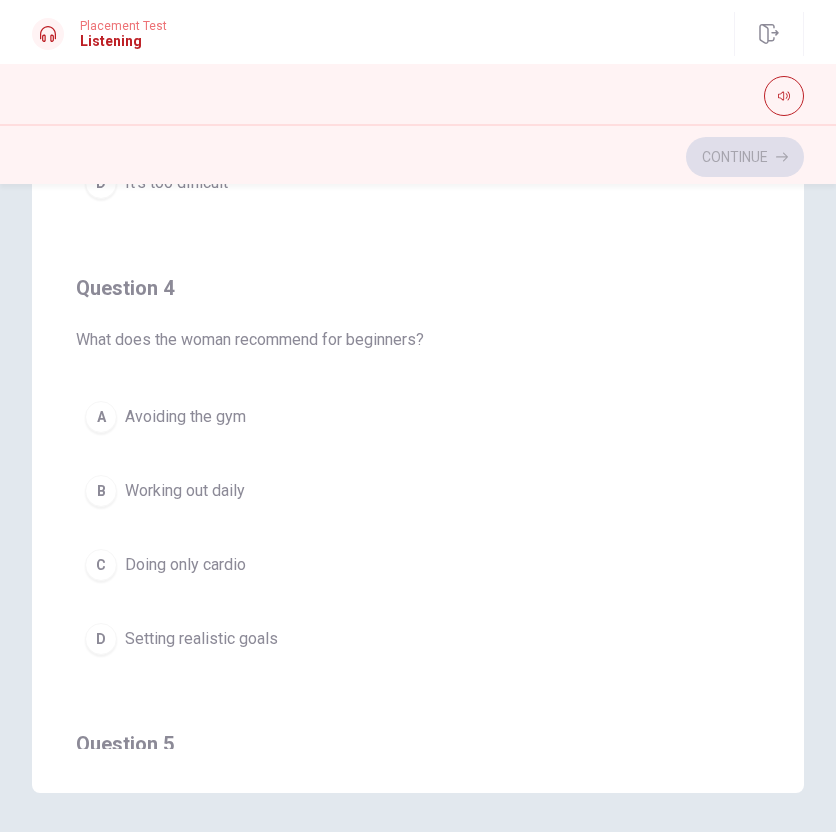 click on "Setting realistic goals" at bounding box center [201, 639] 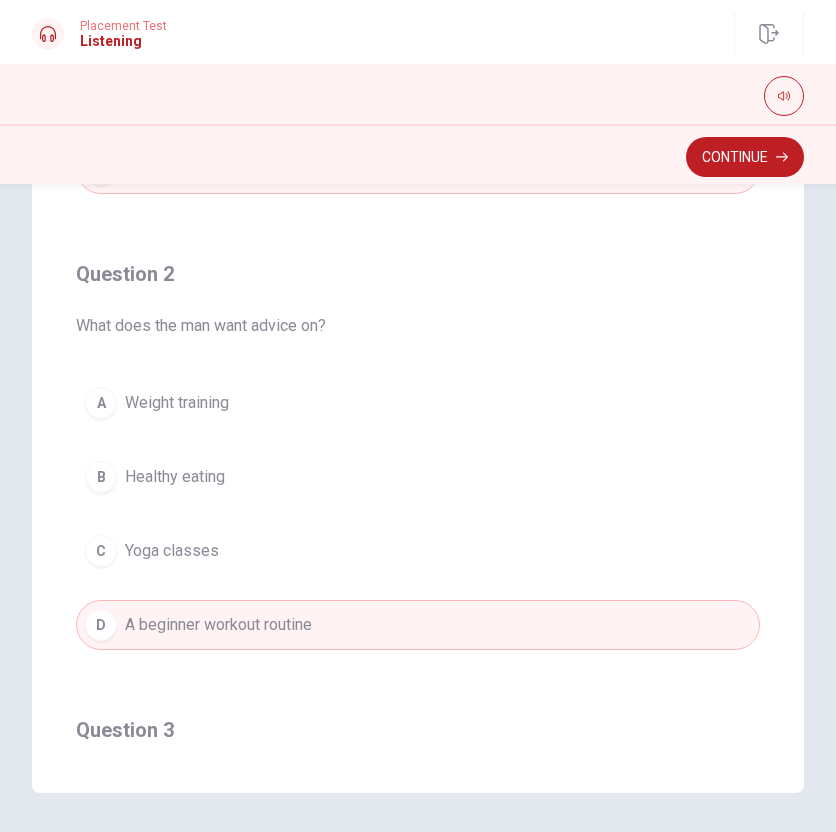 scroll, scrollTop: 317, scrollLeft: 0, axis: vertical 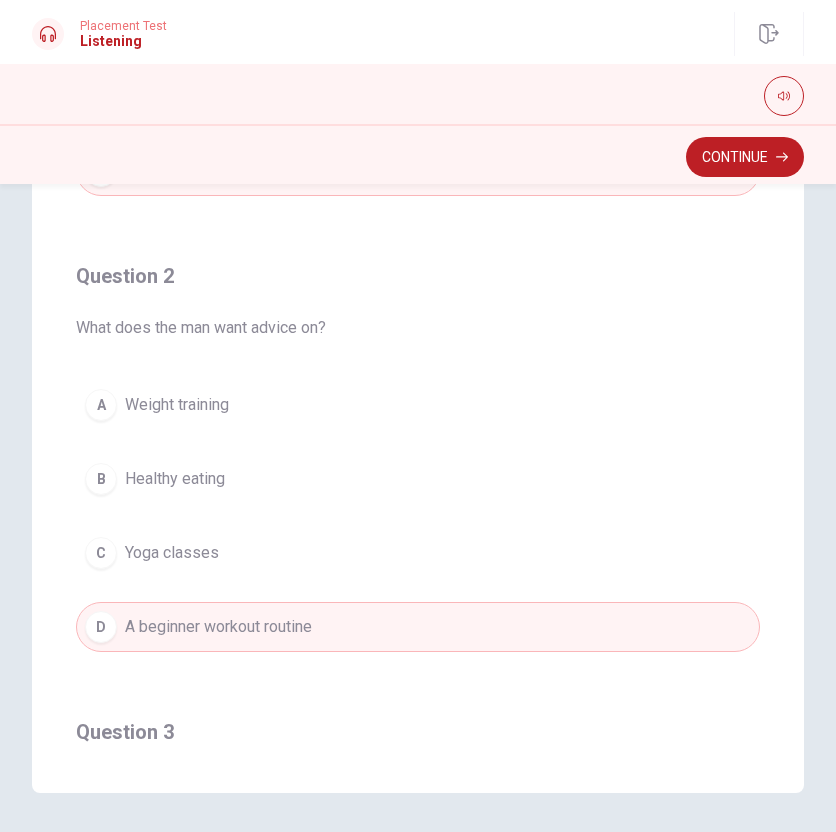 drag, startPoint x: 237, startPoint y: 321, endPoint x: 340, endPoint y: 321, distance: 103 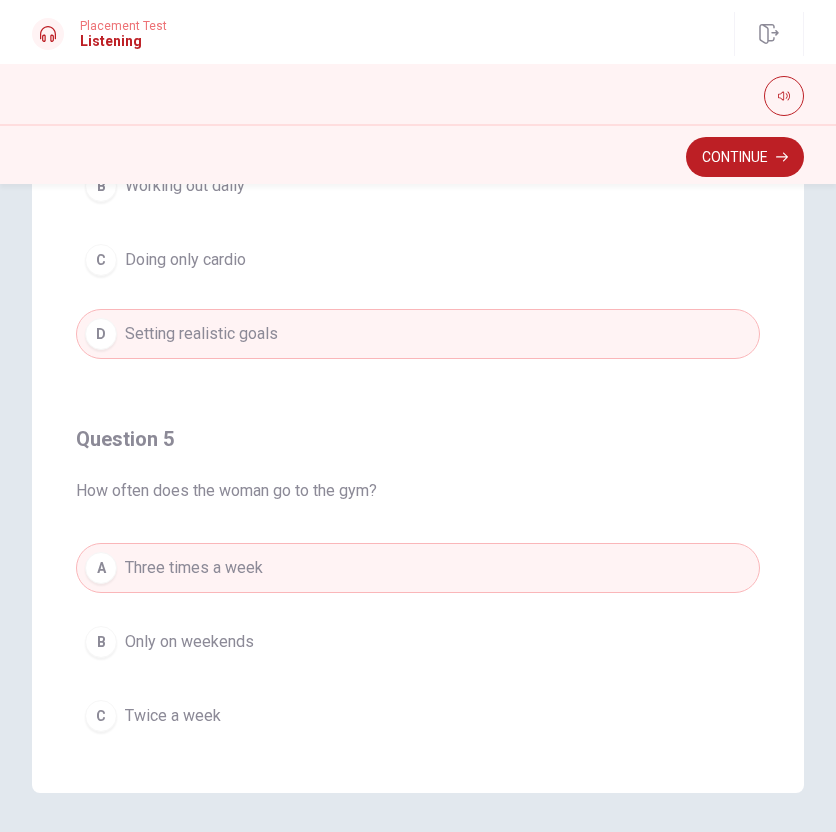 scroll, scrollTop: 1620, scrollLeft: 0, axis: vertical 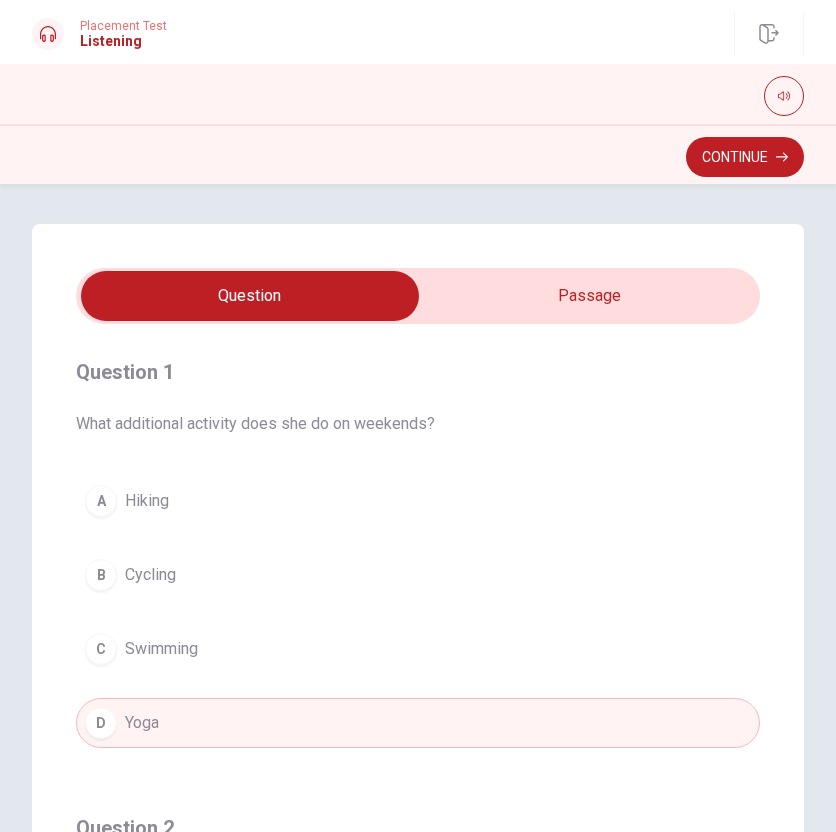 click at bounding box center [250, 296] 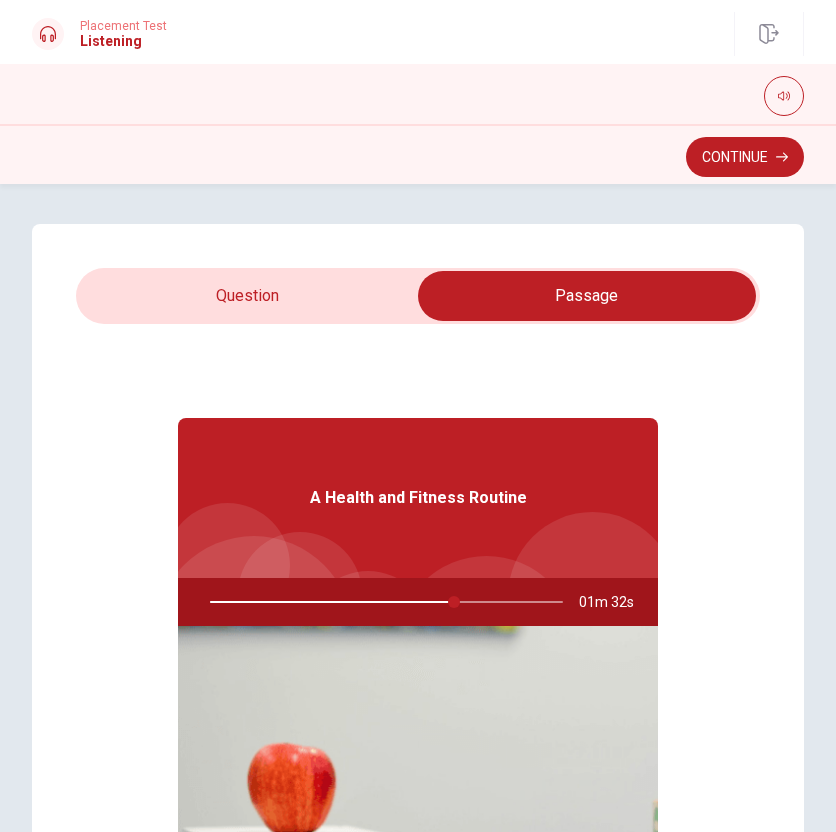 scroll, scrollTop: 112, scrollLeft: 0, axis: vertical 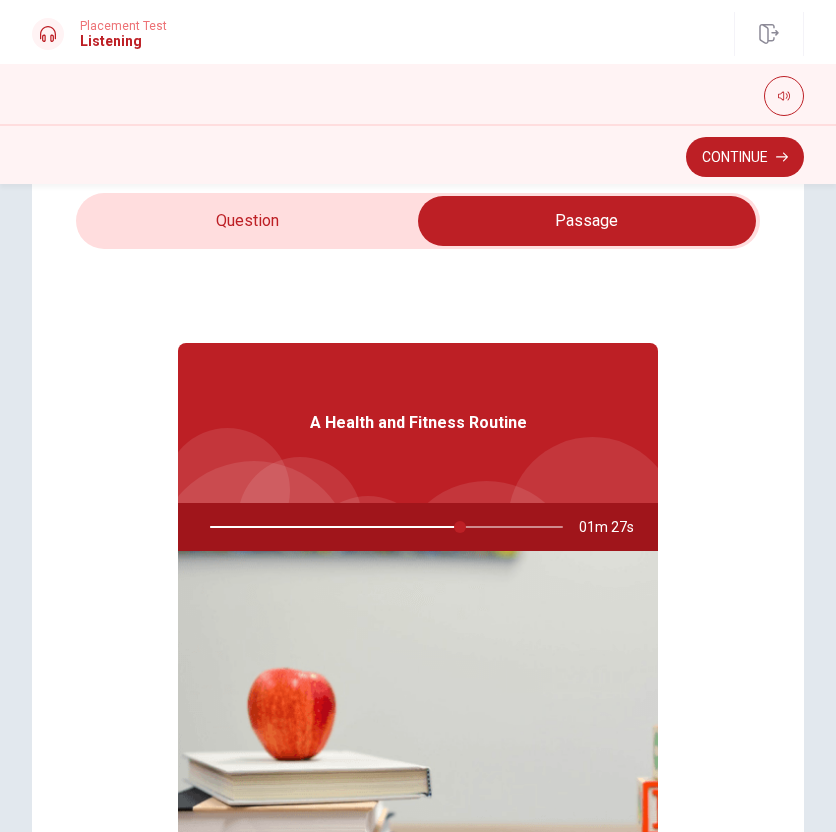 drag, startPoint x: 457, startPoint y: 530, endPoint x: 379, endPoint y: 532, distance: 78.025635 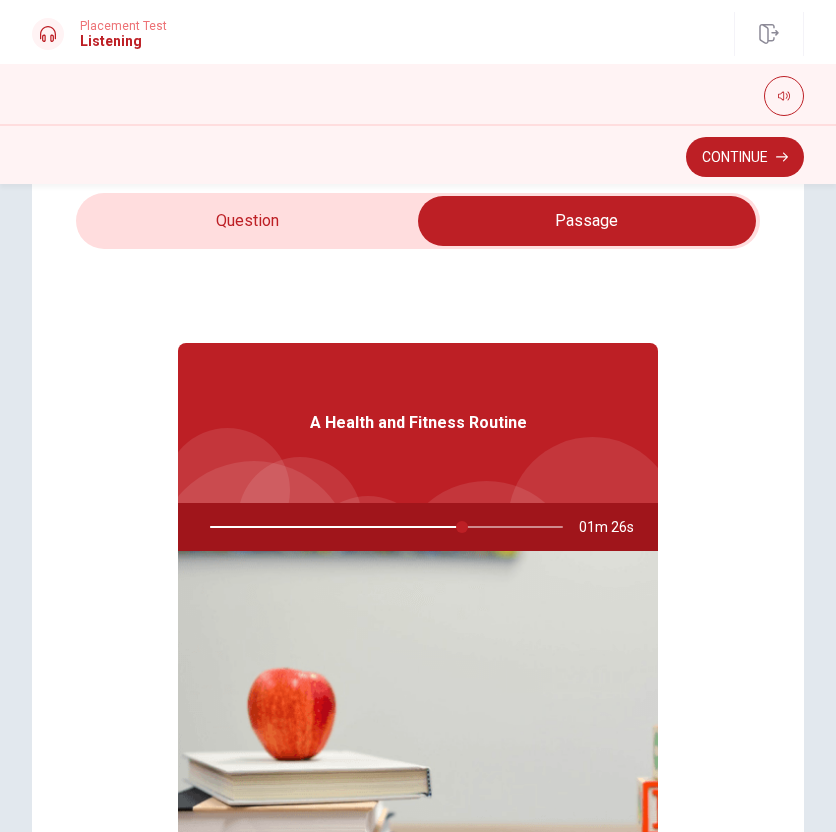 click at bounding box center (382, 527) 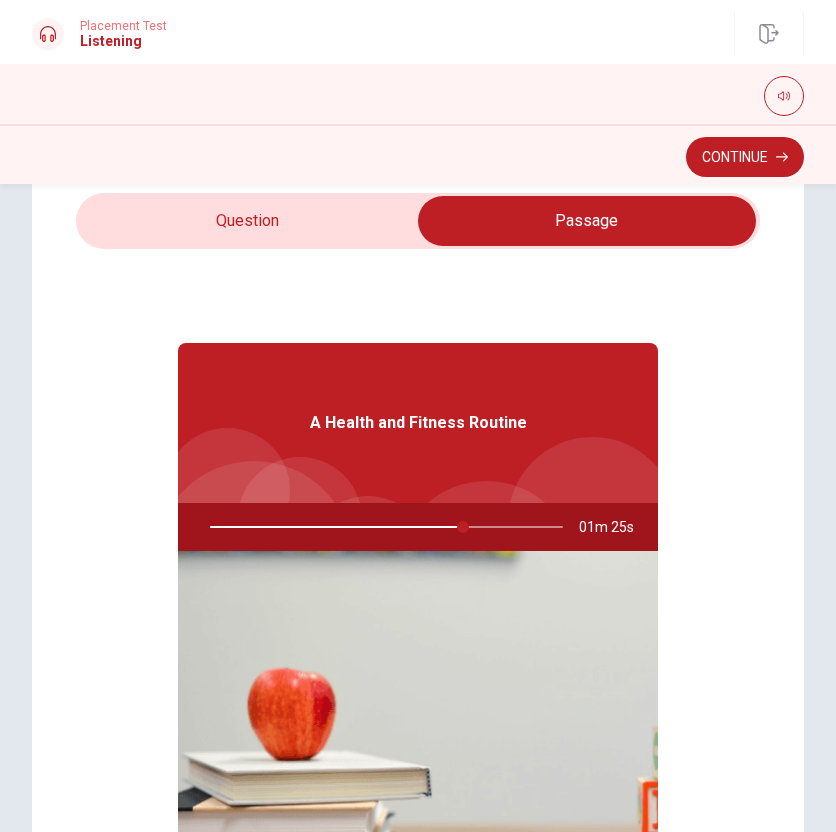 click at bounding box center (382, 527) 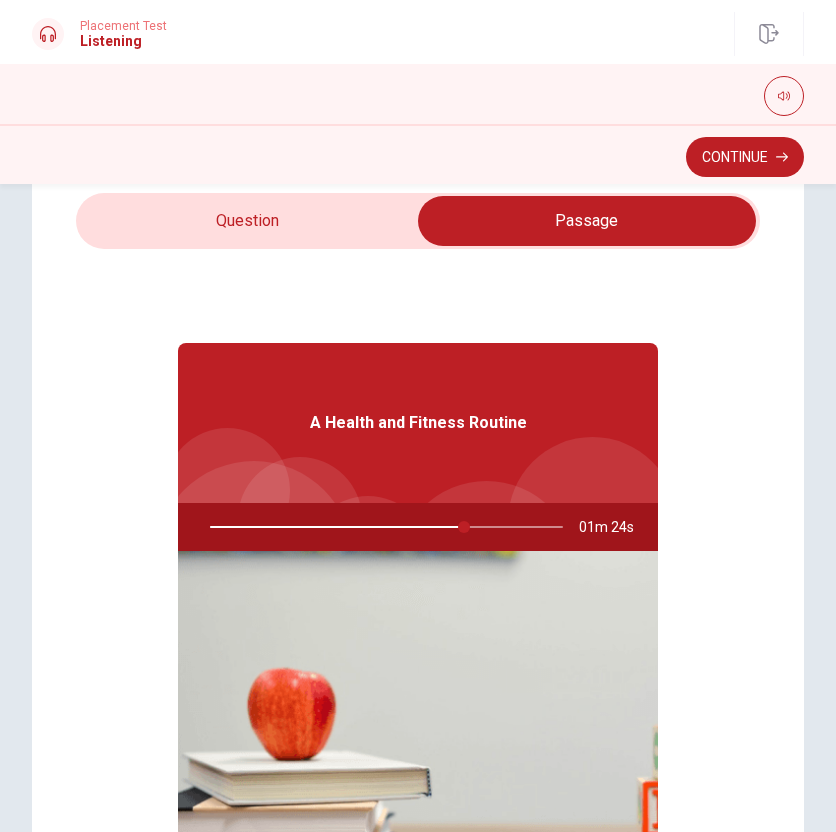 click at bounding box center [587, 221] 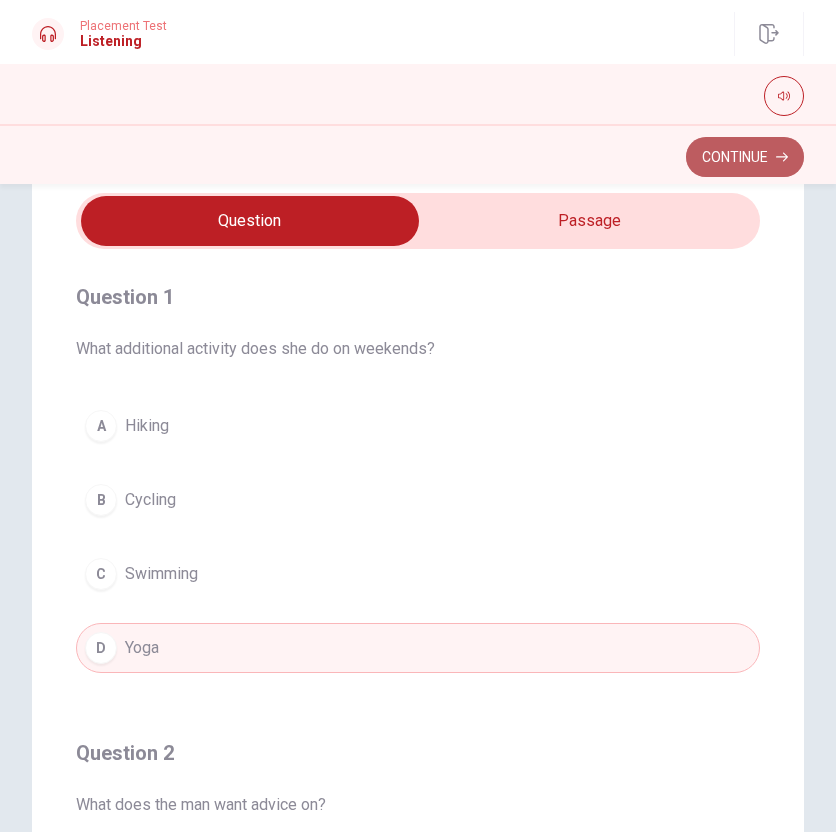 click on "Continue" at bounding box center (745, 157) 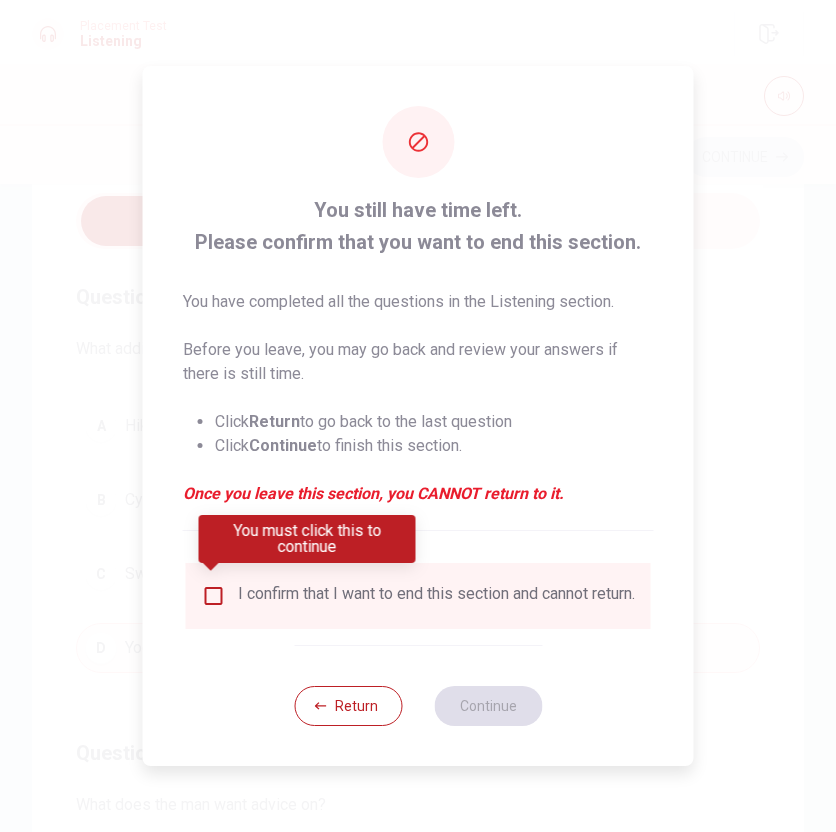 click on "I confirm that I want to end this section and cannot return." at bounding box center (436, 596) 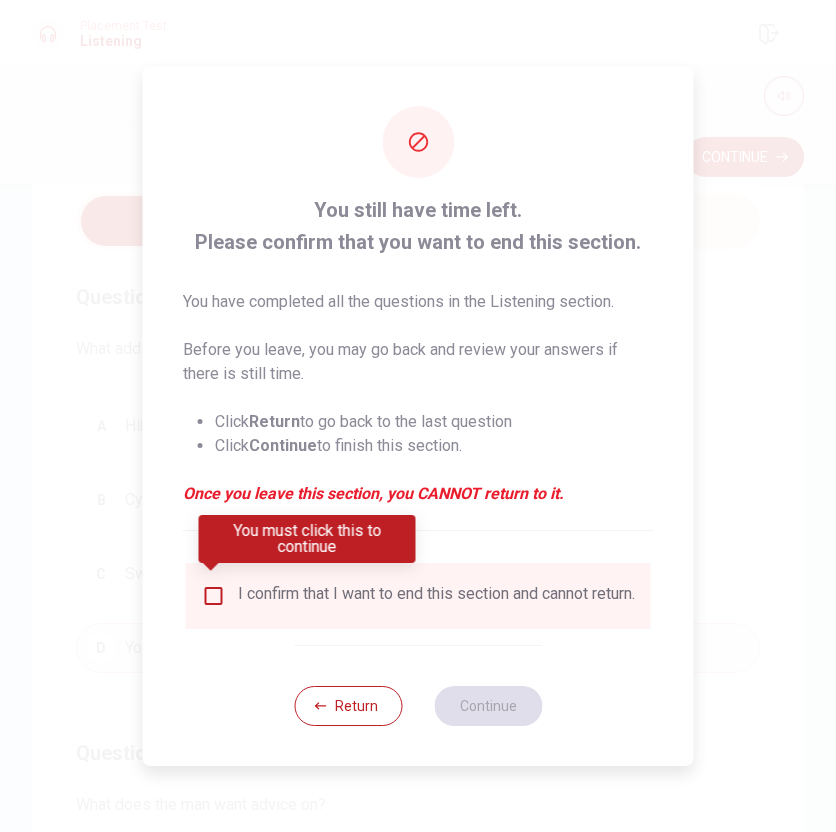 click at bounding box center (214, 596) 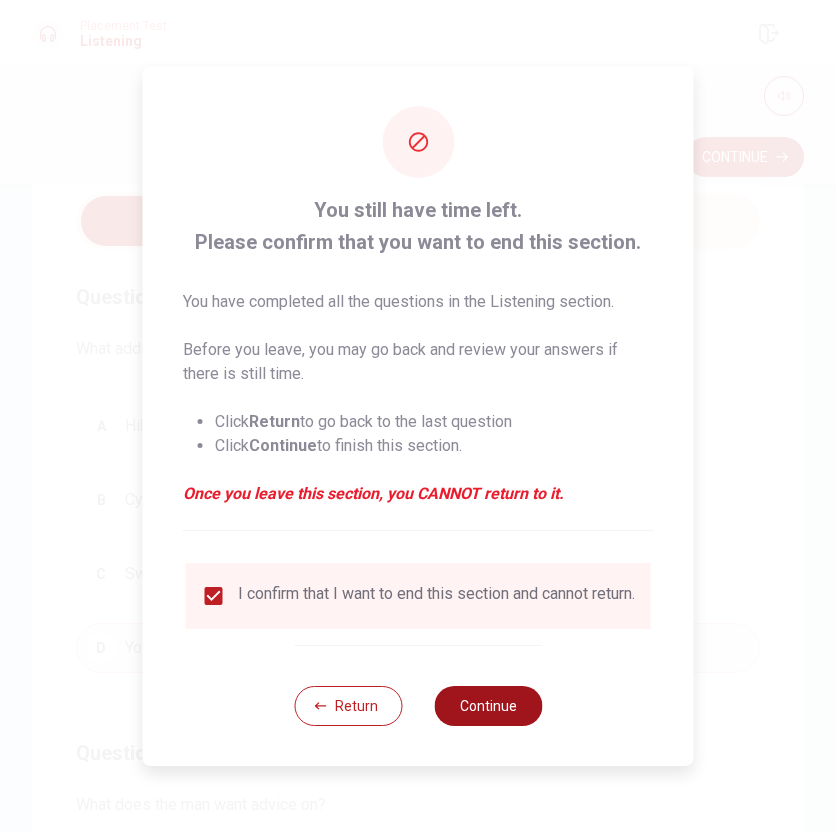 click on "Continue" at bounding box center [488, 706] 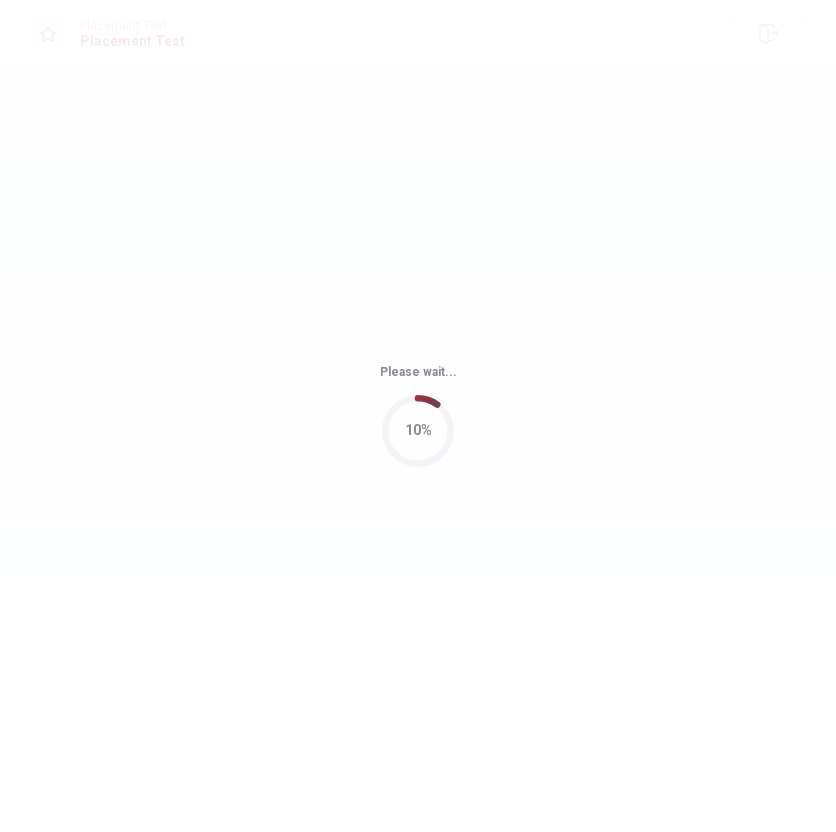 scroll, scrollTop: 0, scrollLeft: 0, axis: both 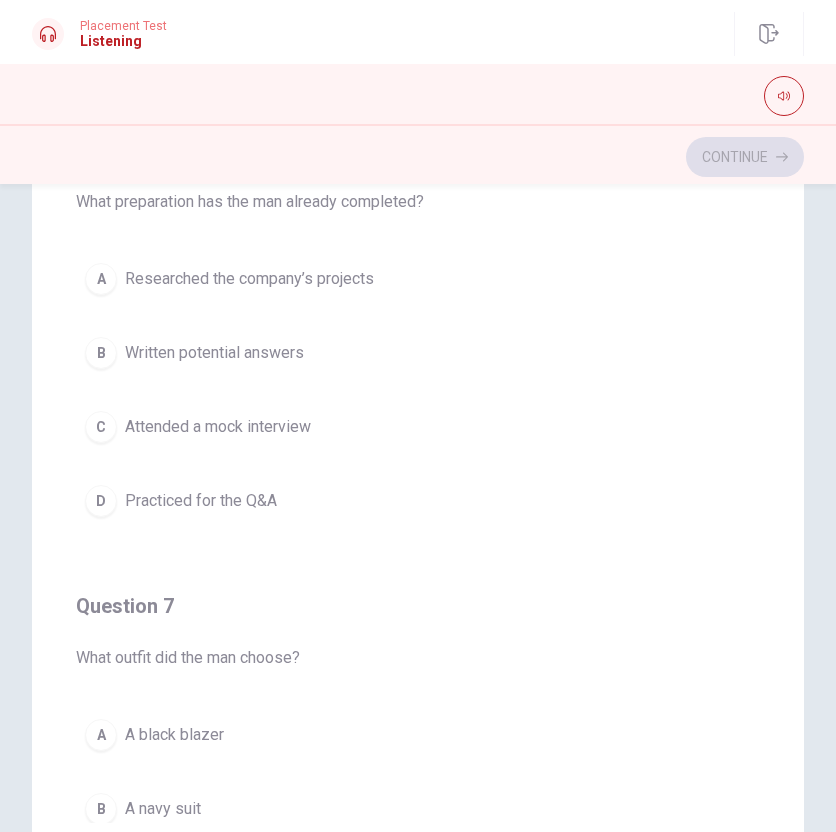 drag, startPoint x: 152, startPoint y: 206, endPoint x: 361, endPoint y: 206, distance: 209 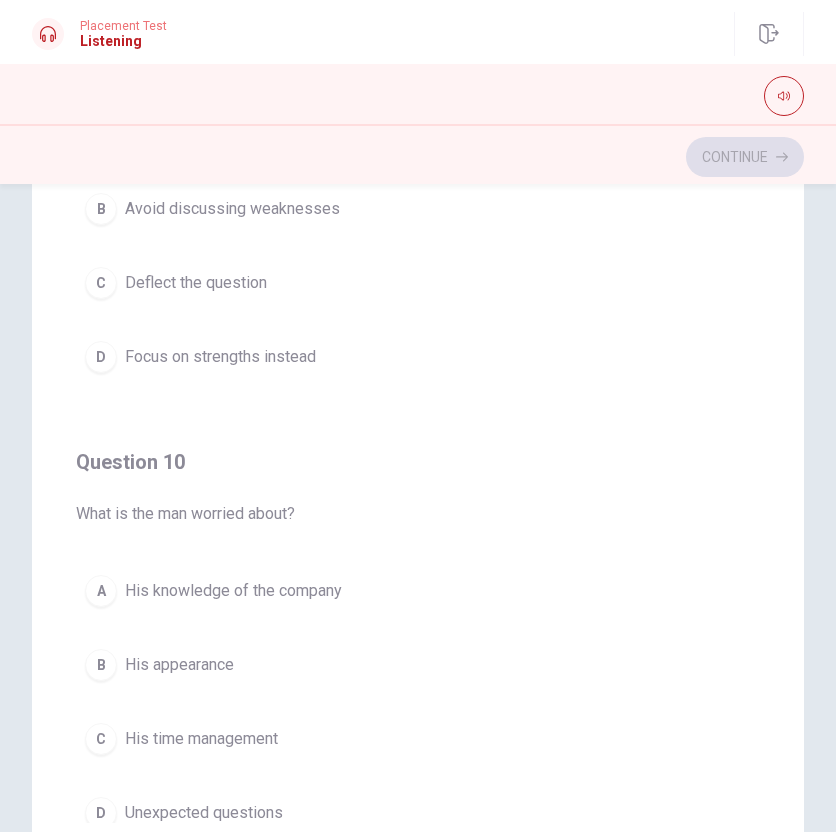 scroll, scrollTop: 1620, scrollLeft: 0, axis: vertical 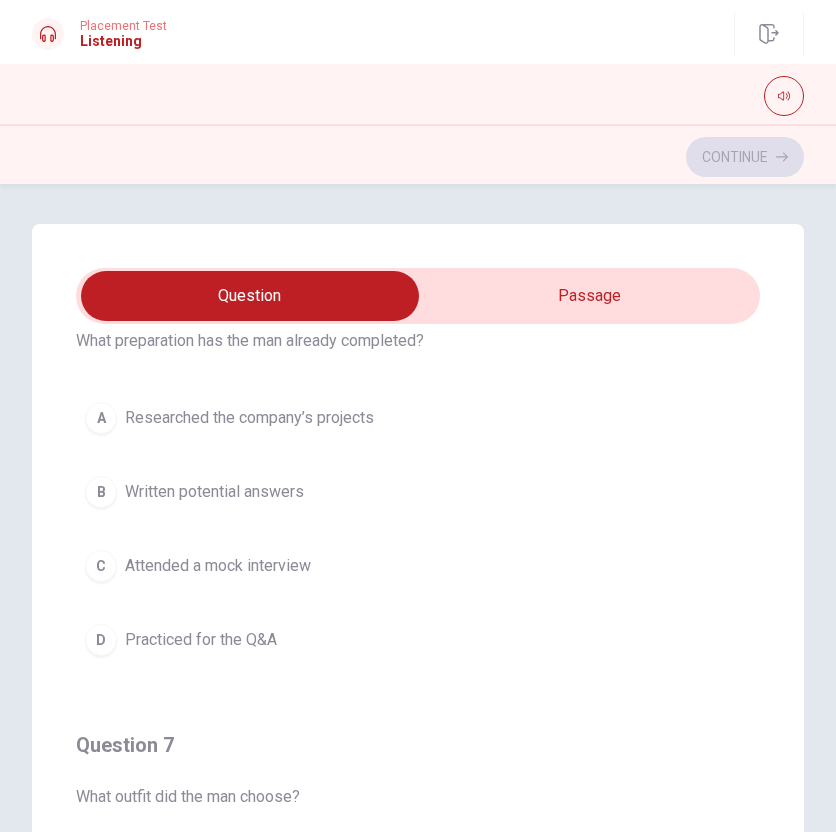 drag, startPoint x: 219, startPoint y: 343, endPoint x: 315, endPoint y: 343, distance: 96 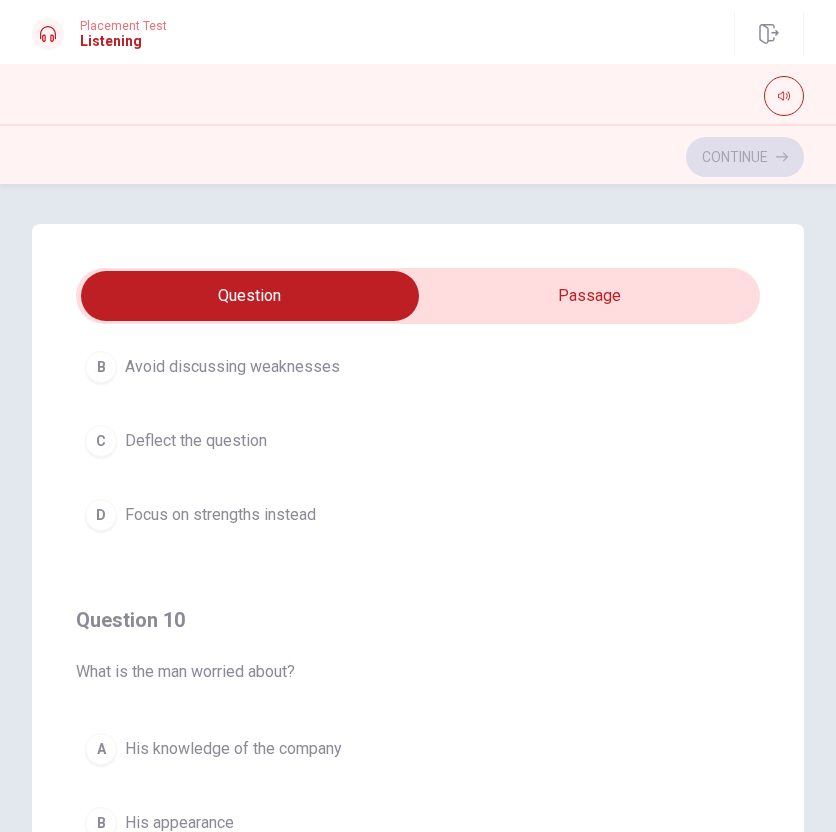 scroll, scrollTop: 1620, scrollLeft: 0, axis: vertical 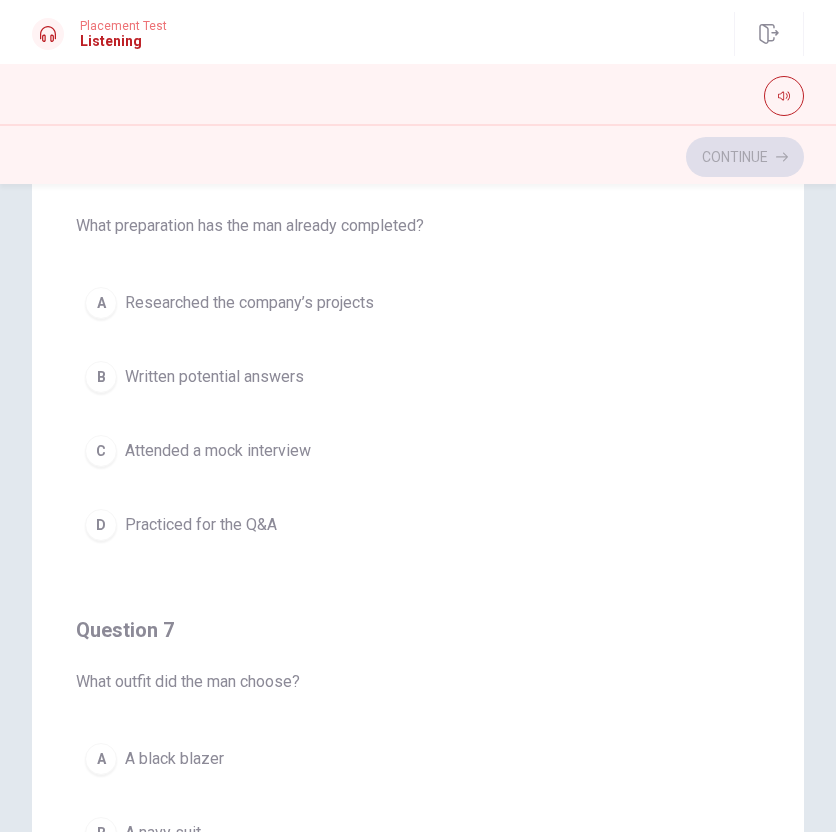 click on "C" at bounding box center [101, 451] 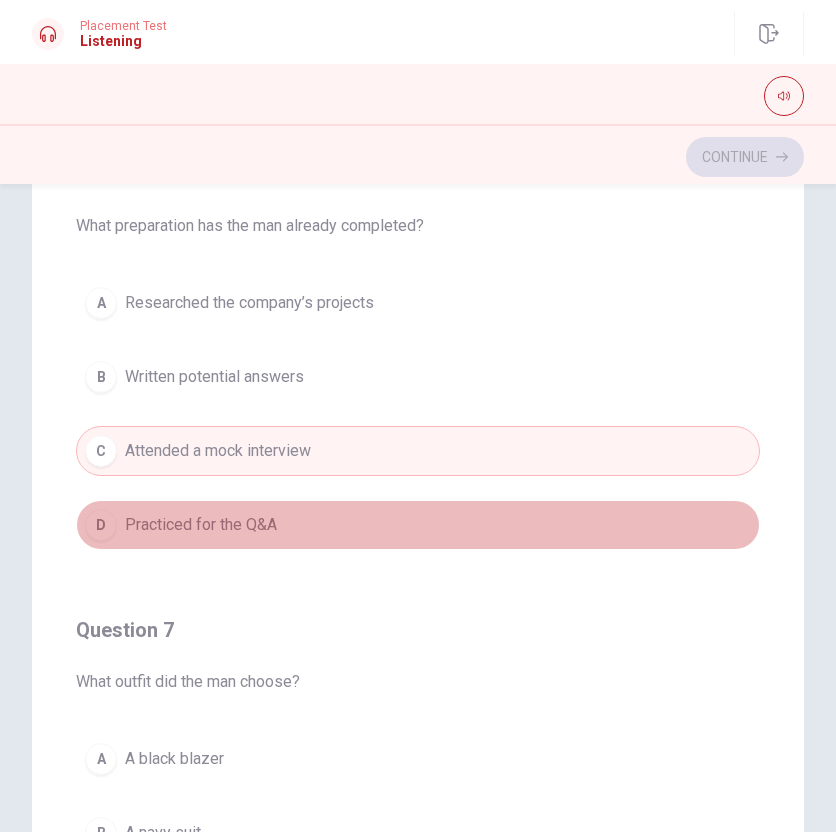 click on "D" at bounding box center (101, 525) 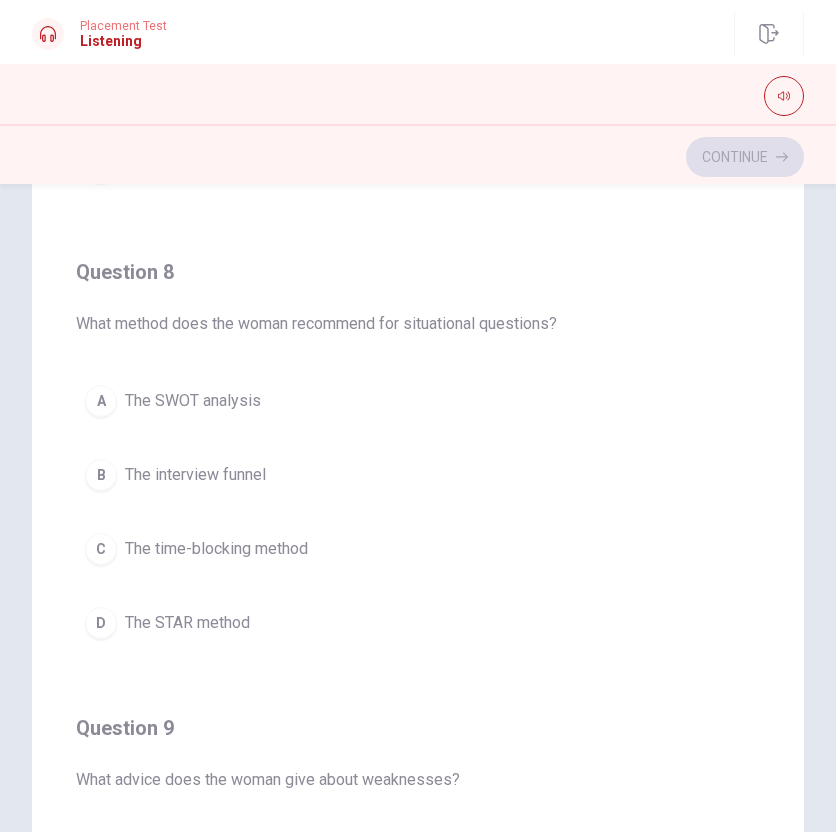 scroll, scrollTop: 910, scrollLeft: 0, axis: vertical 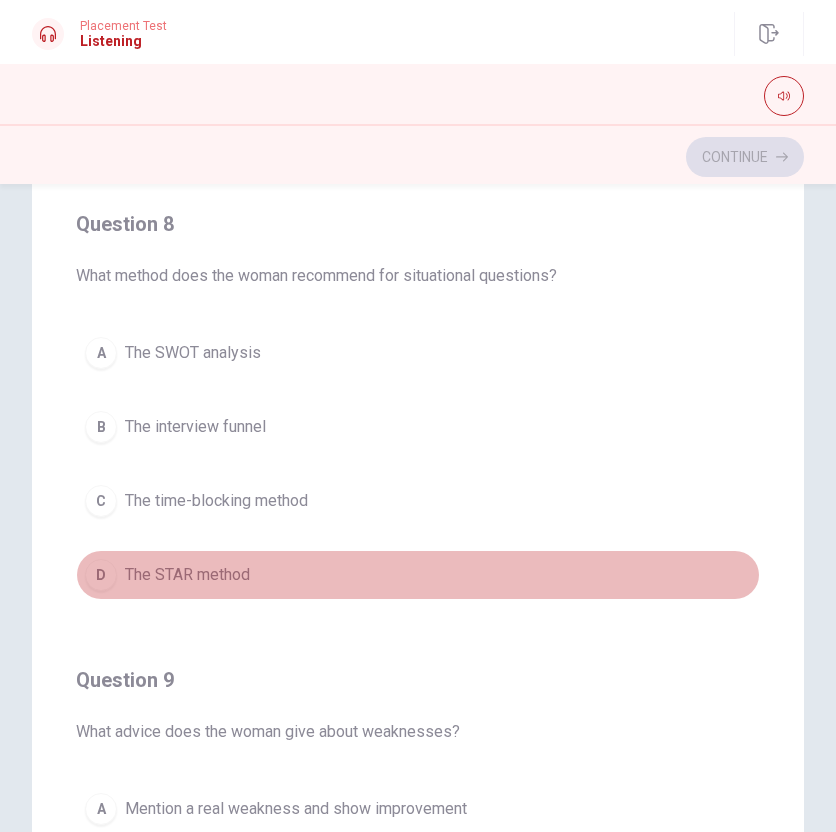 click on "D The STAR method" at bounding box center (418, 575) 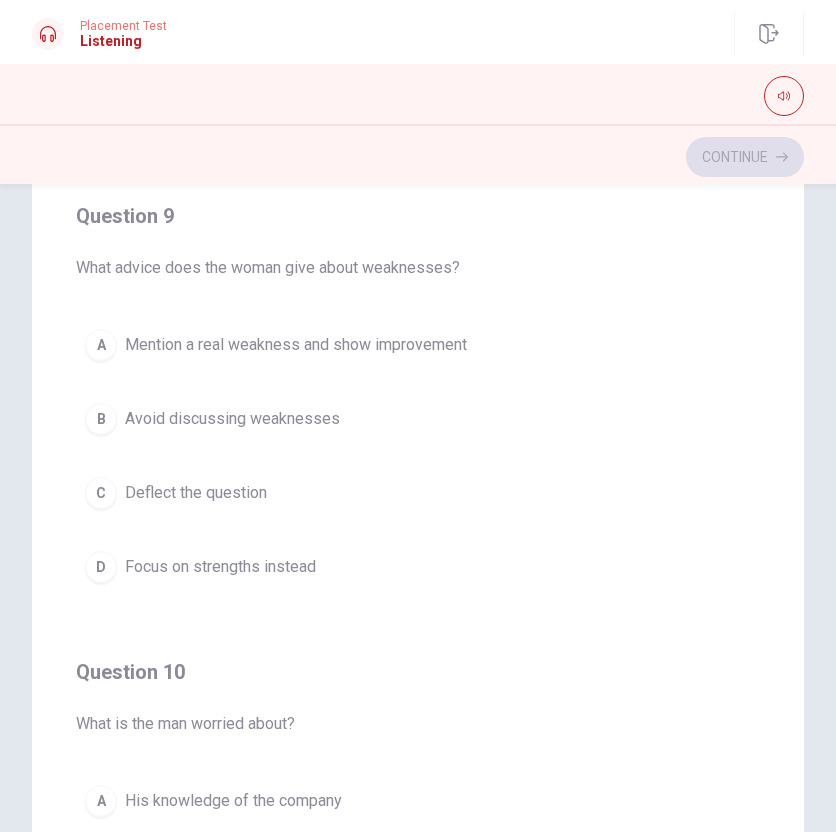 scroll, scrollTop: 1376, scrollLeft: 0, axis: vertical 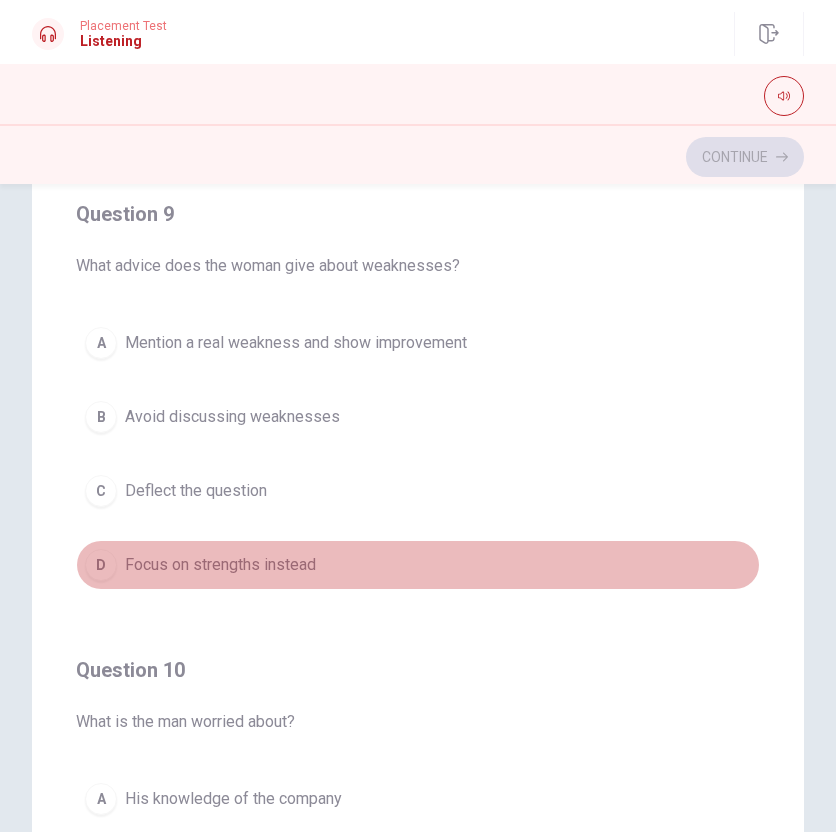 click on "Focus on strengths instead" at bounding box center [220, 565] 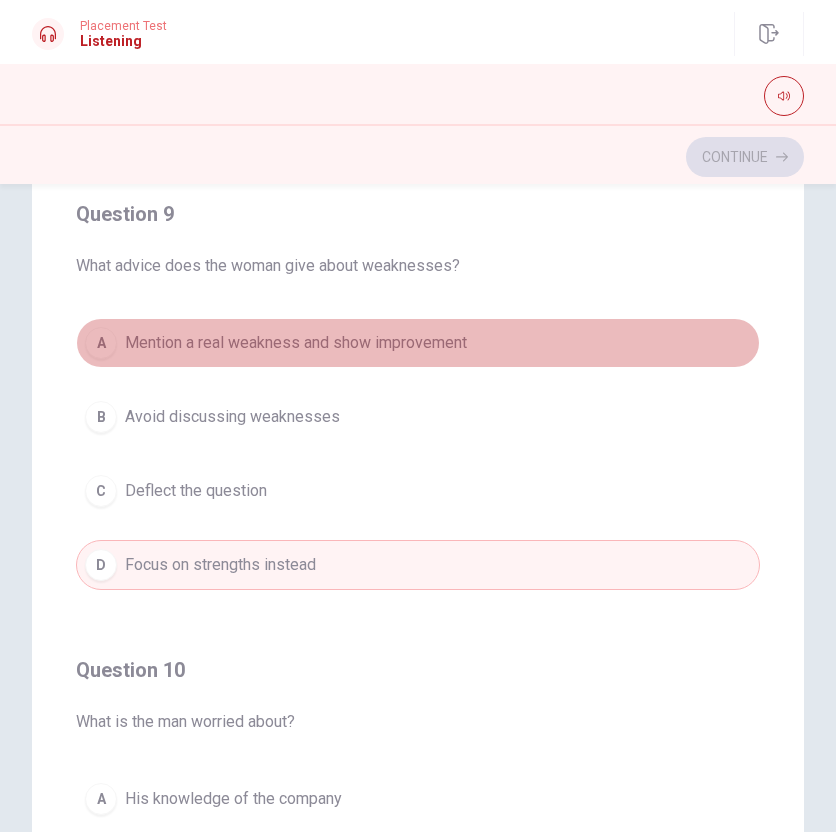 click on "Mention a real weakness and show improvement" at bounding box center (296, 343) 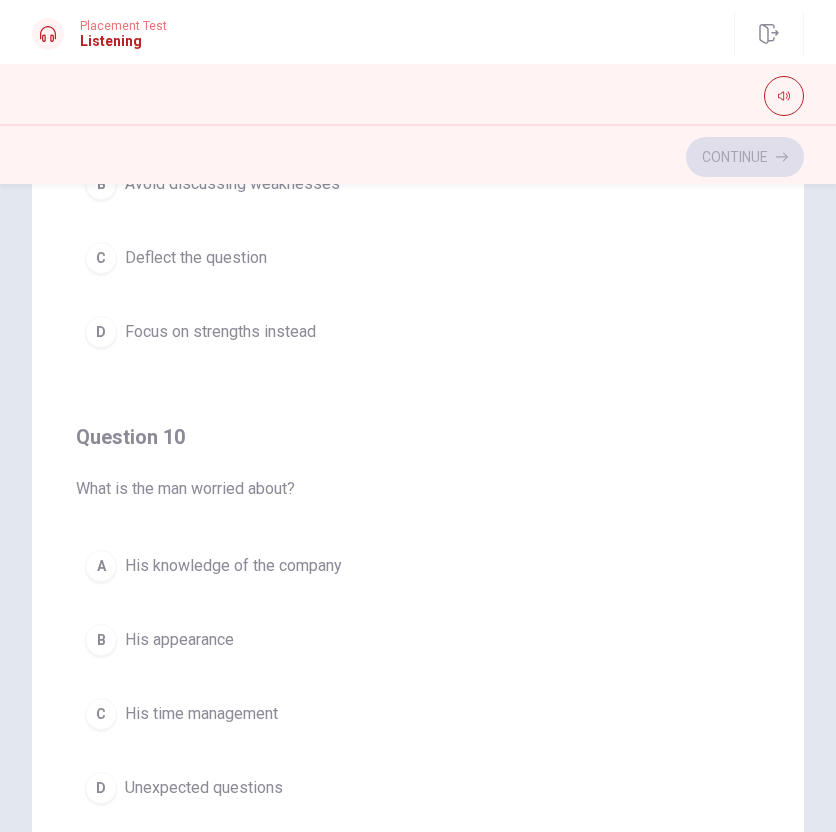 scroll, scrollTop: 1620, scrollLeft: 0, axis: vertical 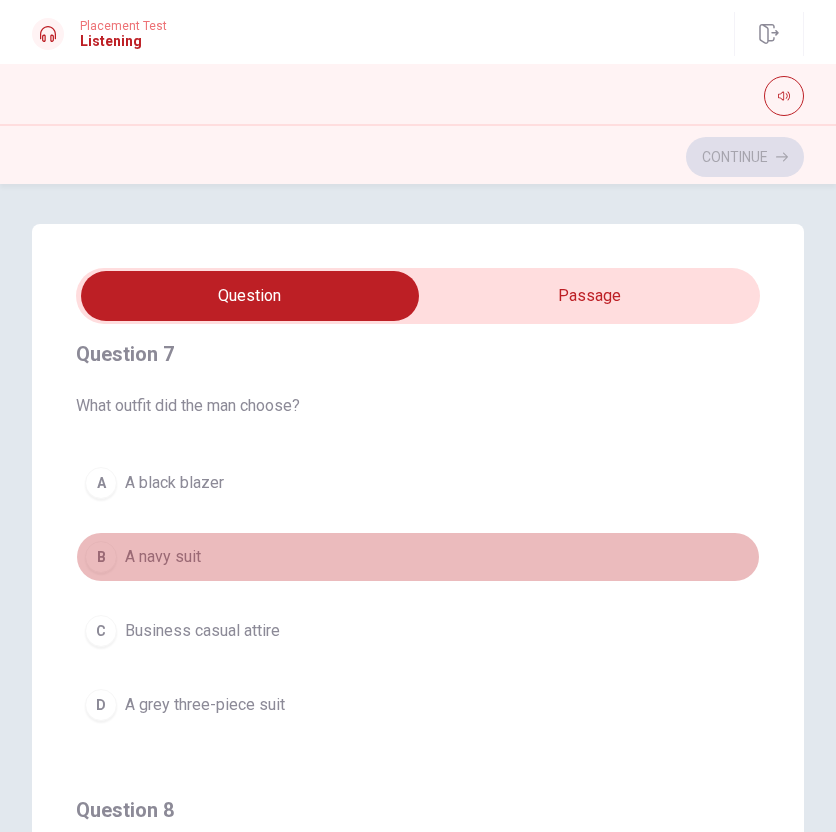 click on "A navy suit" at bounding box center (163, 557) 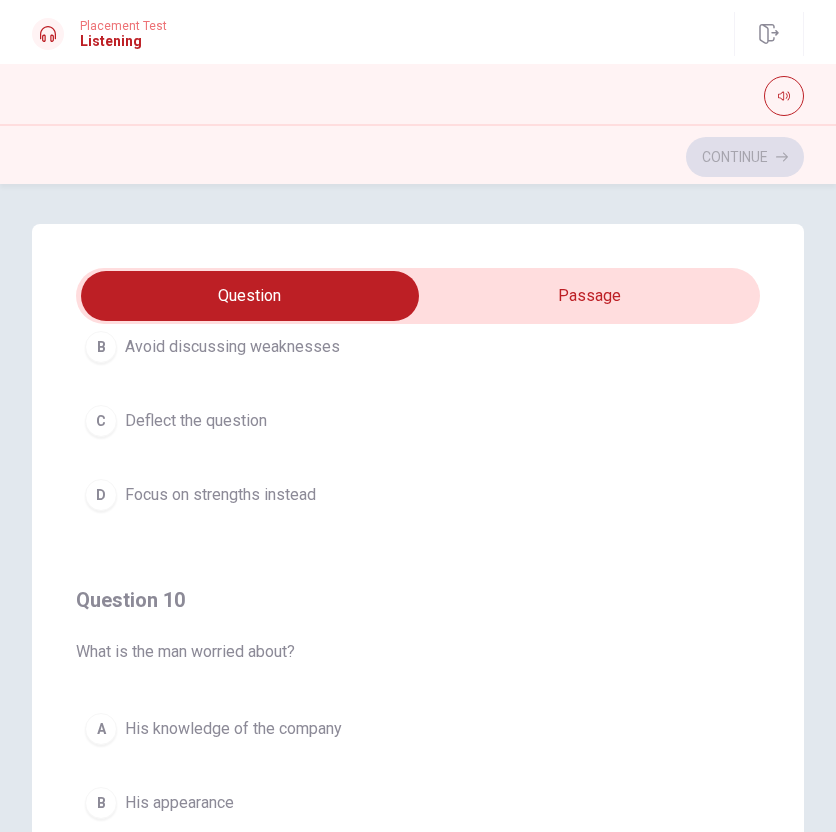scroll, scrollTop: 1620, scrollLeft: 0, axis: vertical 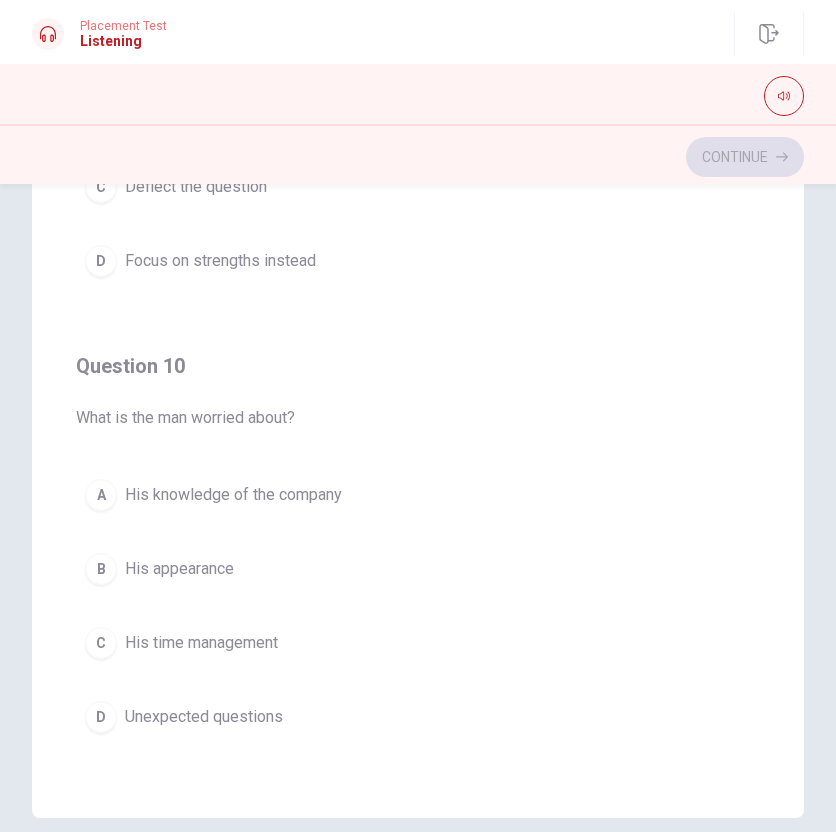 click on "Unexpected questions" at bounding box center [204, 717] 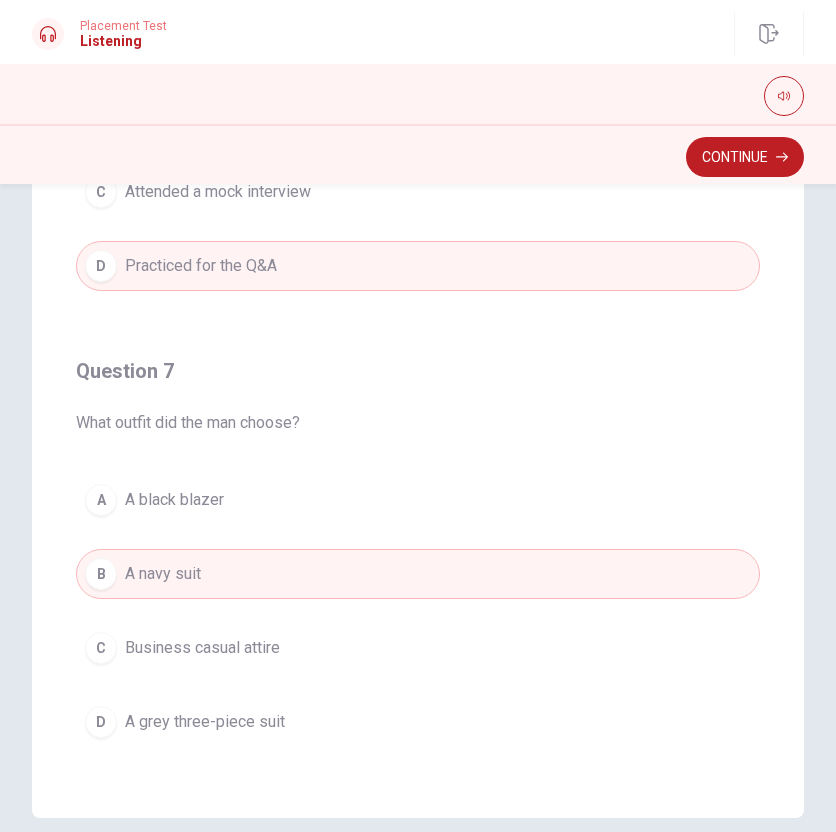scroll, scrollTop: 0, scrollLeft: 0, axis: both 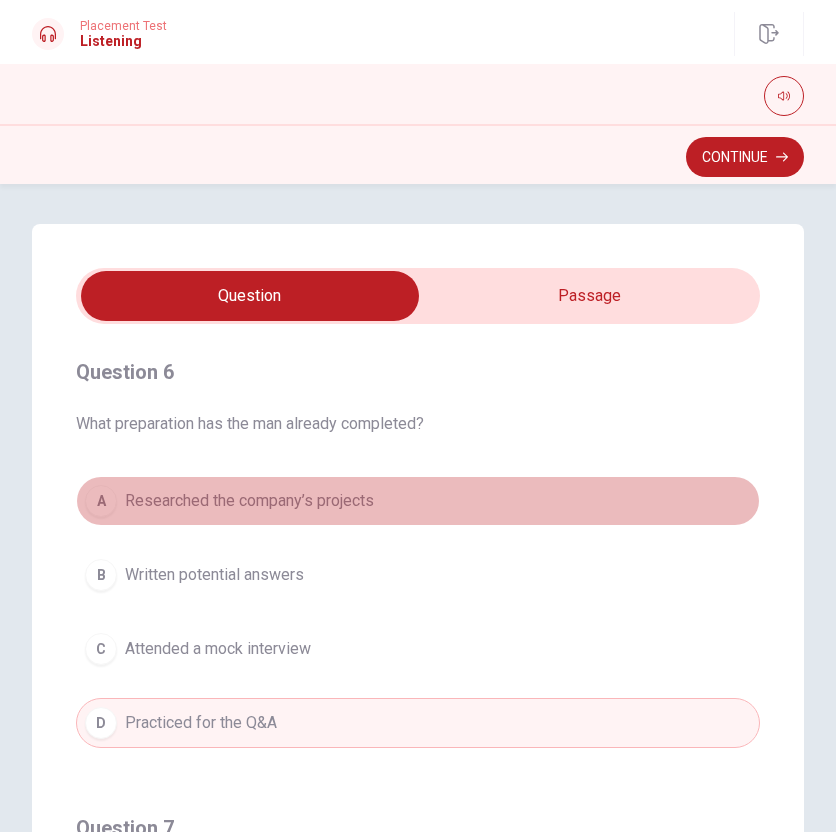 click on "Researched the company’s projects" at bounding box center [249, 501] 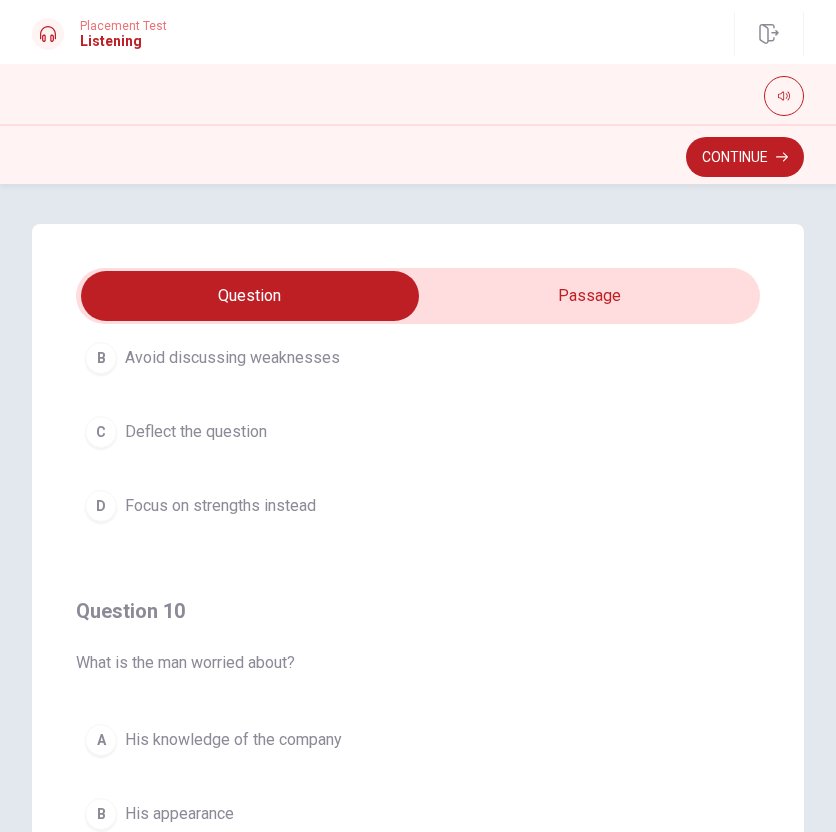 scroll, scrollTop: 1620, scrollLeft: 0, axis: vertical 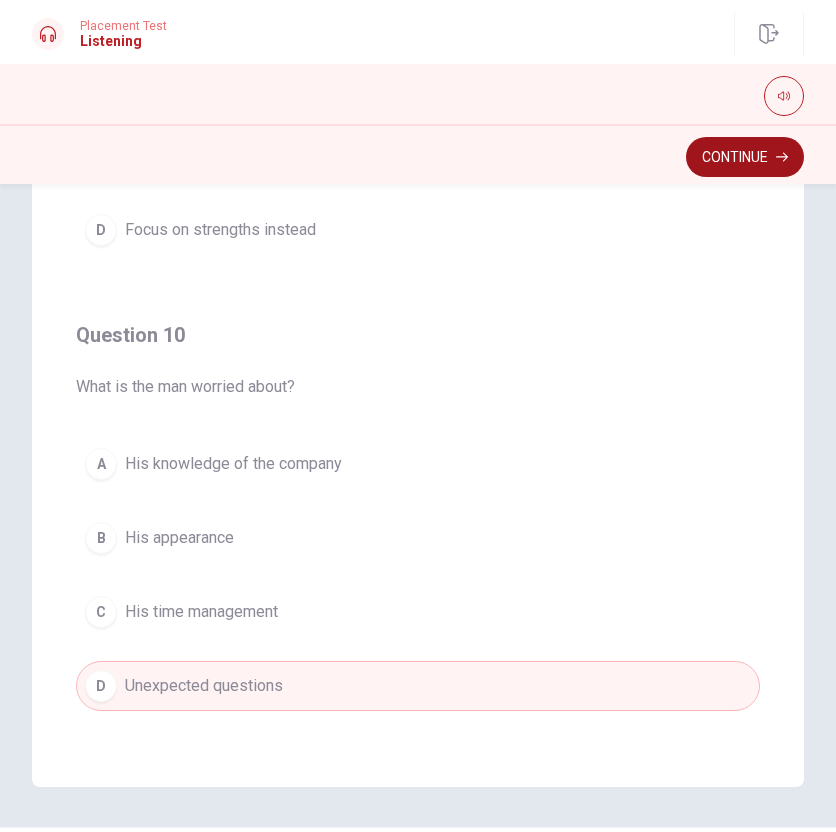 click on "Continue" at bounding box center [745, 157] 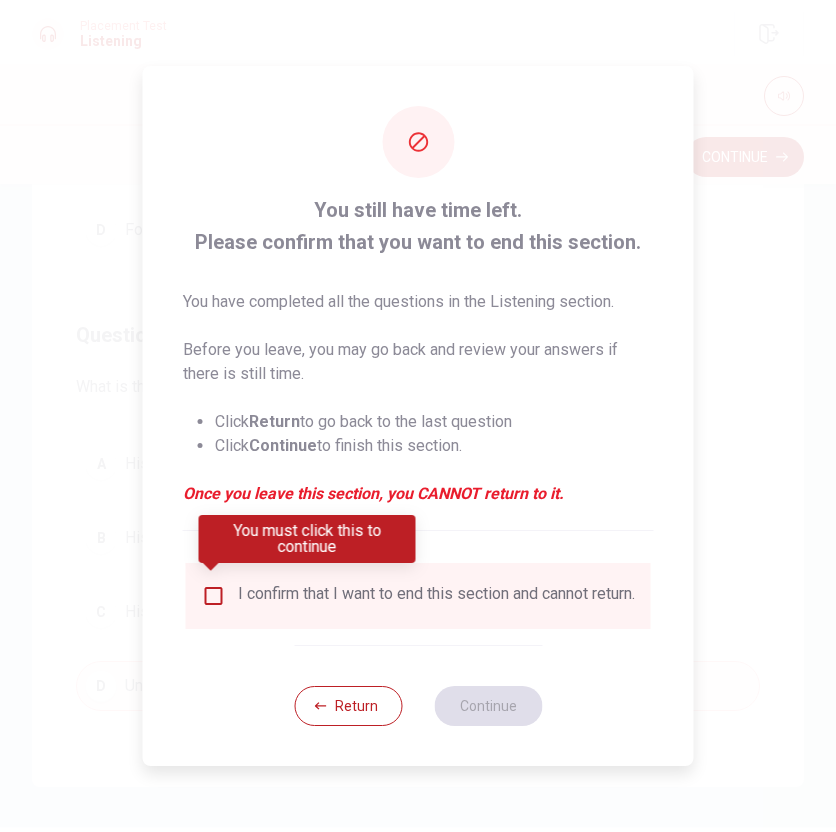 click at bounding box center (214, 596) 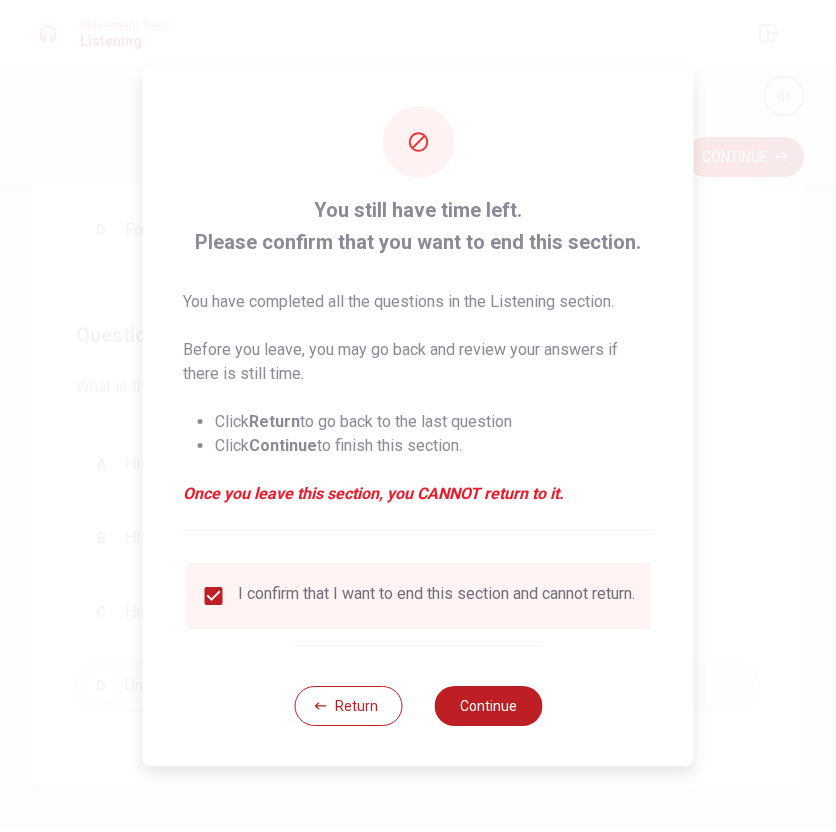 click on "Return Continue" at bounding box center (418, 705) 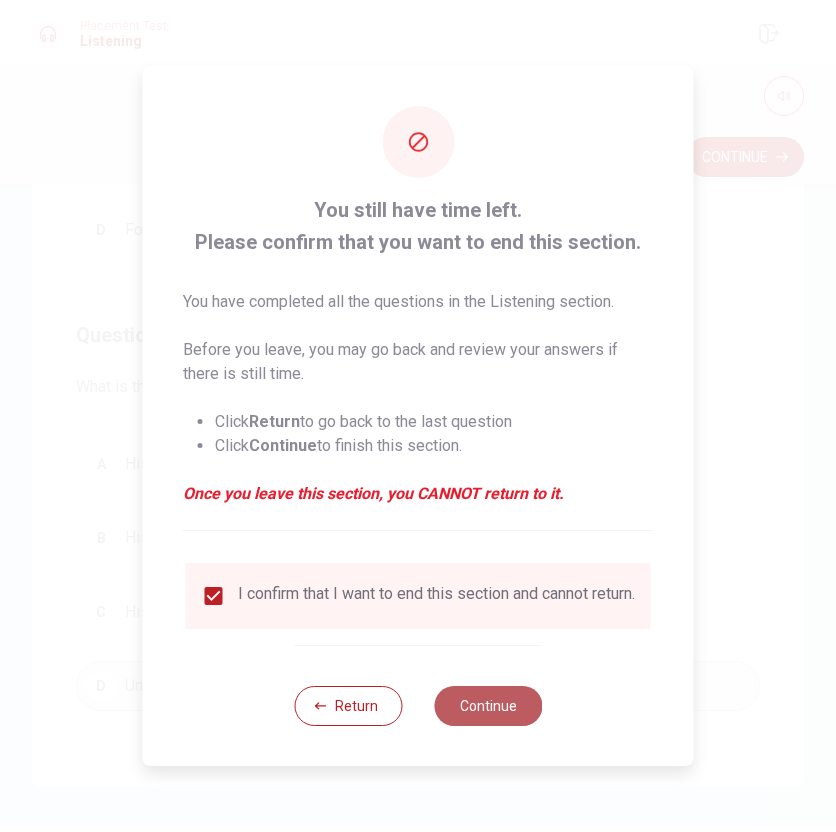 click on "Continue" at bounding box center (488, 706) 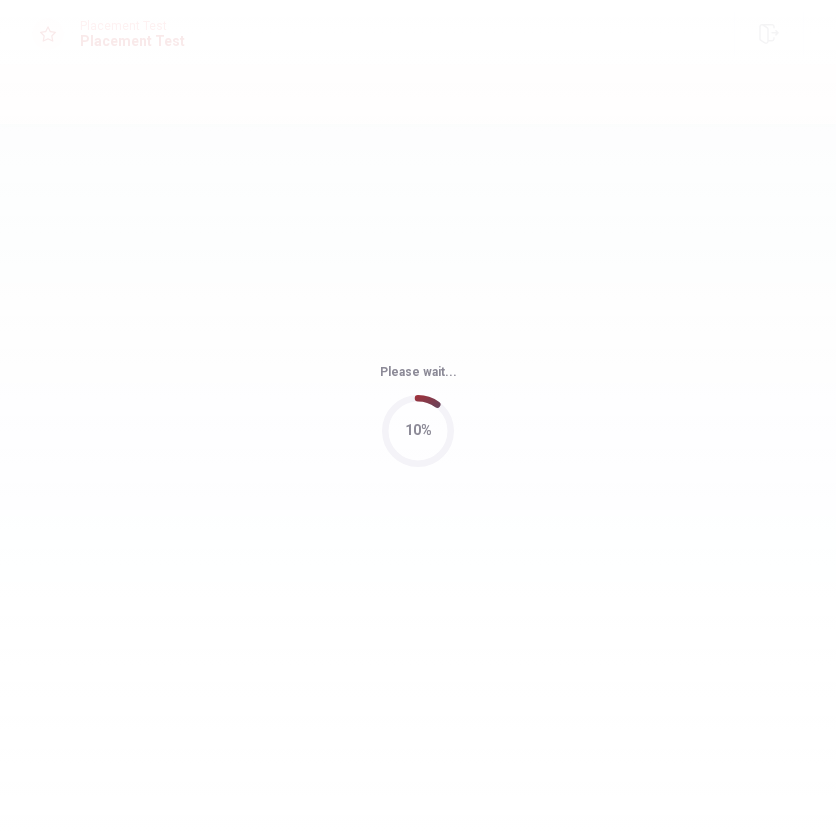 scroll, scrollTop: 0, scrollLeft: 0, axis: both 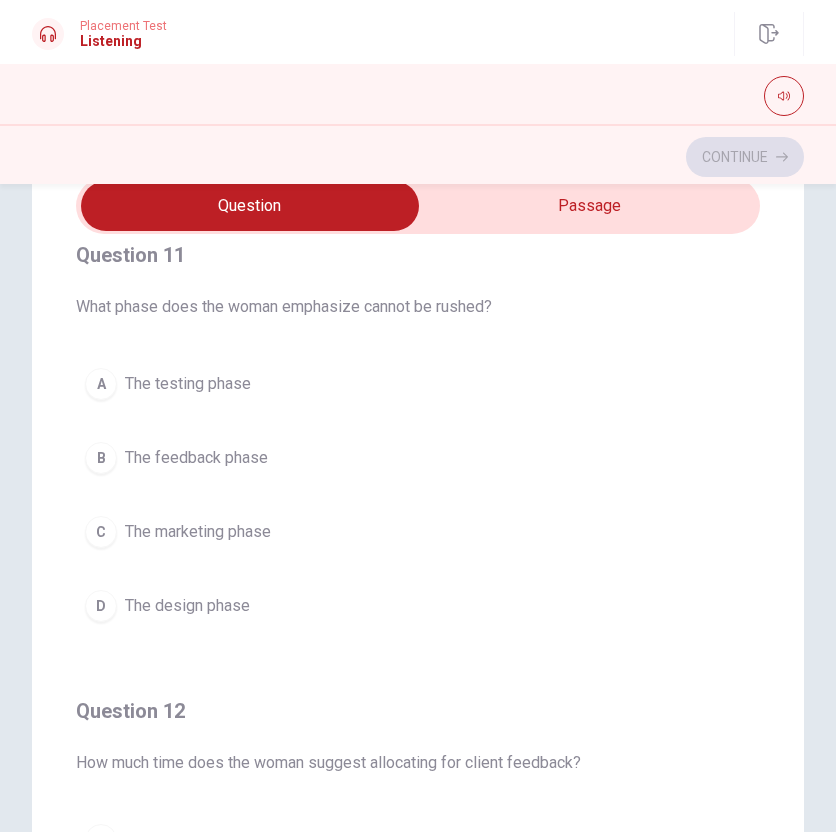 drag, startPoint x: 203, startPoint y: 310, endPoint x: 499, endPoint y: 310, distance: 296 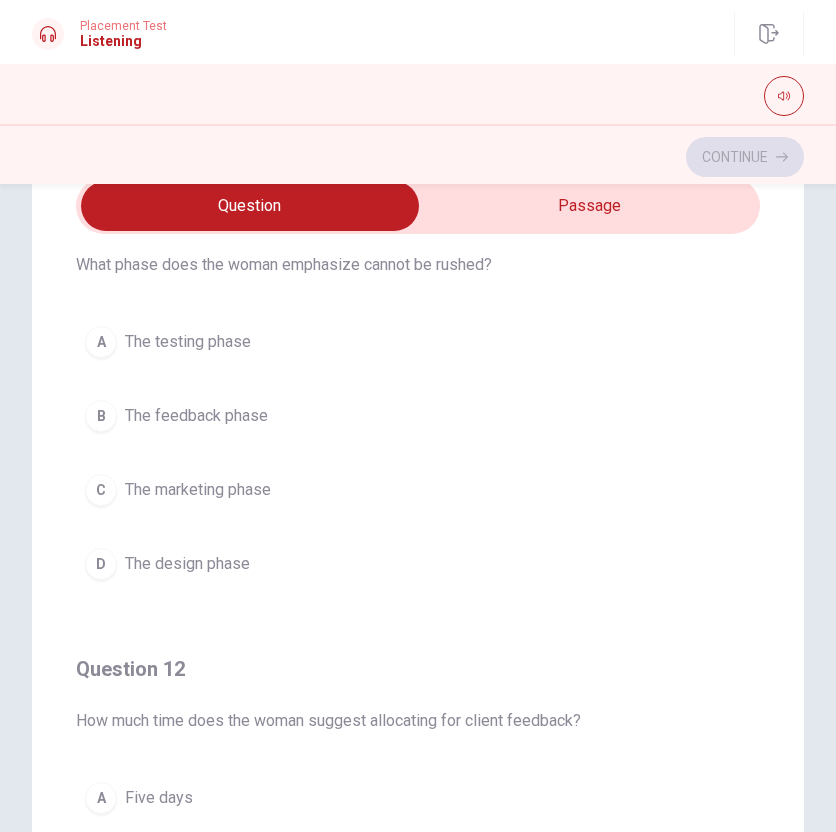 scroll, scrollTop: 70, scrollLeft: 0, axis: vertical 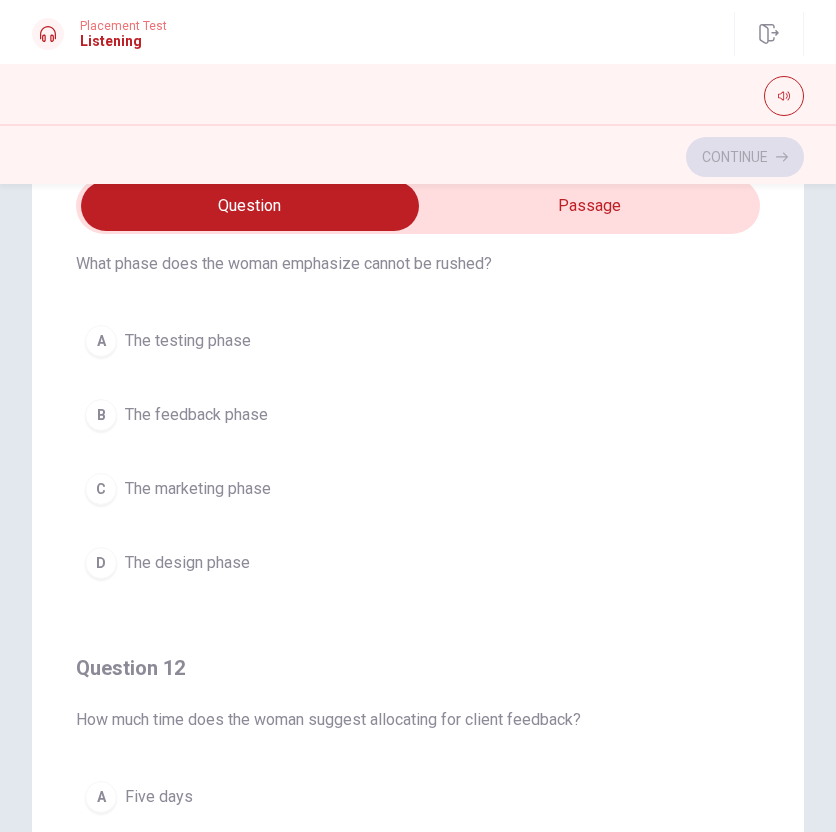 drag, startPoint x: 142, startPoint y: 264, endPoint x: 276, endPoint y: 264, distance: 134 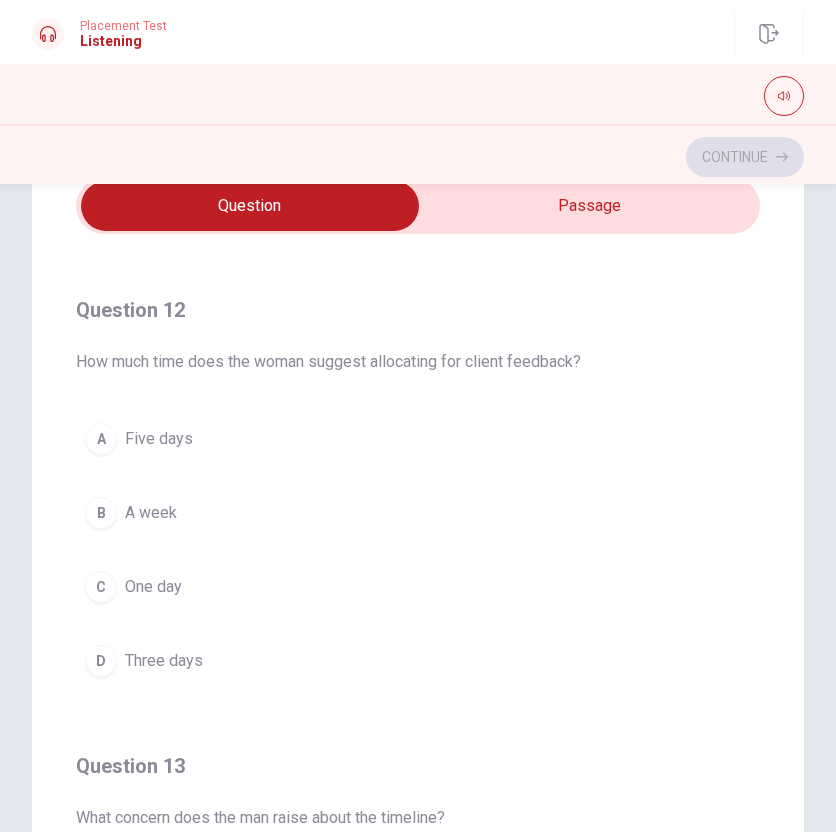 scroll, scrollTop: 450, scrollLeft: 0, axis: vertical 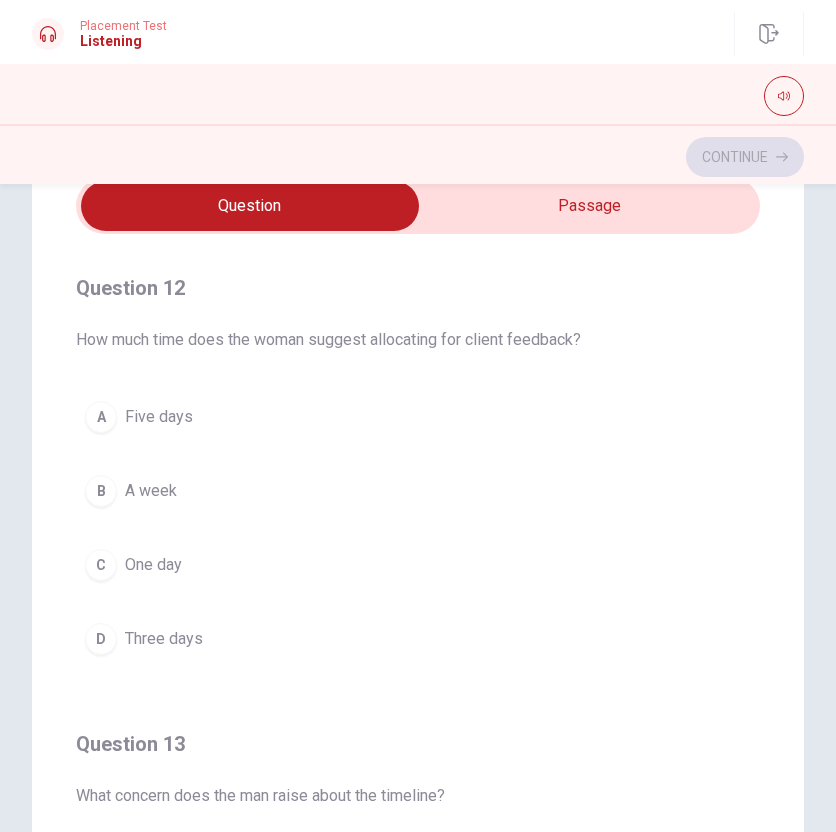 drag, startPoint x: 173, startPoint y: 346, endPoint x: 278, endPoint y: 346, distance: 105 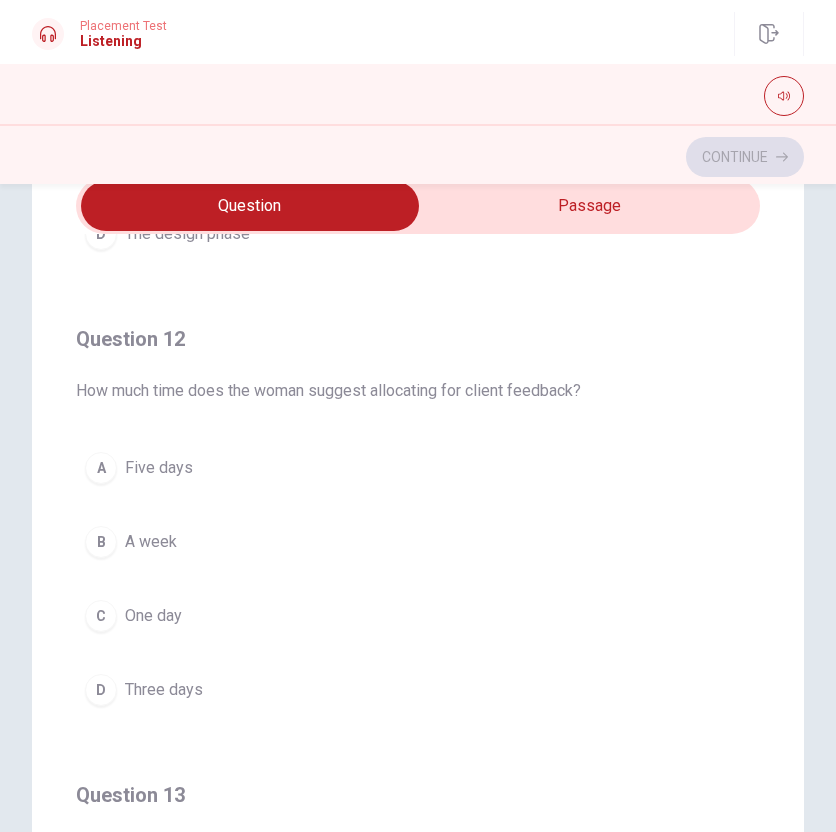 scroll, scrollTop: 401, scrollLeft: 0, axis: vertical 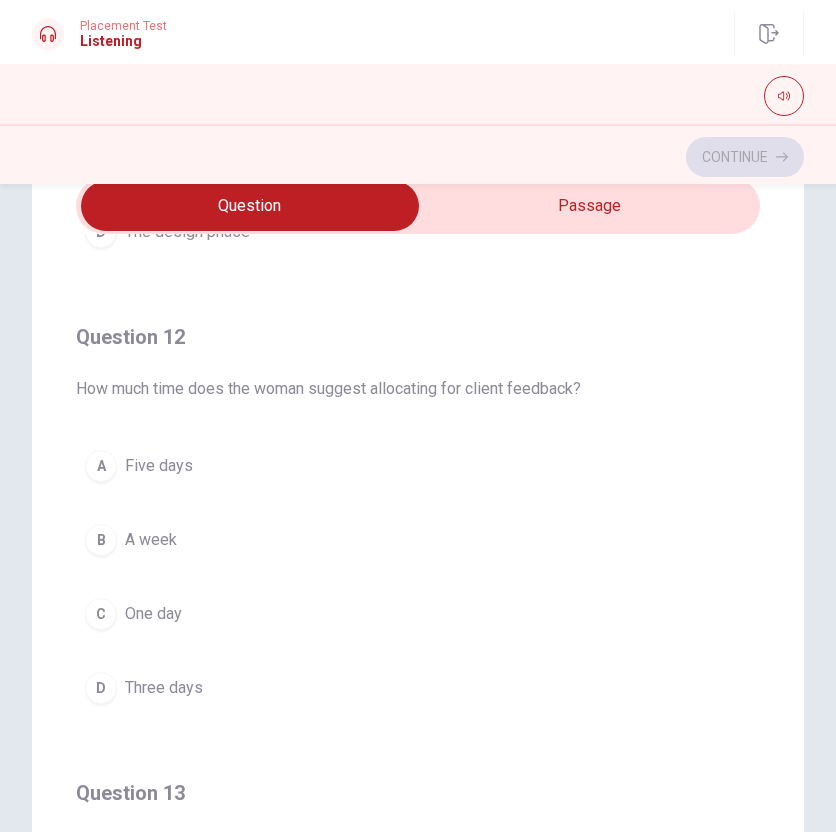 drag, startPoint x: 130, startPoint y: 396, endPoint x: 351, endPoint y: 396, distance: 221 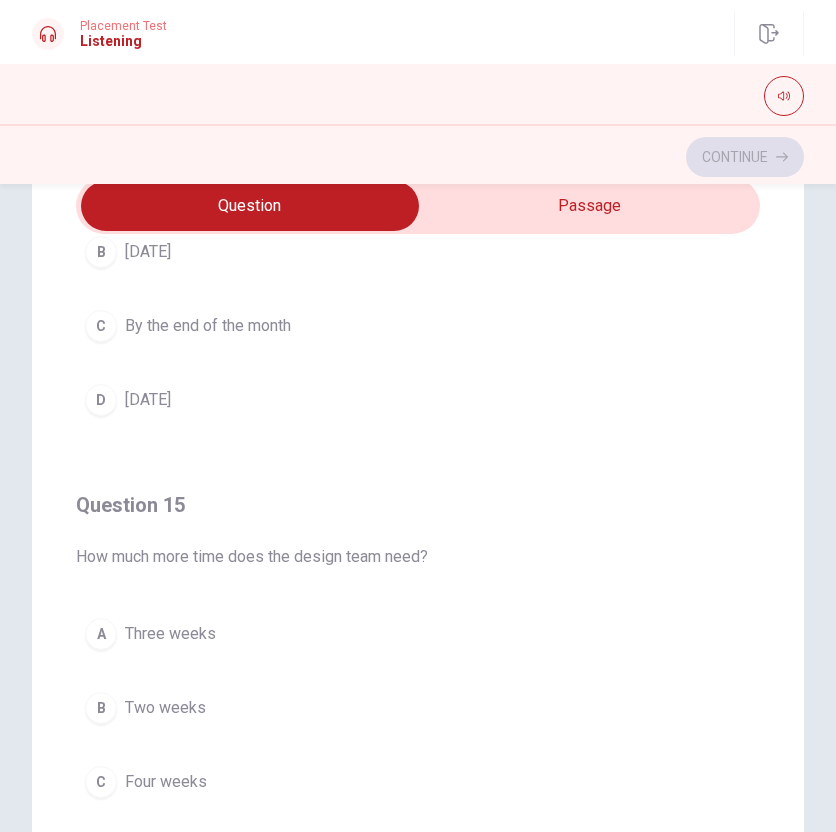 scroll, scrollTop: 1620, scrollLeft: 0, axis: vertical 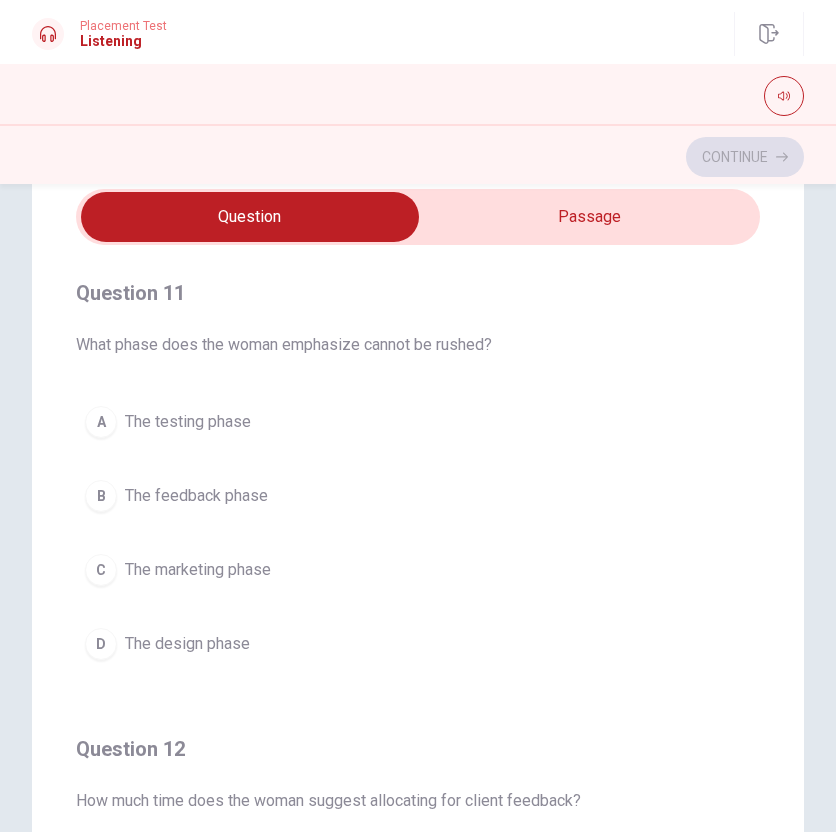 type on "25" 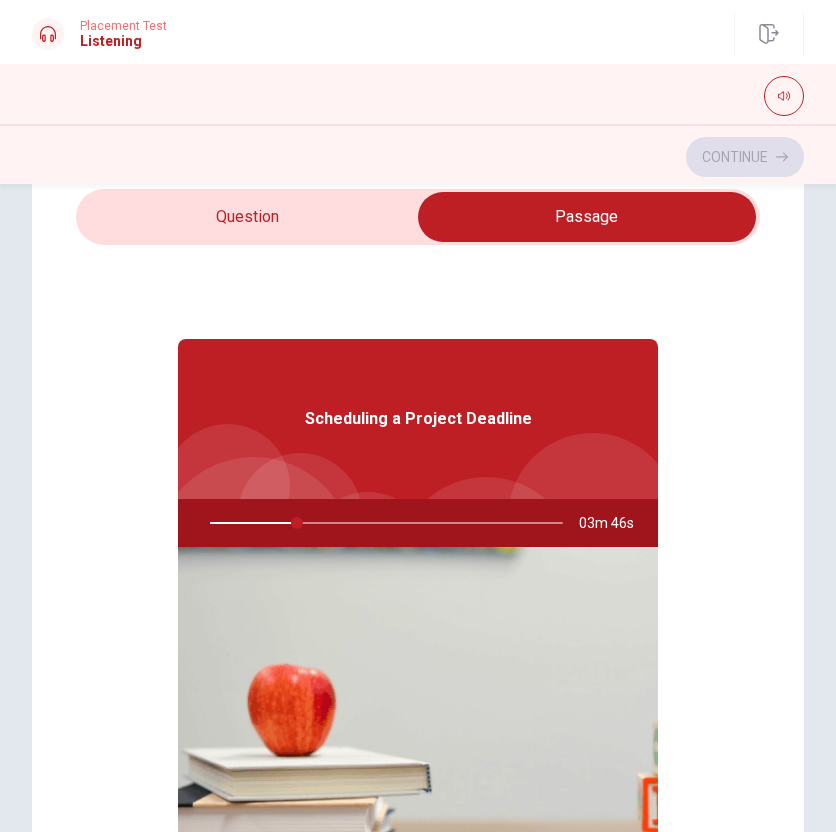 type on "25" 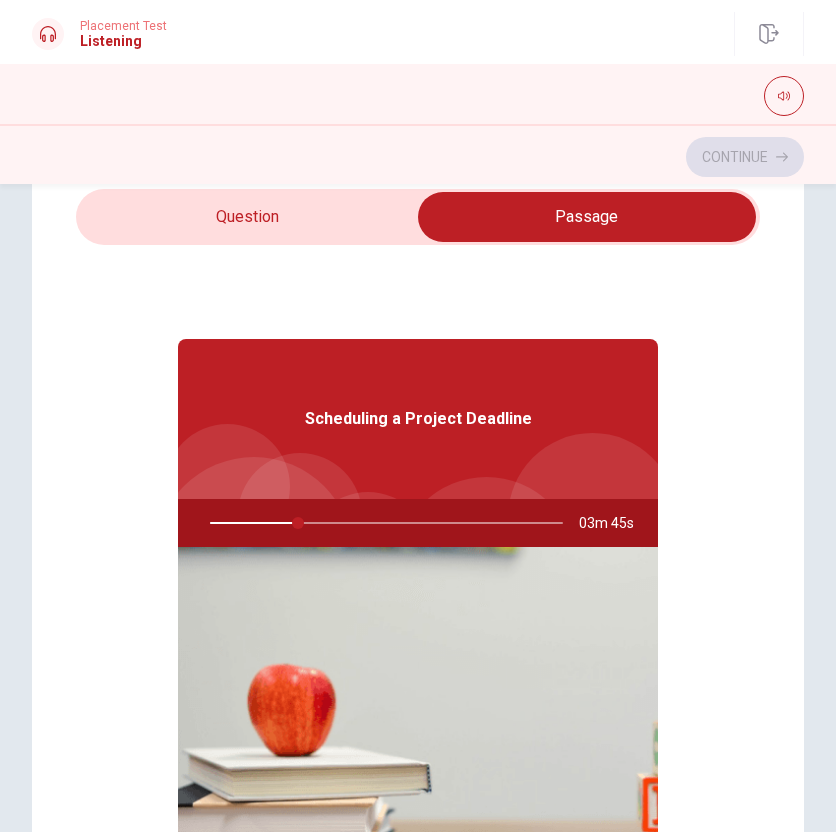 click at bounding box center [587, 217] 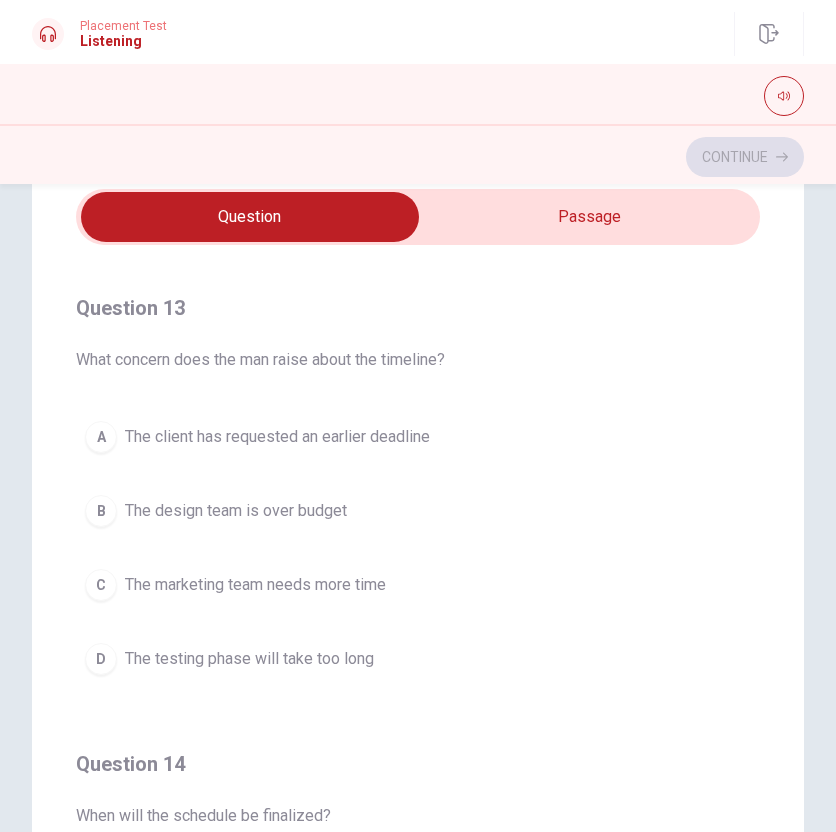 scroll, scrollTop: 901, scrollLeft: 0, axis: vertical 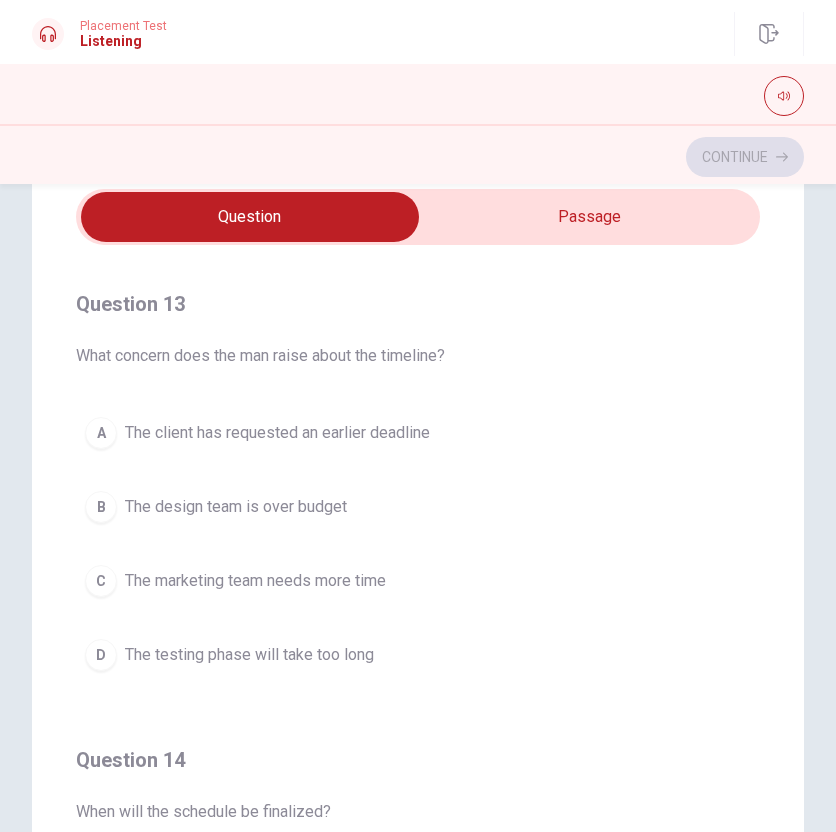 click on "The marketing team needs more time" at bounding box center (255, 581) 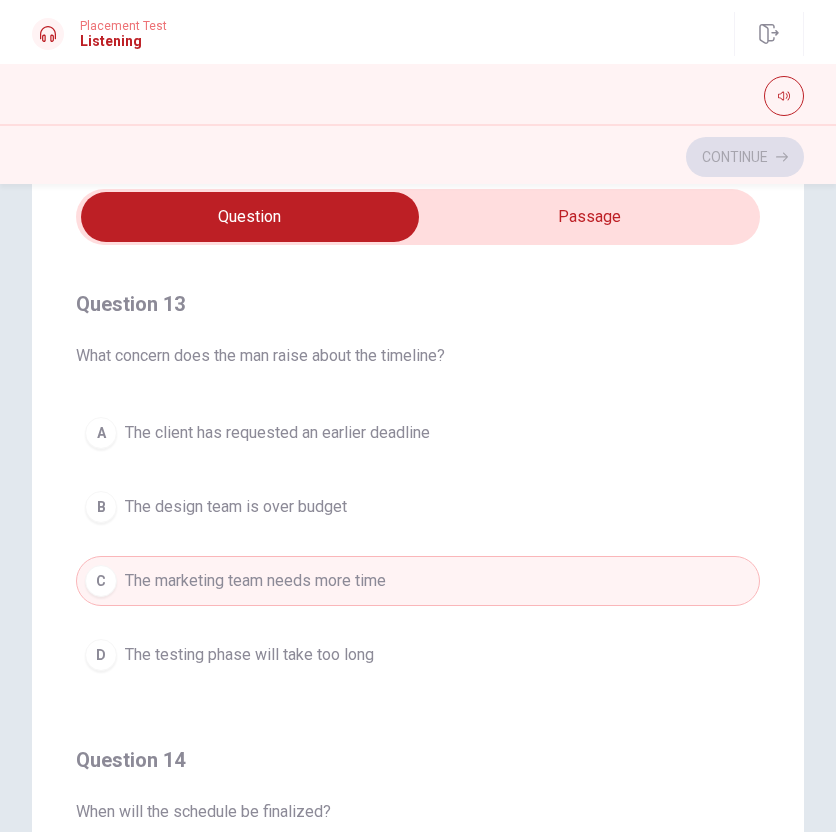 click on "The design team is over budget" at bounding box center [236, 507] 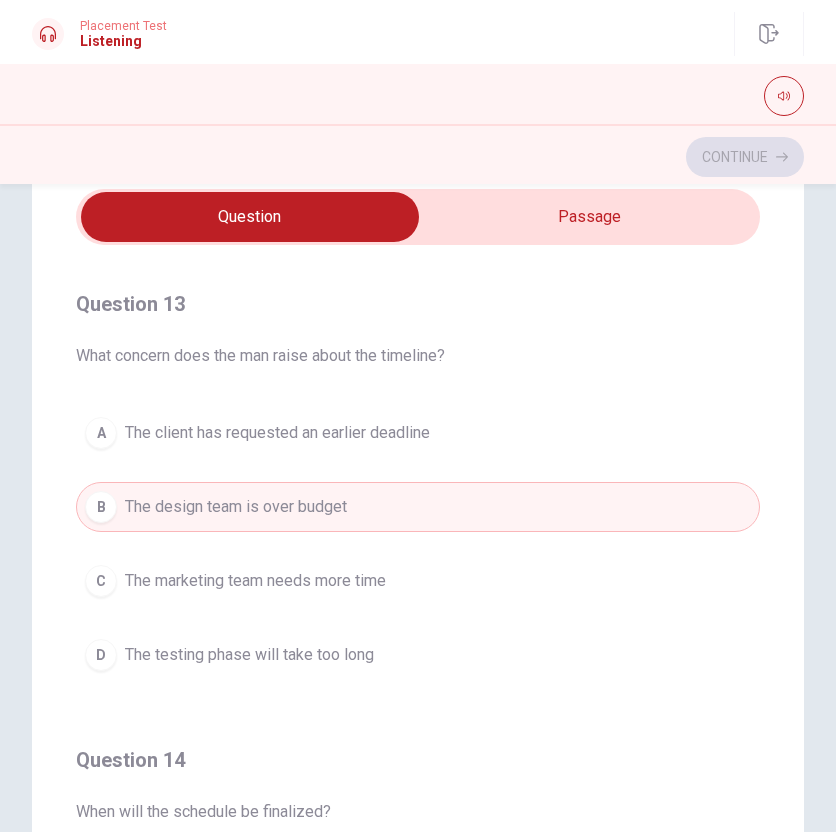 click on "The client has requested an earlier deadline" at bounding box center (277, 433) 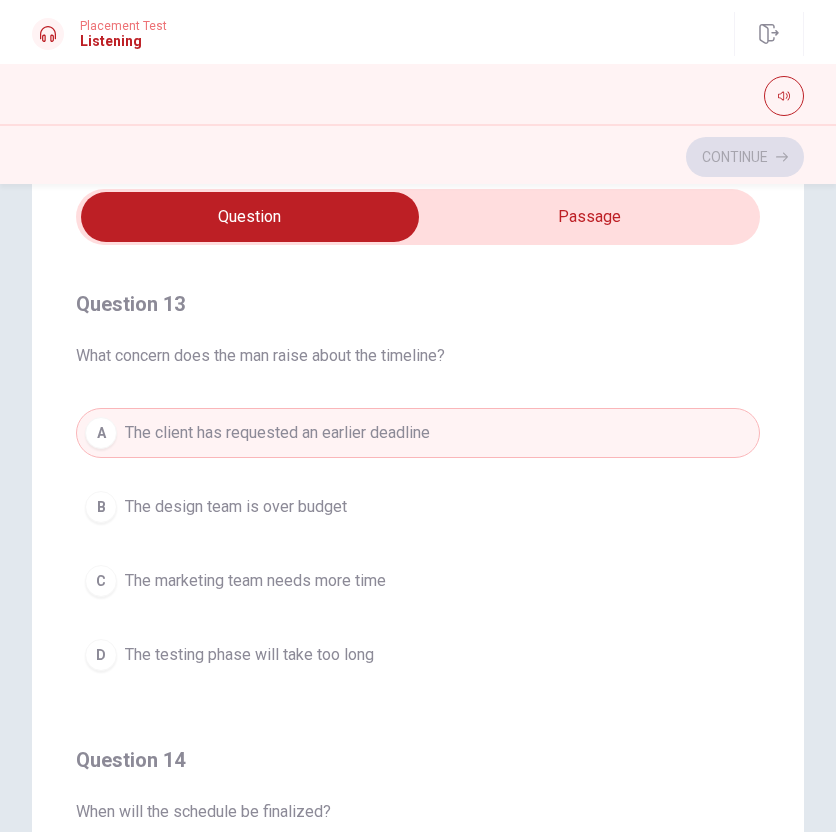 click on "The marketing team needs more time" at bounding box center [255, 581] 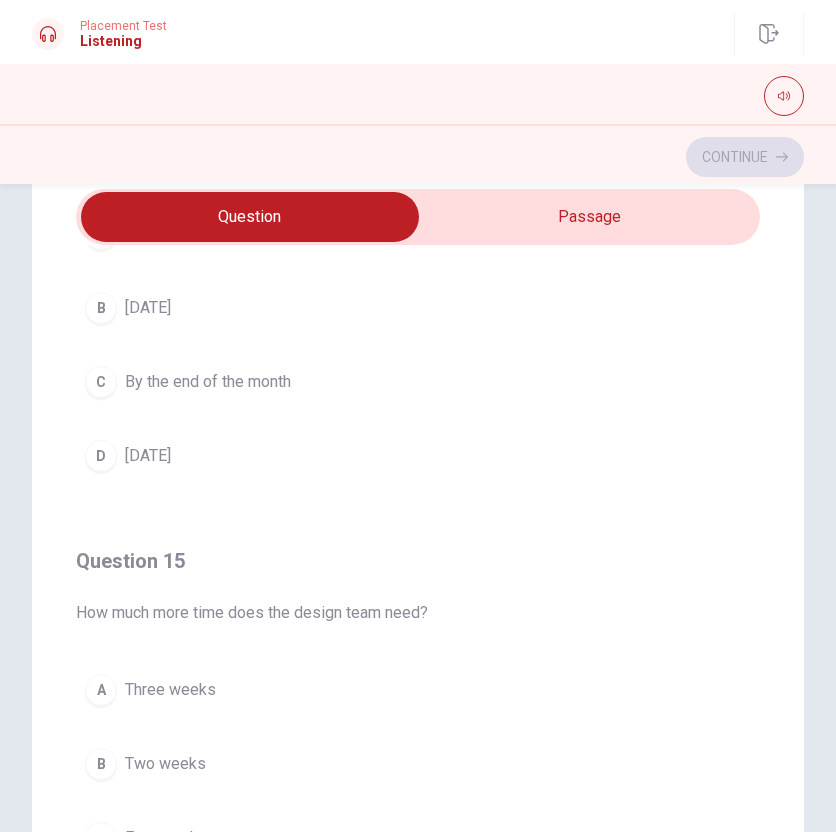 scroll, scrollTop: 1620, scrollLeft: 0, axis: vertical 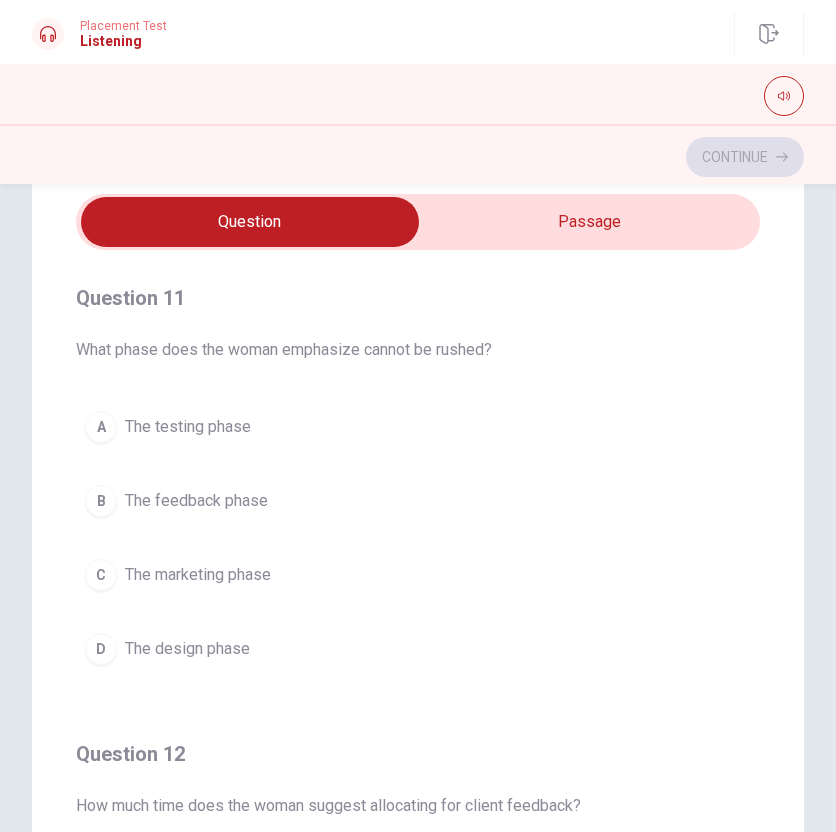 click on "D The design phase" at bounding box center [418, 649] 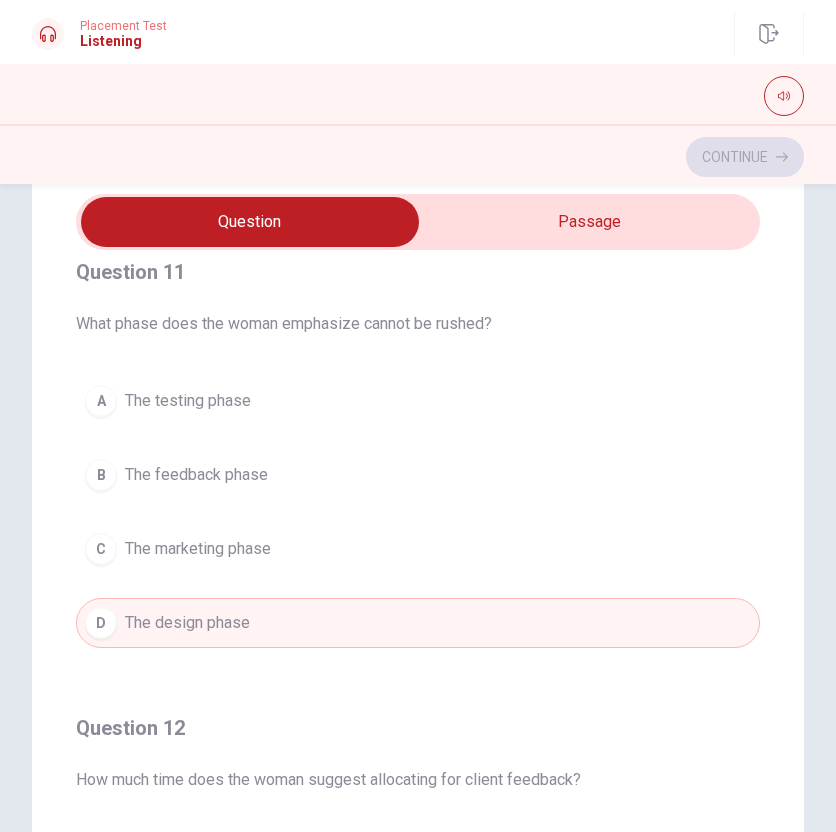 scroll, scrollTop: 16, scrollLeft: 0, axis: vertical 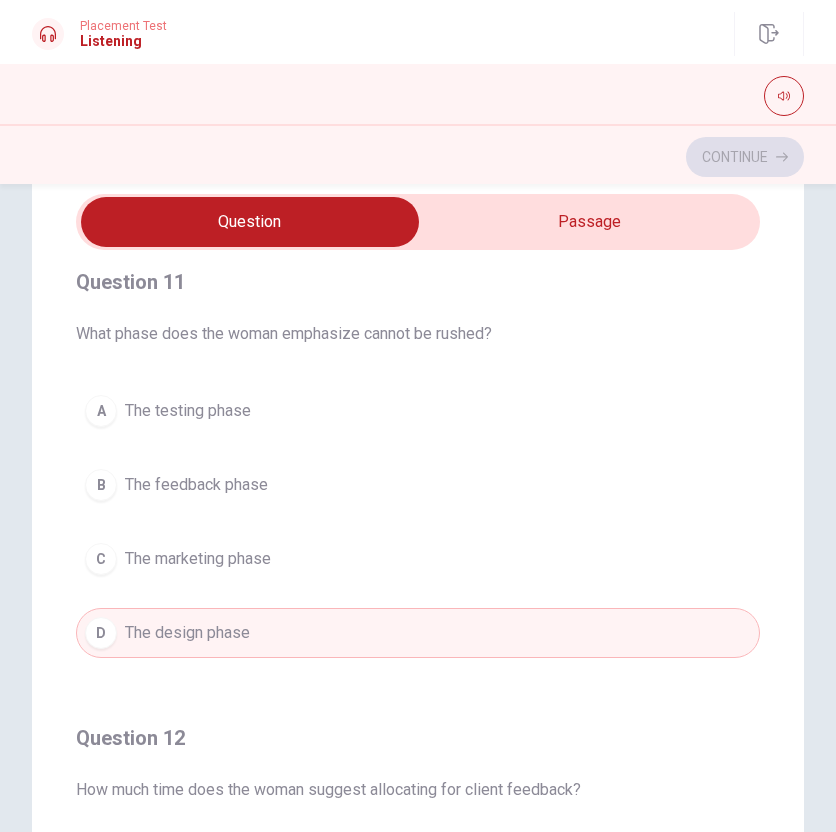 click on "C The marketing phase" at bounding box center (418, 559) 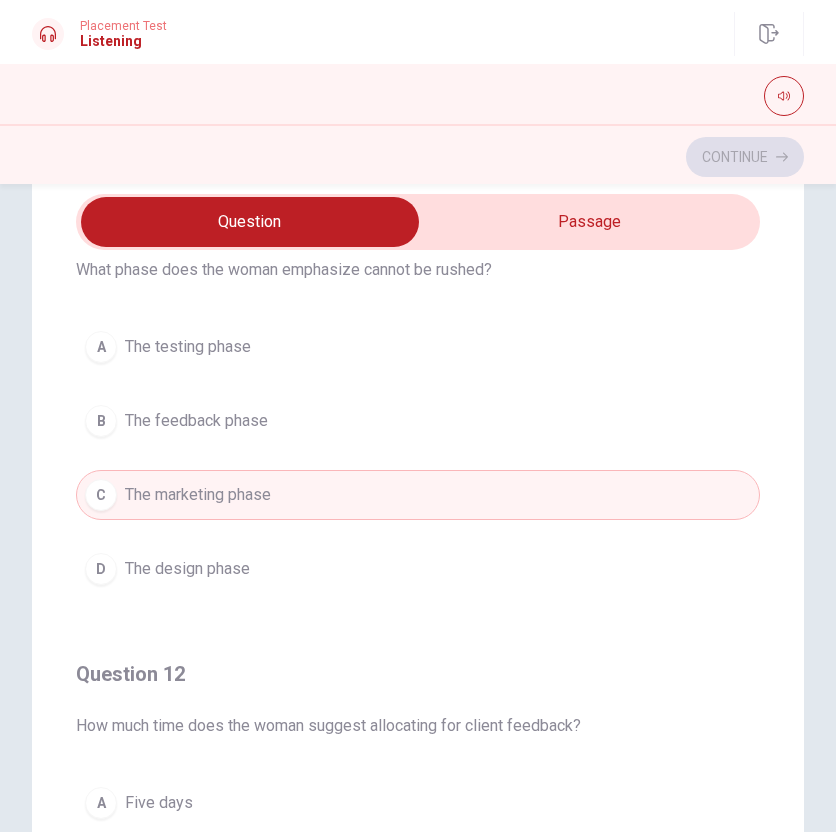 scroll, scrollTop: 82, scrollLeft: 0, axis: vertical 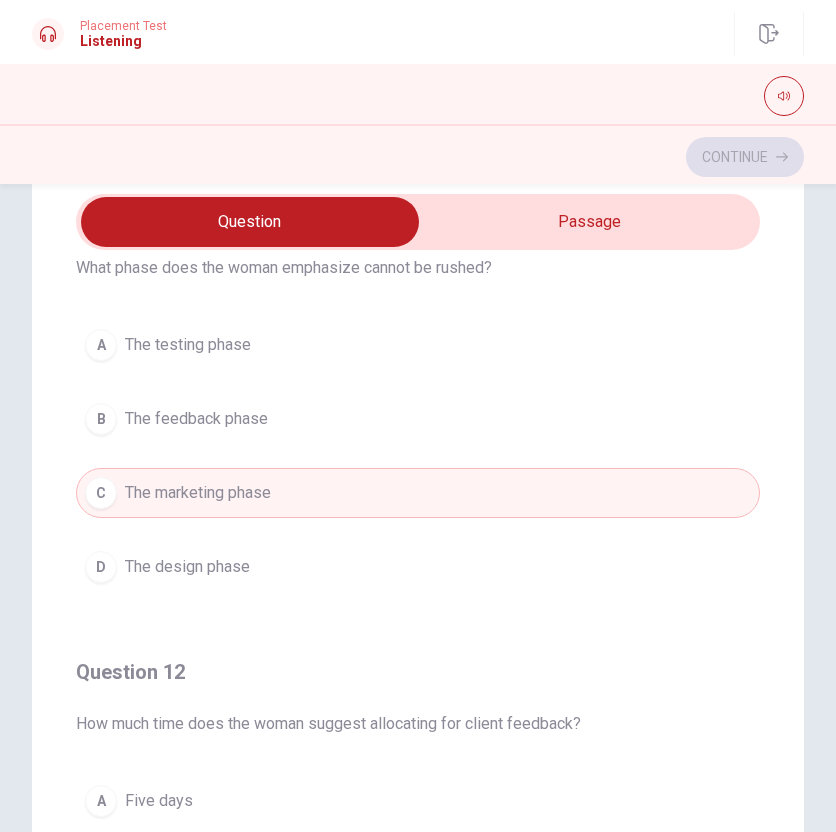 click on "B The feedback phase" at bounding box center [418, 419] 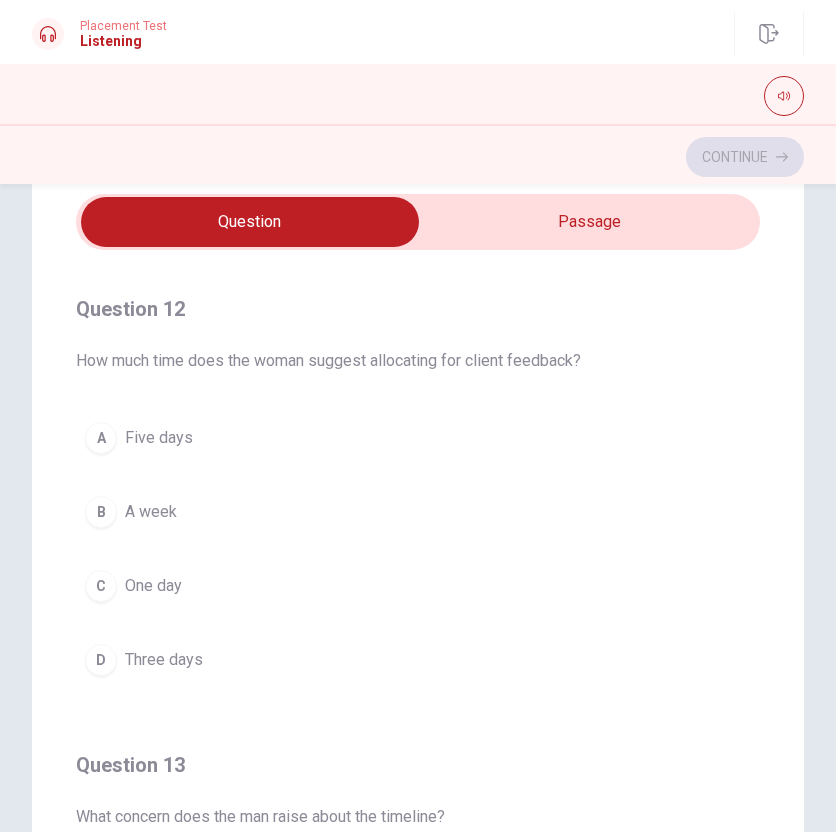 scroll, scrollTop: 489, scrollLeft: 0, axis: vertical 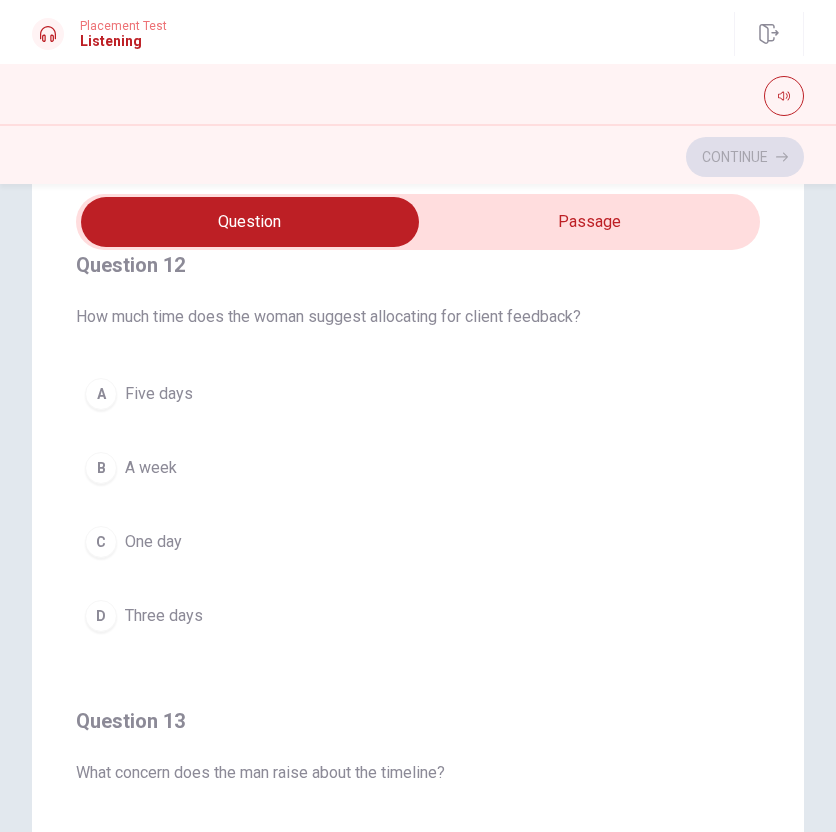 click on "Three days" at bounding box center (164, 616) 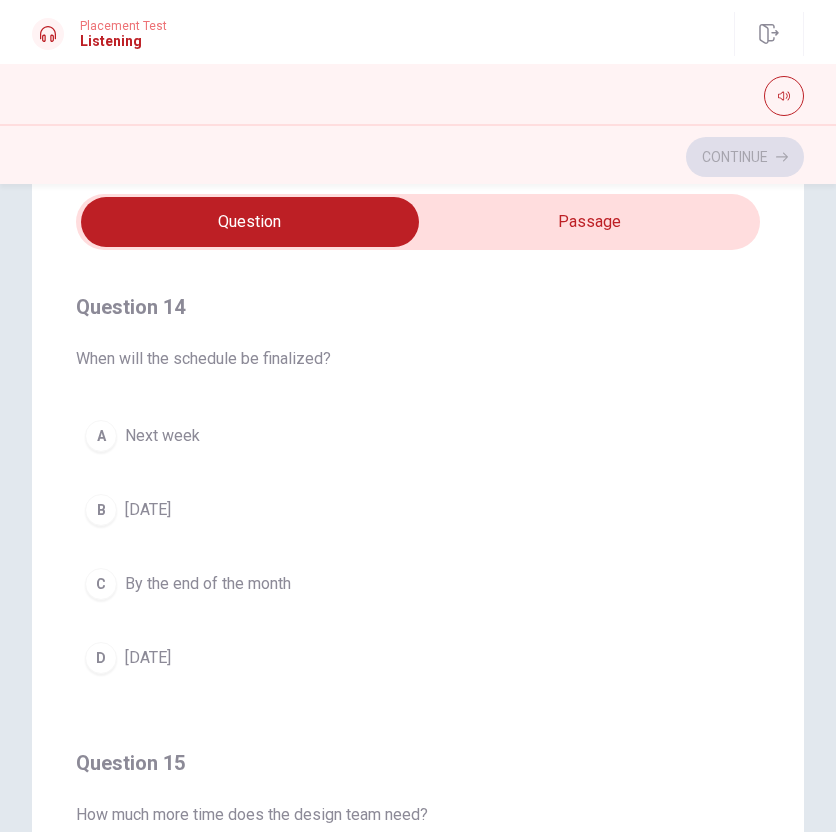 scroll, scrollTop: 1392, scrollLeft: 0, axis: vertical 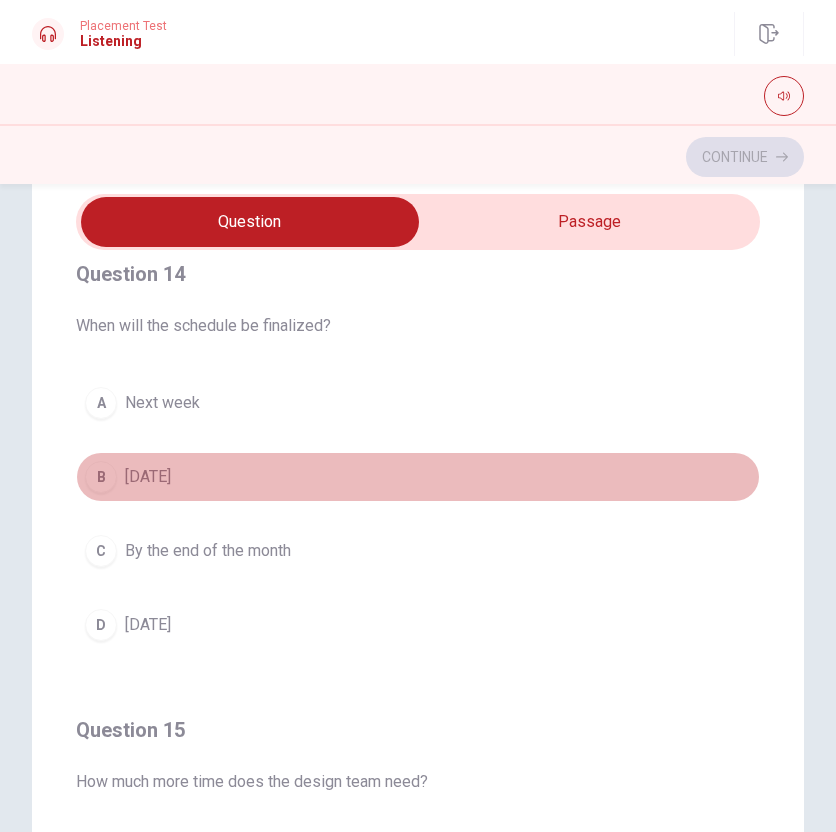click on "[DATE]" at bounding box center [148, 477] 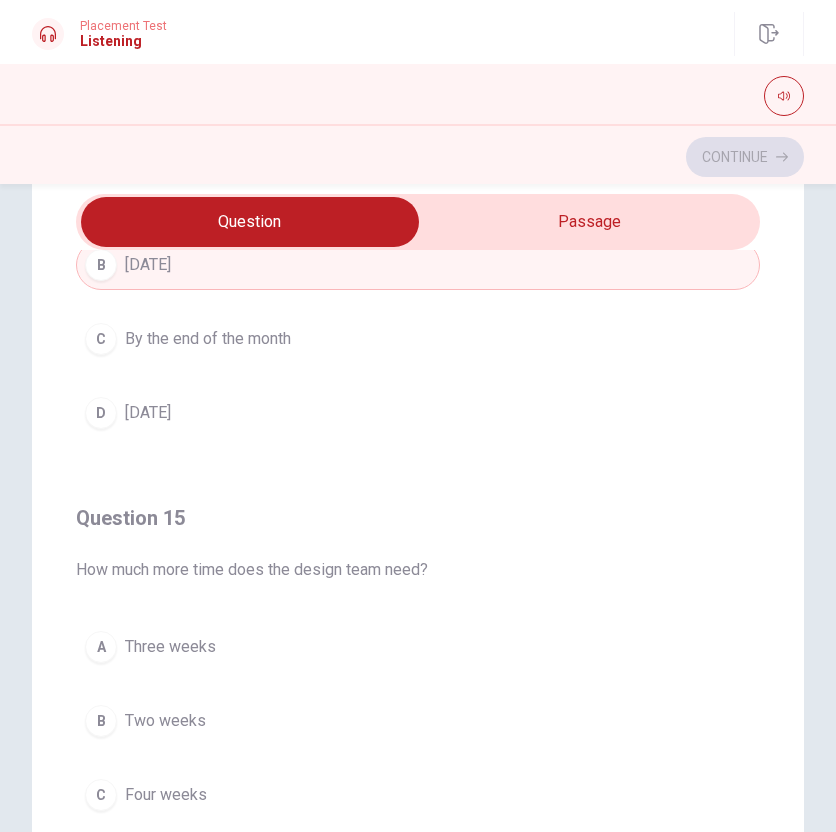 scroll, scrollTop: 1620, scrollLeft: 0, axis: vertical 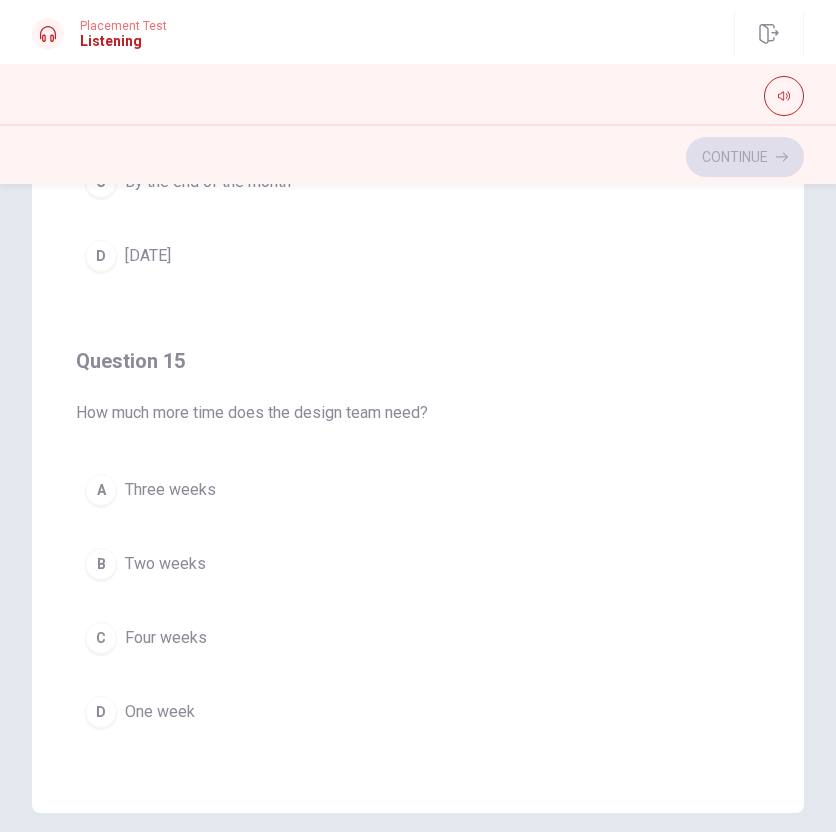 drag, startPoint x: 194, startPoint y: 414, endPoint x: 429, endPoint y: 414, distance: 235 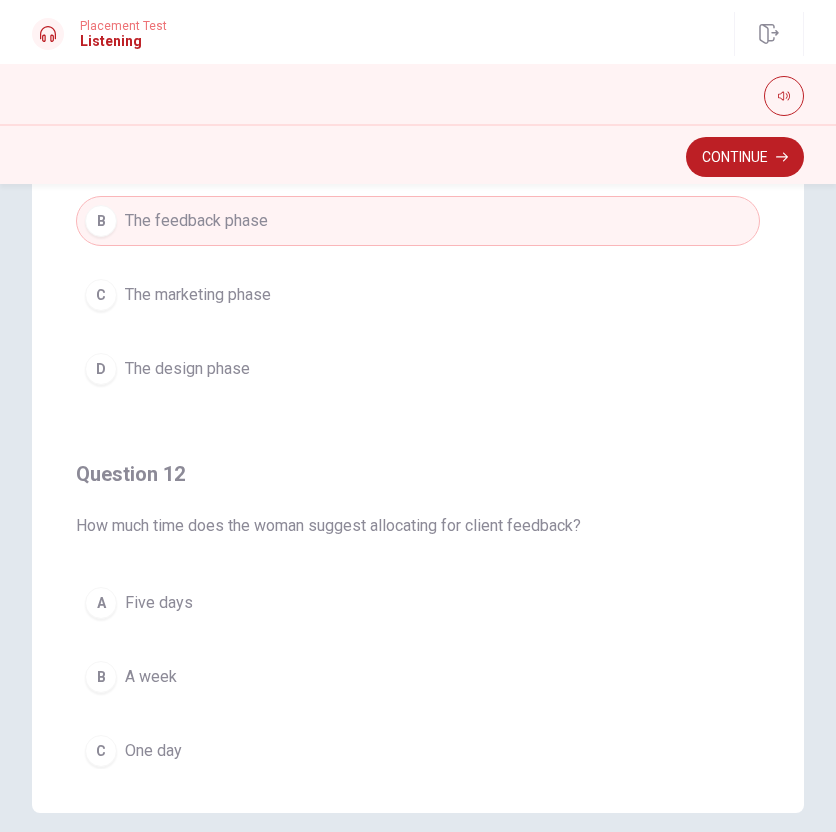 scroll, scrollTop: 0, scrollLeft: 0, axis: both 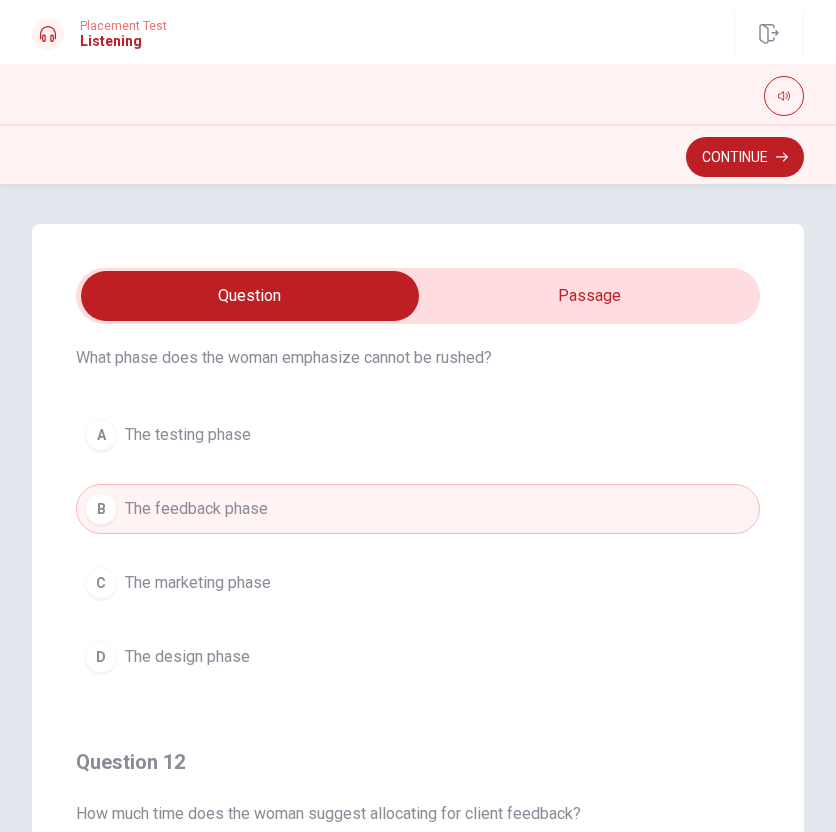 click on "The design phase" at bounding box center [187, 657] 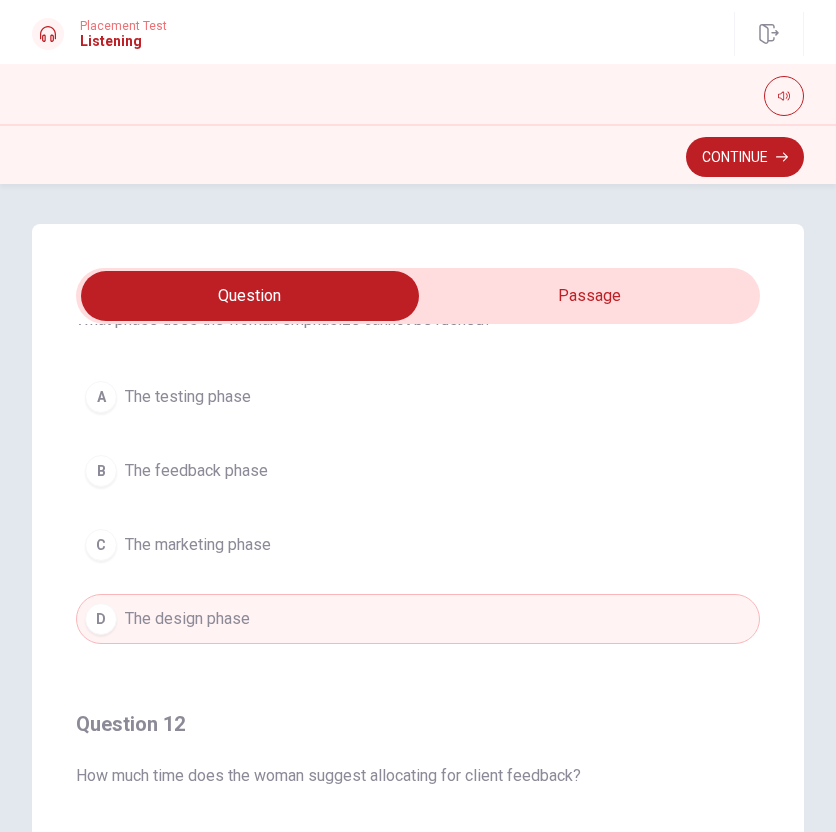 scroll, scrollTop: 0, scrollLeft: 0, axis: both 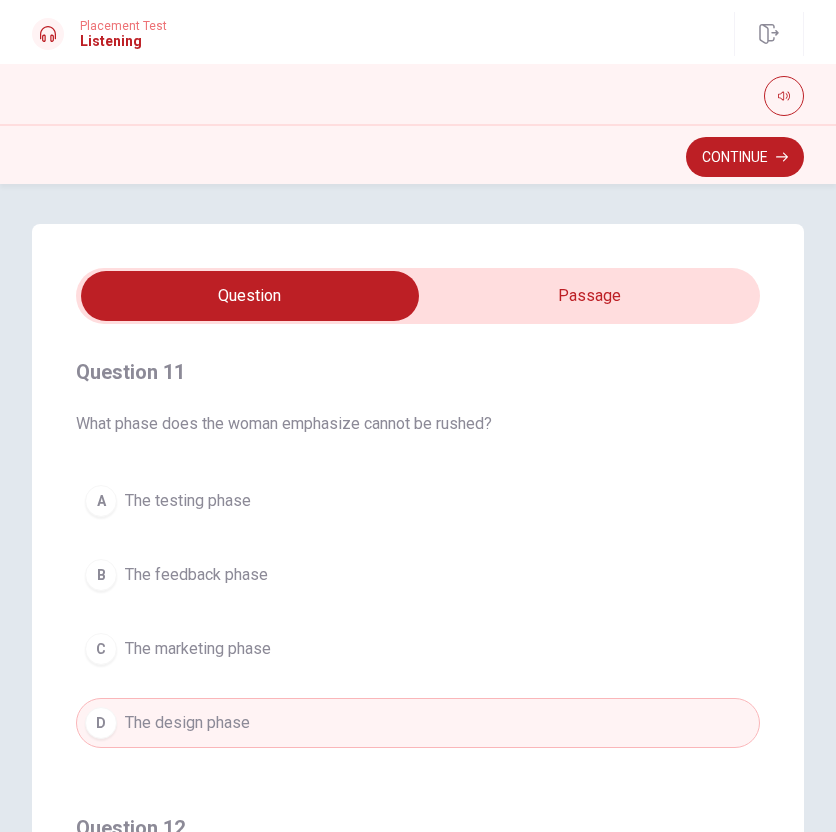 click on "The testing phase" at bounding box center [188, 501] 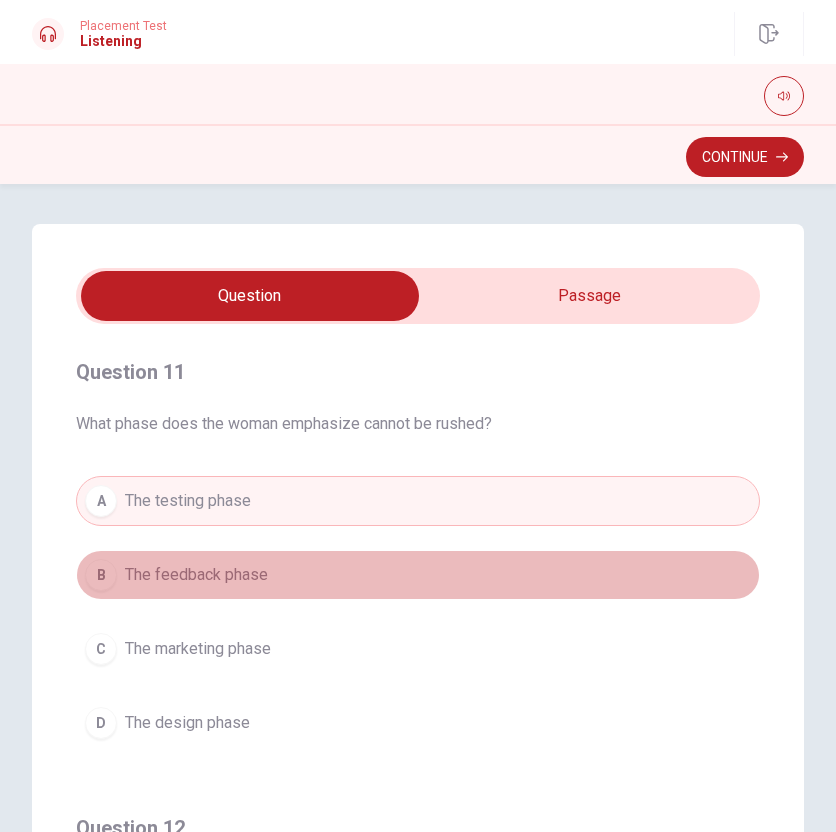 click on "The feedback phase" at bounding box center [196, 575] 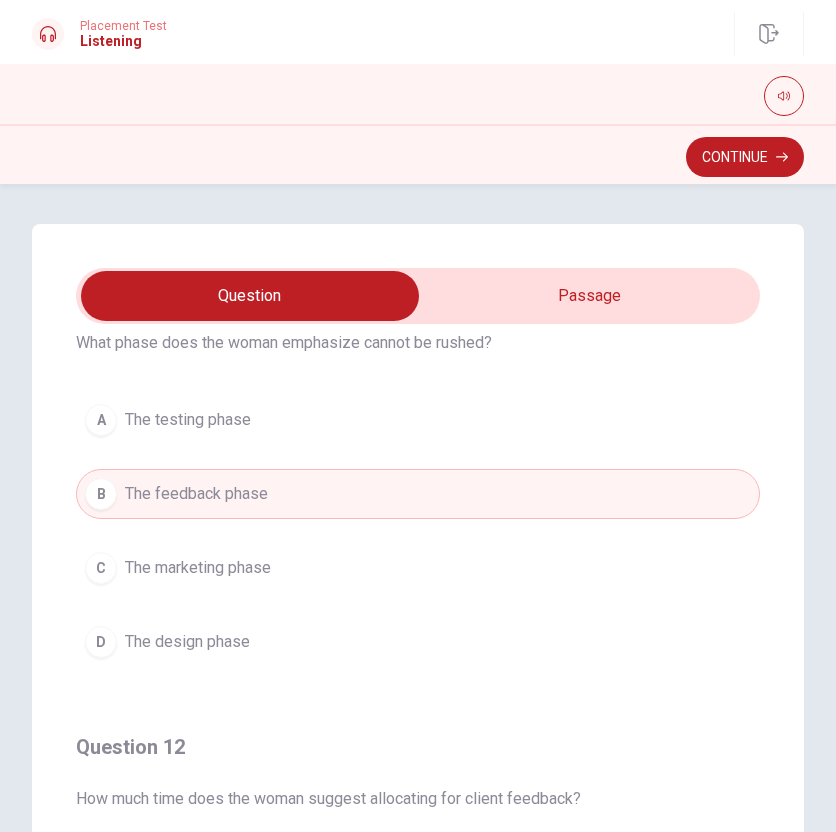 scroll, scrollTop: 85, scrollLeft: 0, axis: vertical 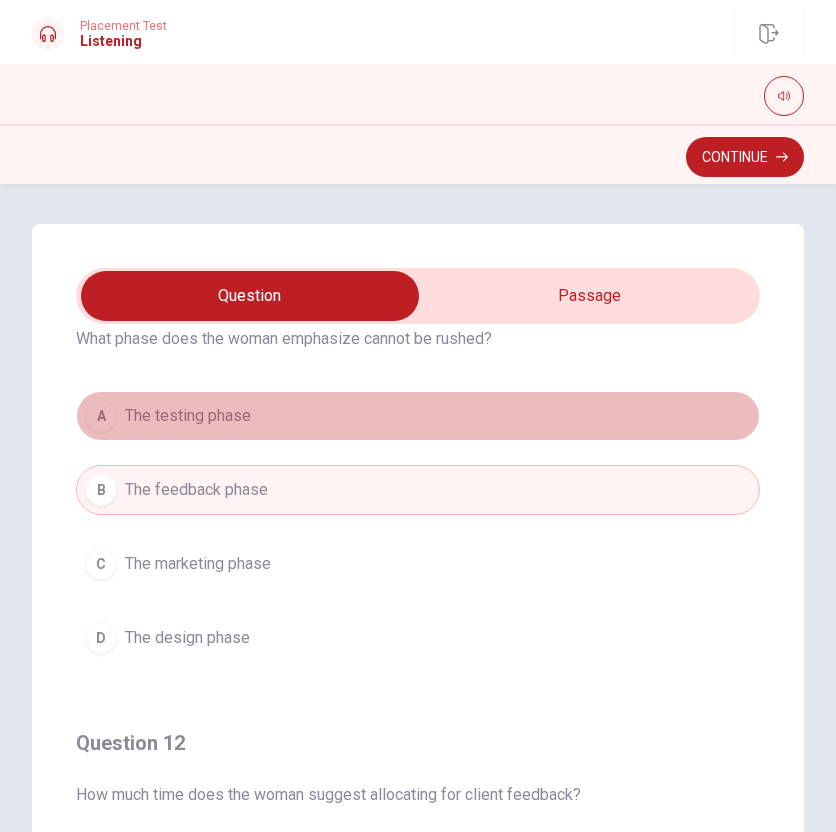click on "A The testing phase" at bounding box center [418, 416] 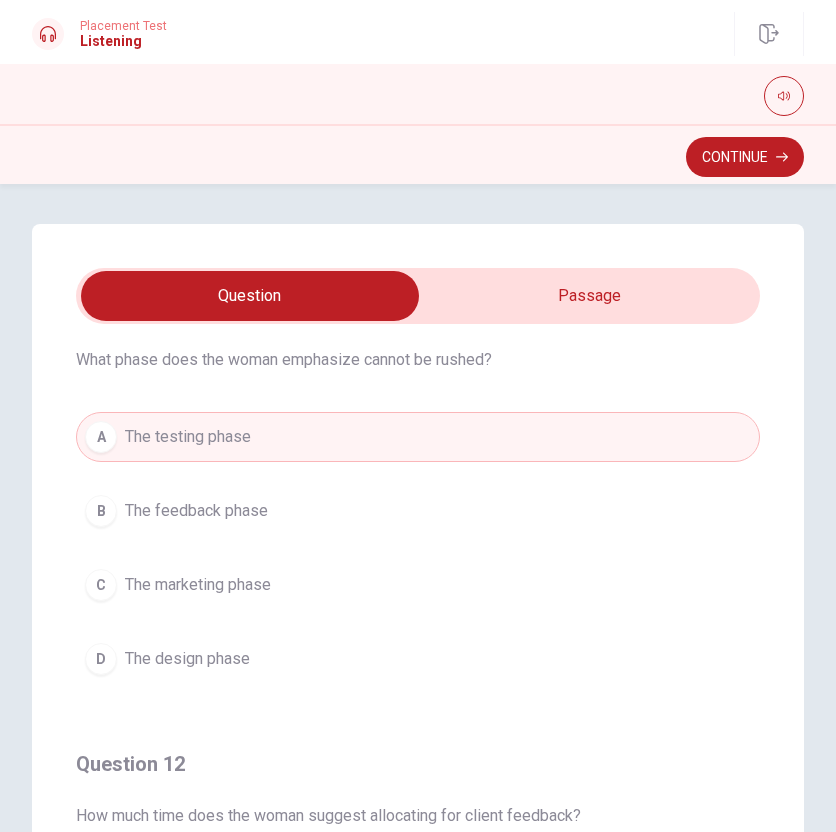 scroll, scrollTop: 65, scrollLeft: 0, axis: vertical 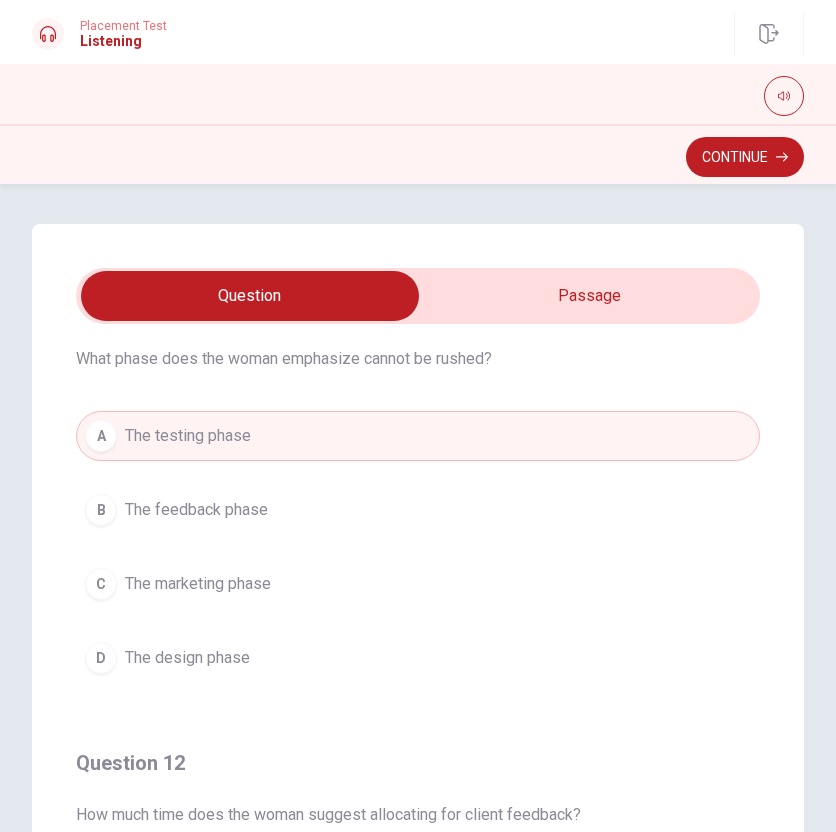 click on "The design phase" at bounding box center (187, 658) 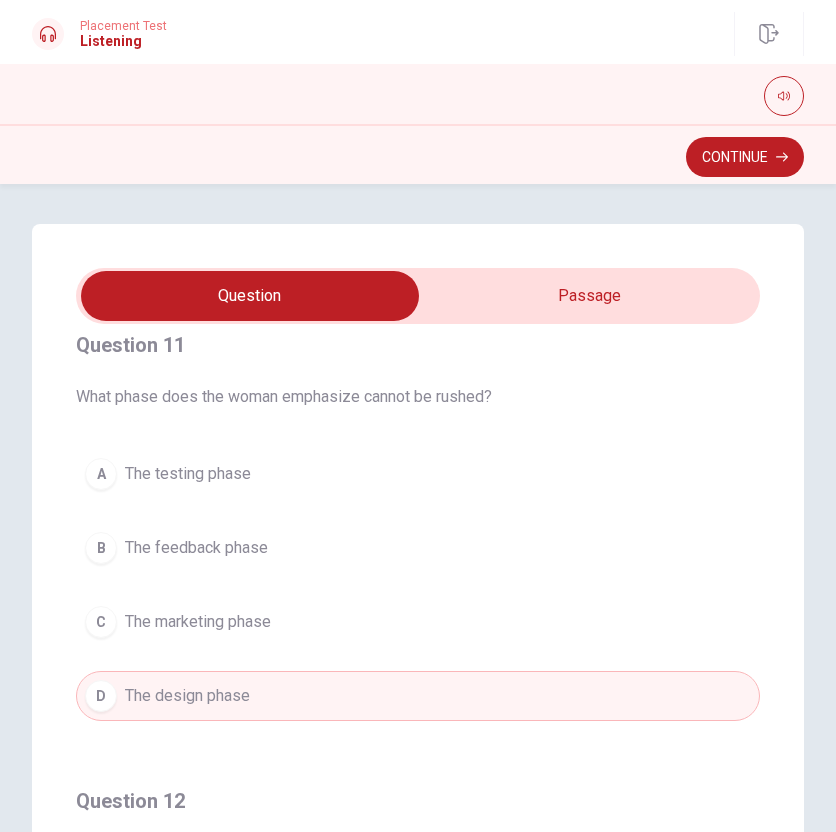 scroll, scrollTop: 25, scrollLeft: 0, axis: vertical 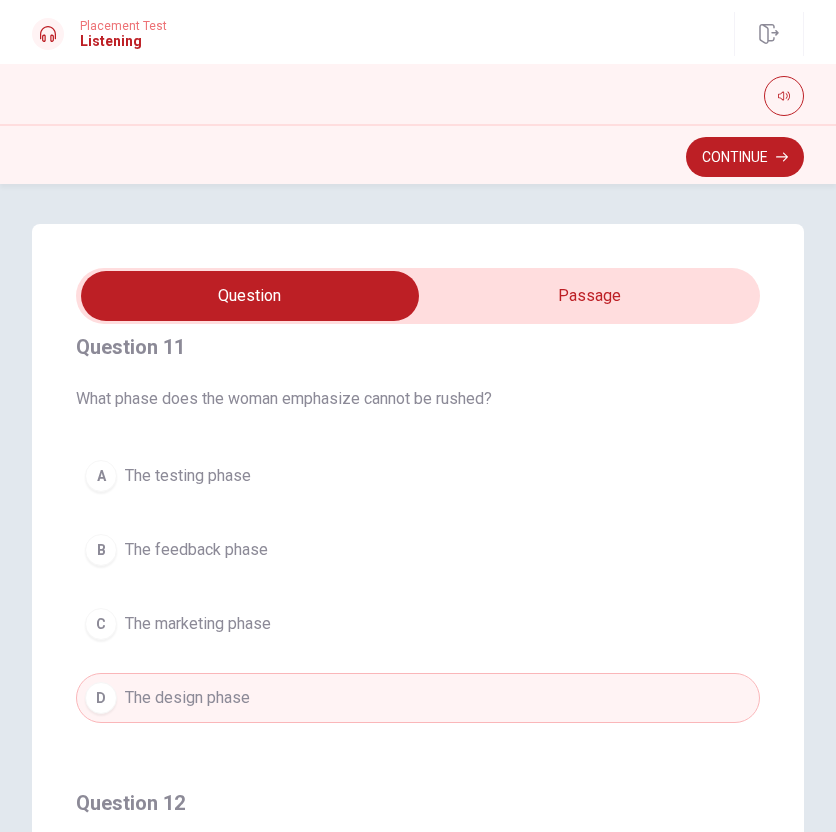 click on "The marketing phase" at bounding box center [198, 624] 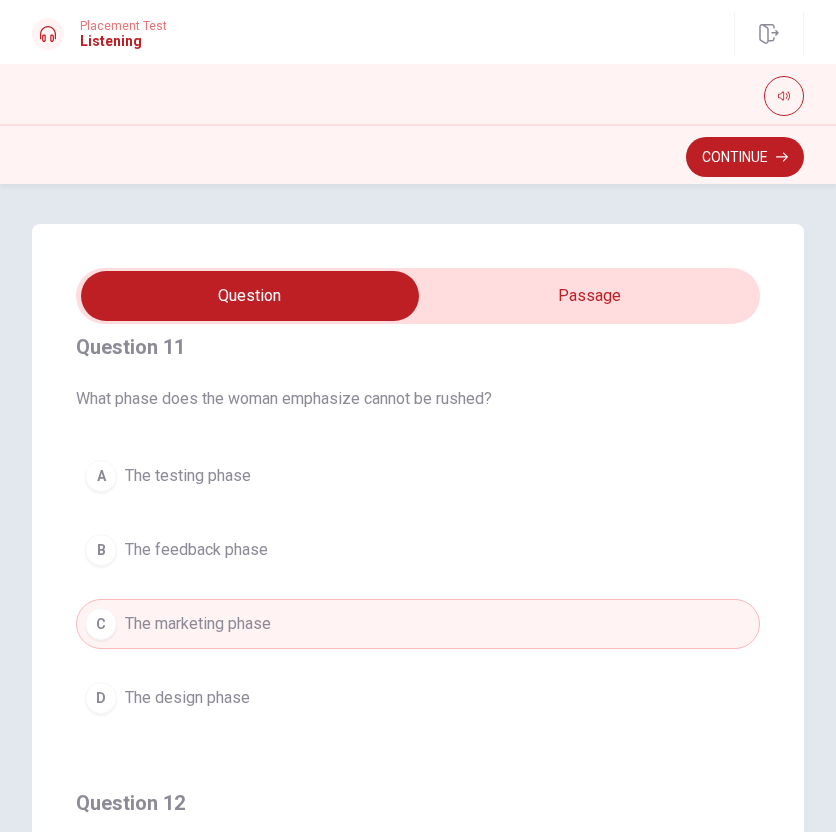 click on "D The design phase" at bounding box center (418, 698) 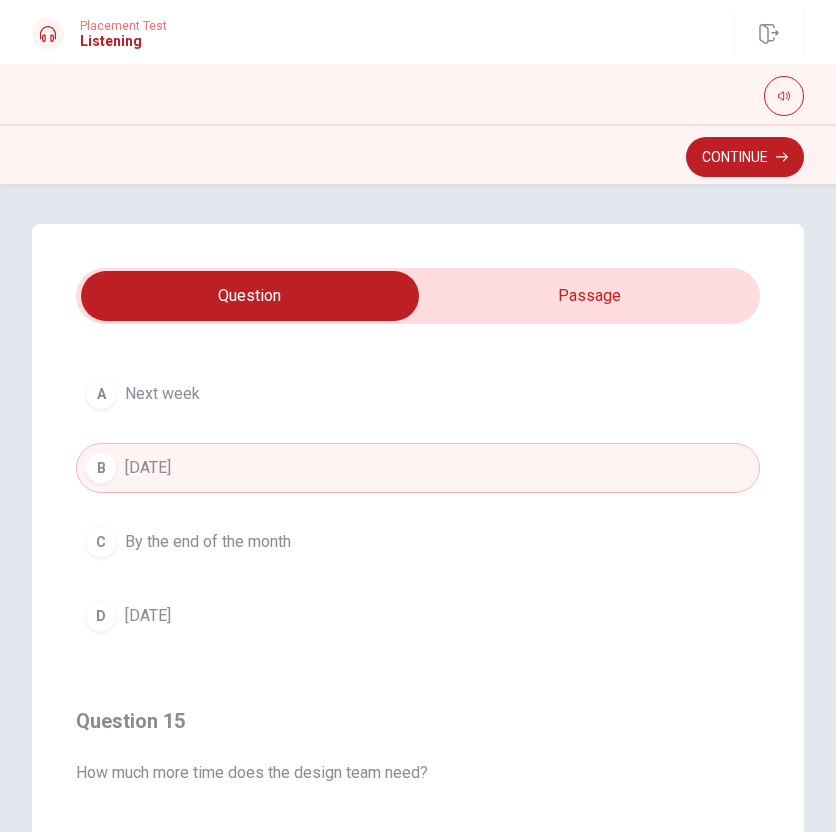 scroll, scrollTop: 1620, scrollLeft: 0, axis: vertical 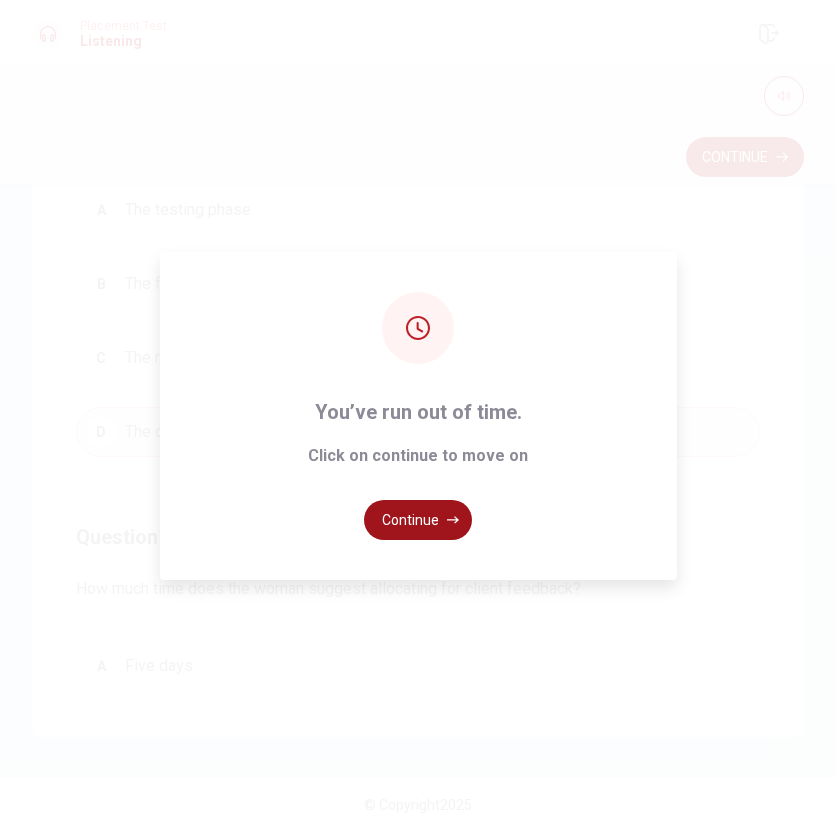 click on "Continue" at bounding box center (418, 520) 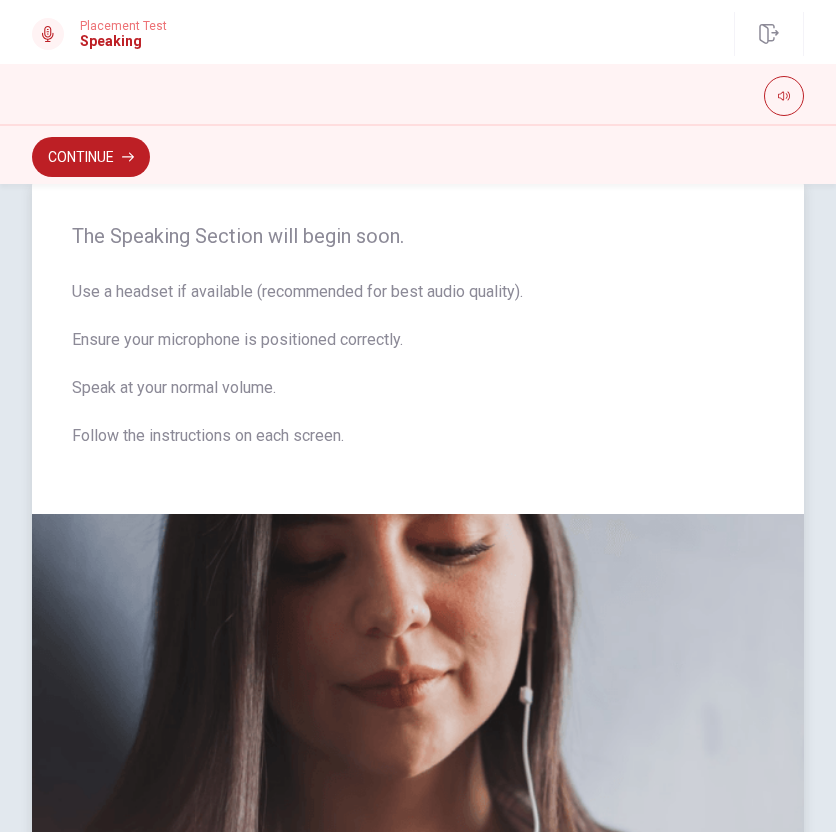 scroll, scrollTop: 19, scrollLeft: 0, axis: vertical 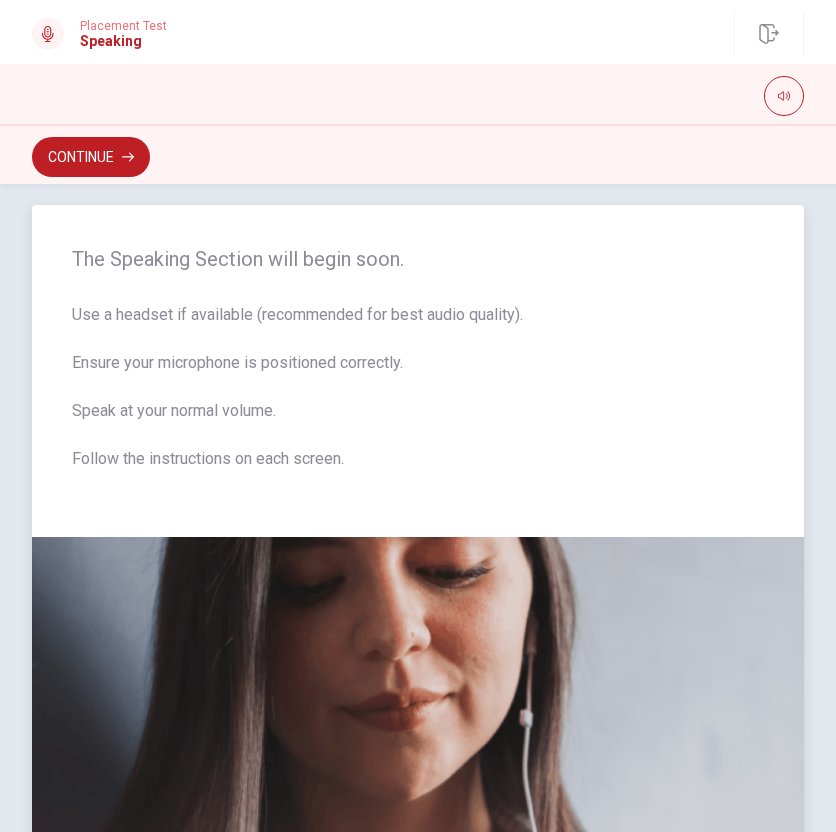 drag, startPoint x: 150, startPoint y: 279, endPoint x: 262, endPoint y: 292, distance: 112.75194 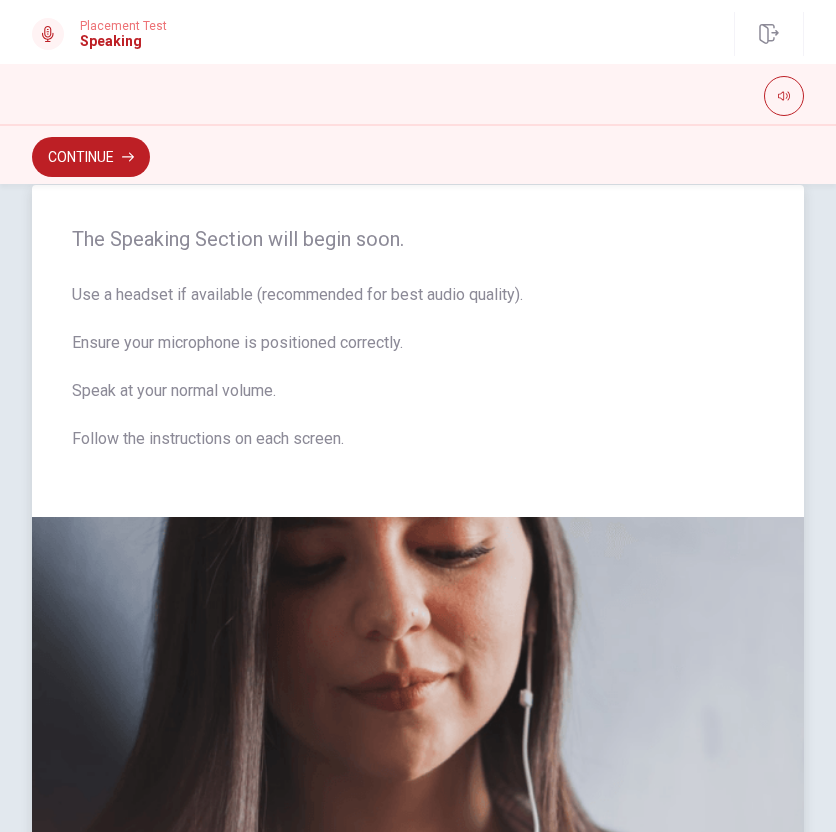 scroll, scrollTop: 40, scrollLeft: 0, axis: vertical 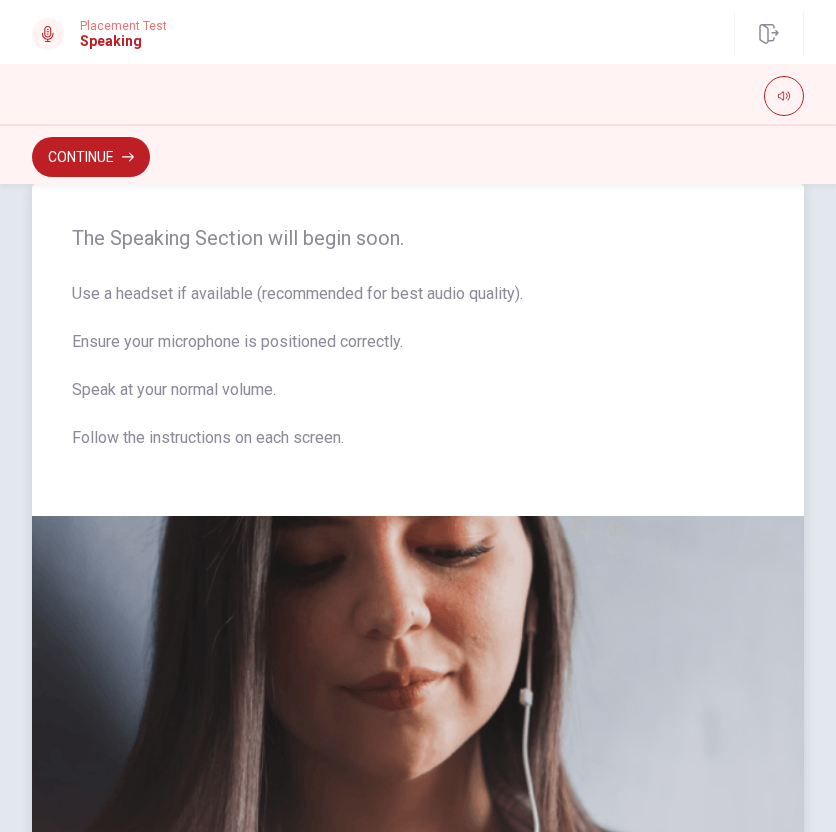 drag, startPoint x: 166, startPoint y: 290, endPoint x: 310, endPoint y: 296, distance: 144.12494 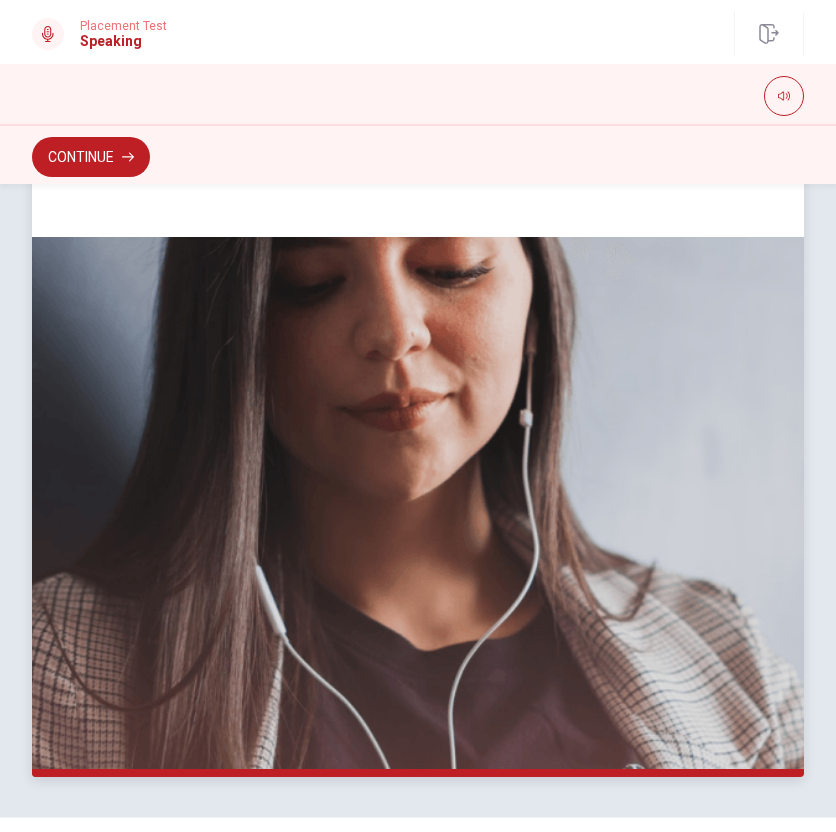 scroll, scrollTop: 359, scrollLeft: 0, axis: vertical 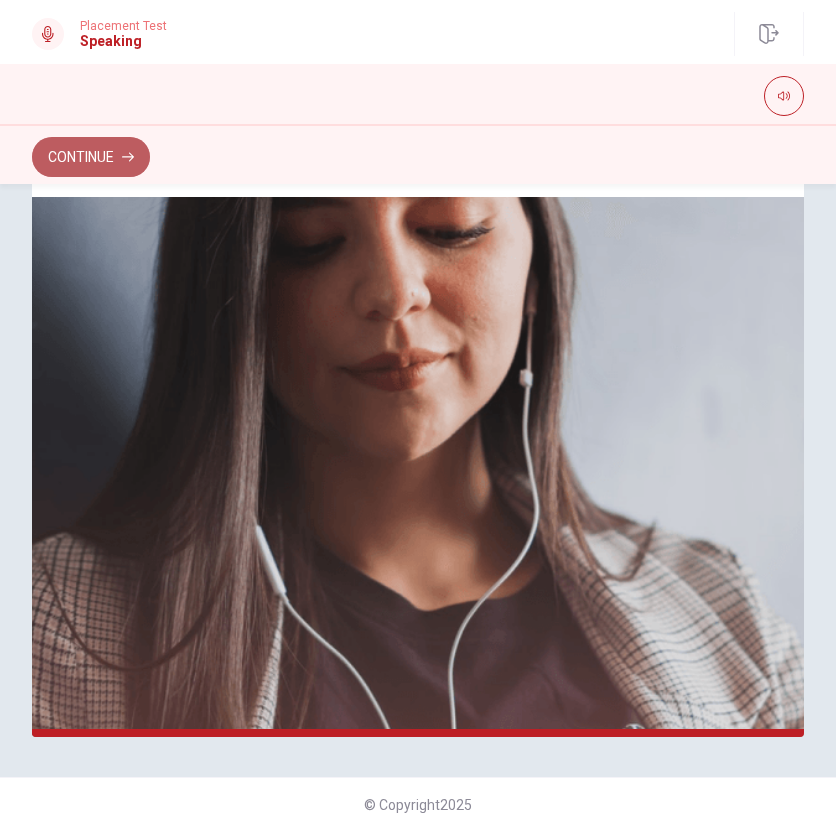 click 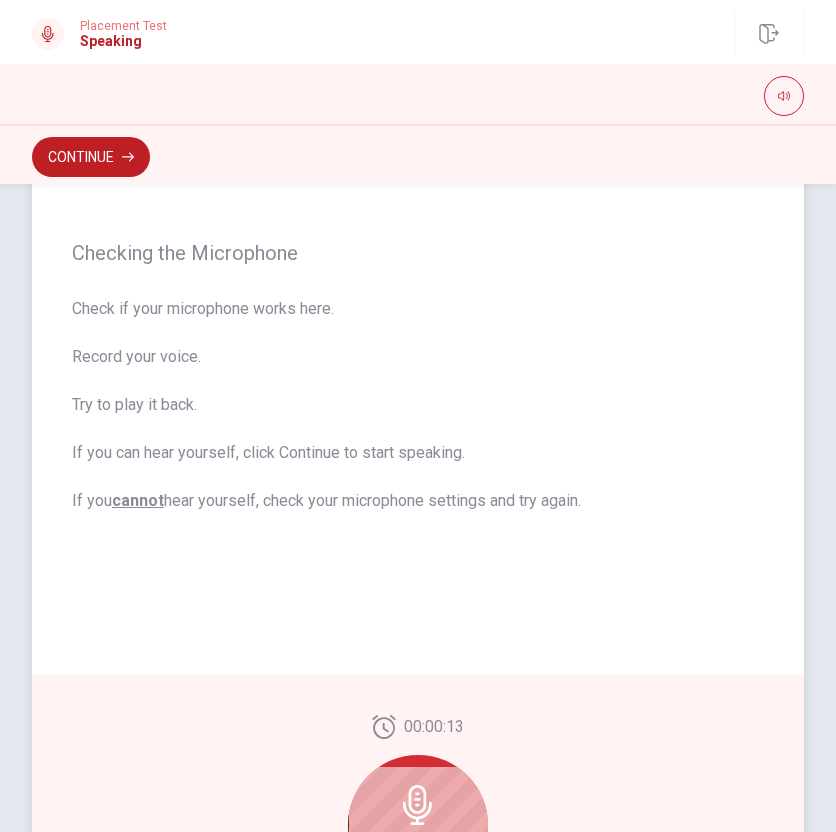 scroll, scrollTop: 150, scrollLeft: 0, axis: vertical 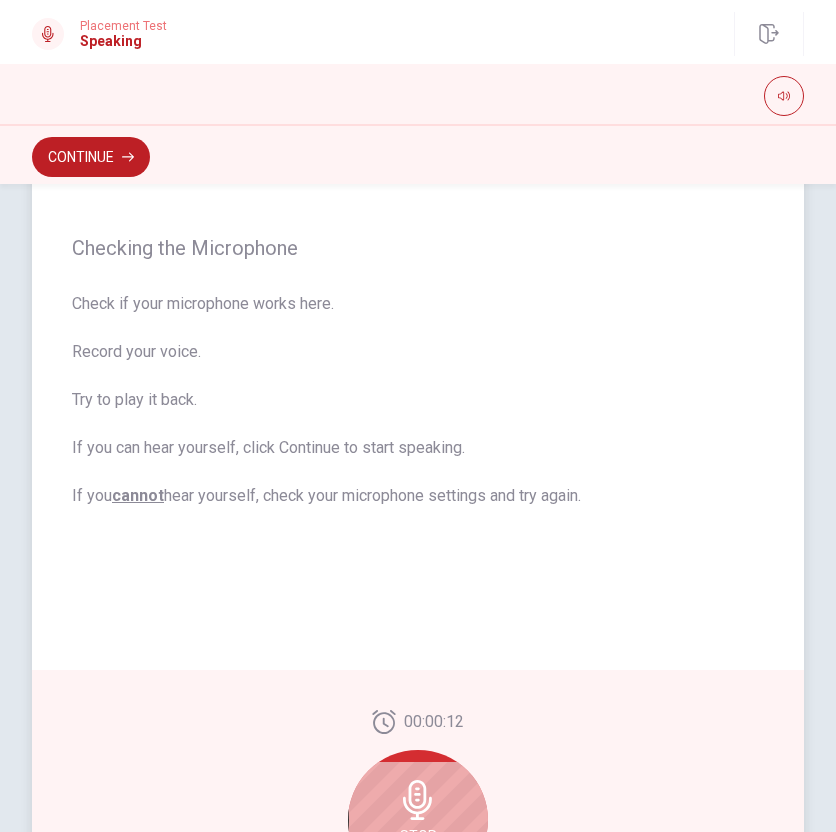 drag, startPoint x: 122, startPoint y: 403, endPoint x: 188, endPoint y: 403, distance: 66 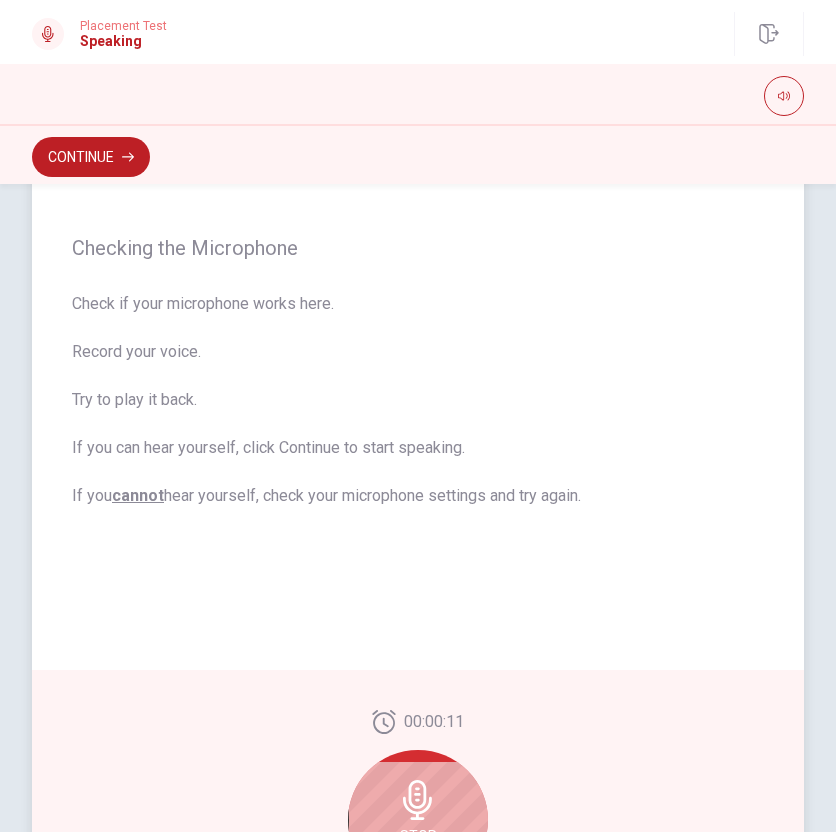 click on "Check if your microphone works here.
Record your voice.
Try to play it back.
If you can hear yourself, click Continue to start speaking.
If you  cannot  hear yourself, check your microphone settings and try again." at bounding box center [418, 400] 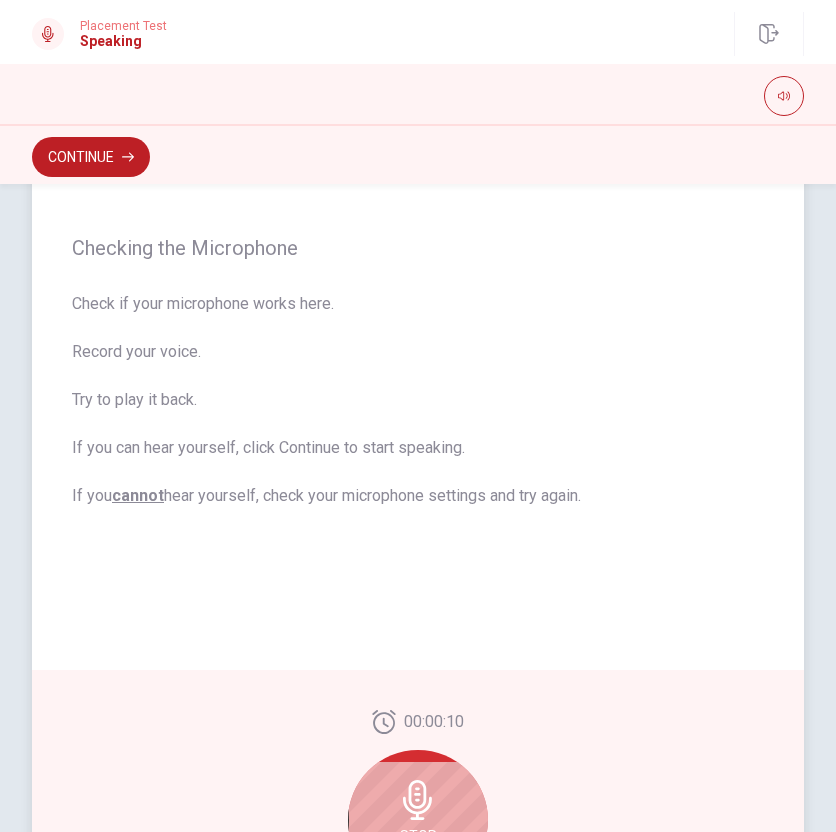 drag, startPoint x: 147, startPoint y: 444, endPoint x: 322, endPoint y: 444, distance: 175 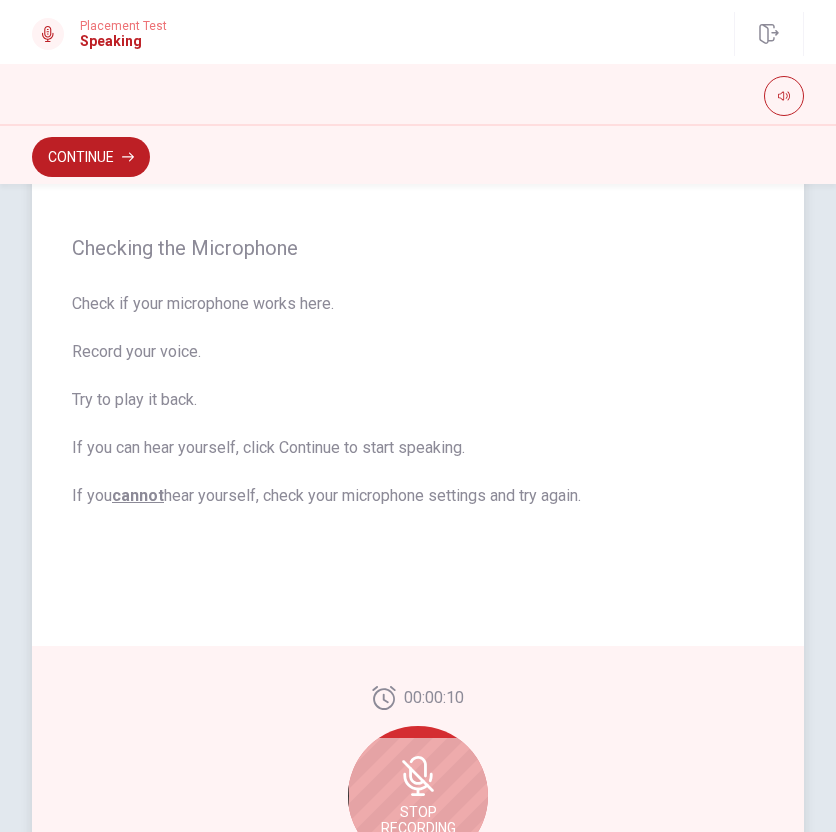 click on "Check if your microphone works here.
Record your voice.
Try to play it back.
If you can hear yourself, click Continue to start speaking.
If you  cannot  hear yourself, check your microphone settings and try again." at bounding box center [418, 400] 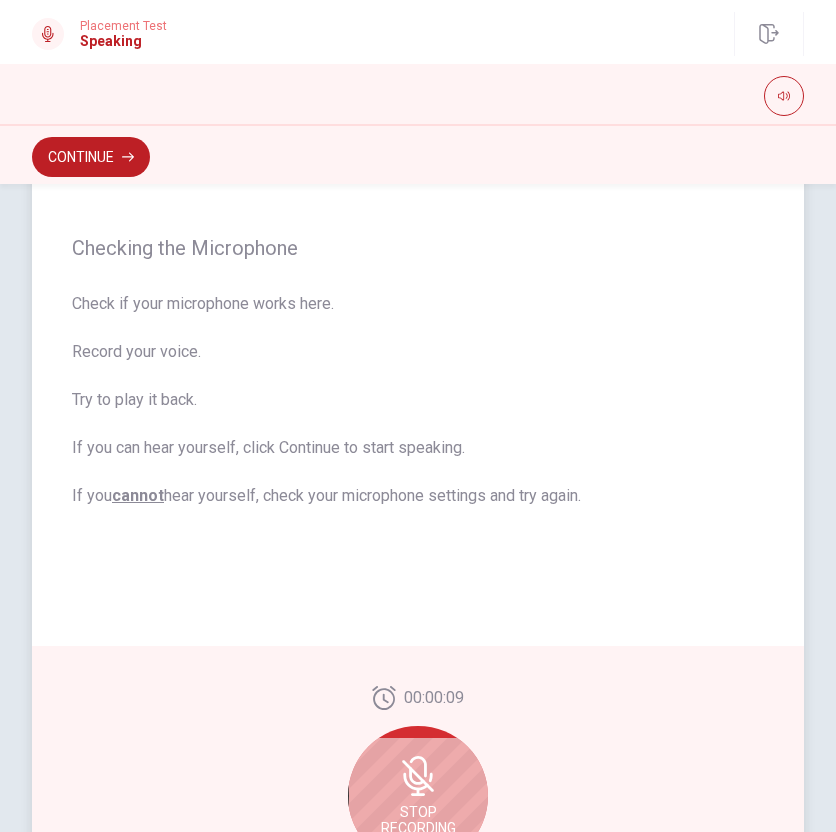 drag, startPoint x: 238, startPoint y: 488, endPoint x: 316, endPoint y: 488, distance: 78 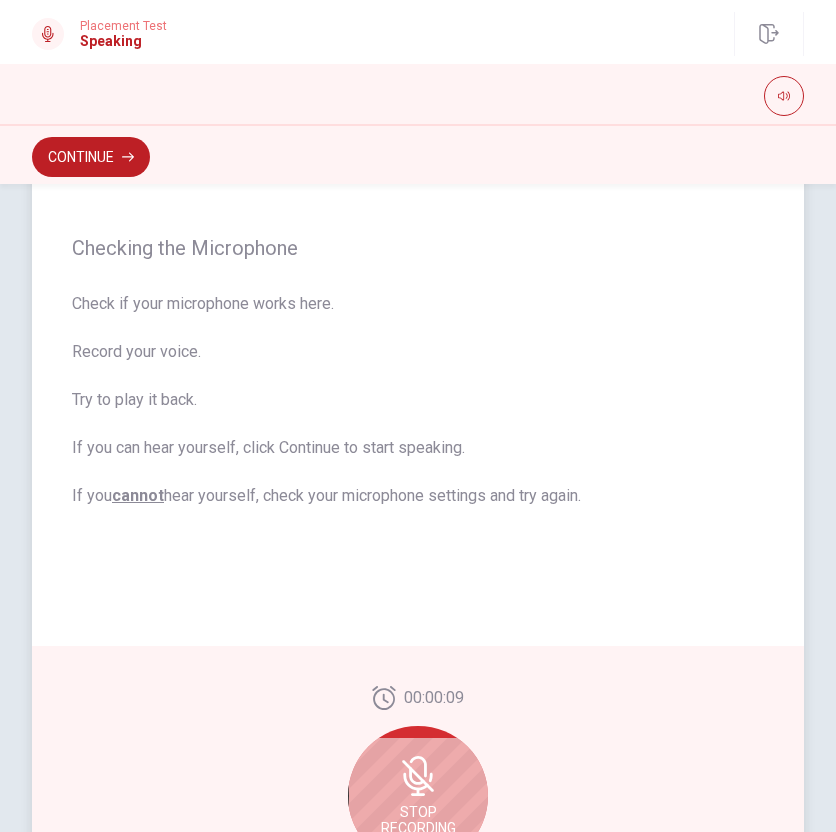 click on "Check if your microphone works here.
Record your voice.
Try to play it back.
If you can hear yourself, click Continue to start speaking.
If you  cannot  hear yourself, check your microphone settings and try again." at bounding box center [418, 400] 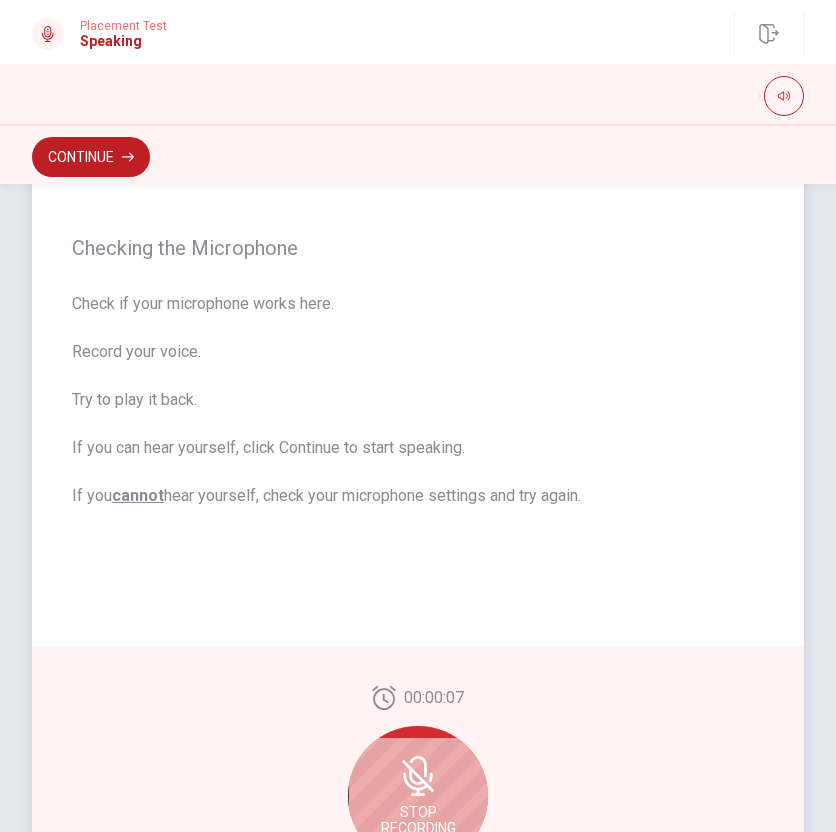drag, startPoint x: 265, startPoint y: 495, endPoint x: 324, endPoint y: 503, distance: 59.5399 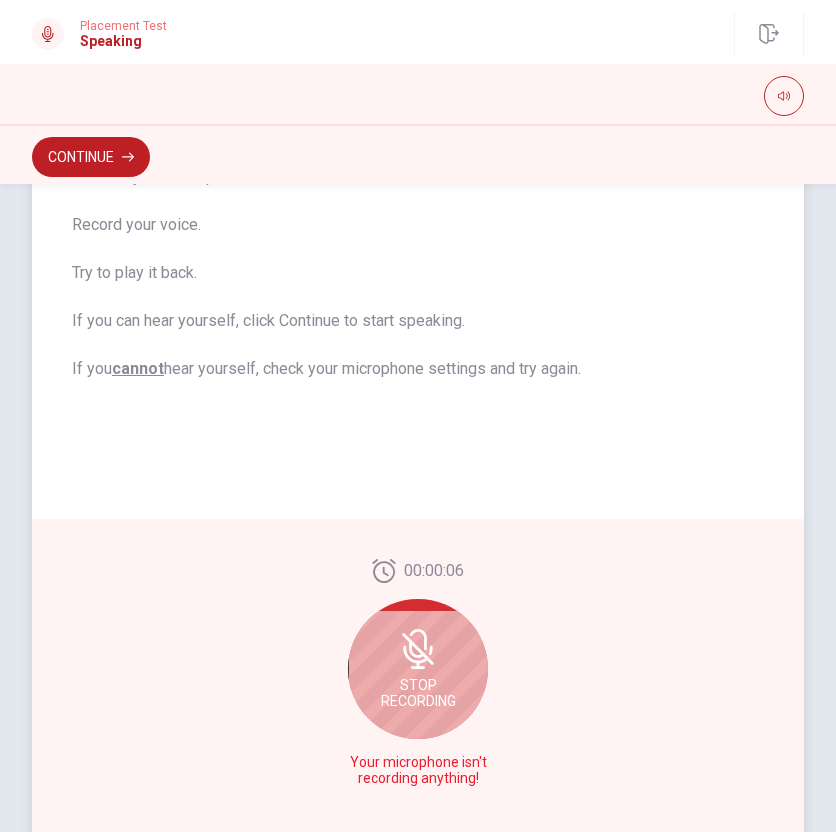 scroll, scrollTop: 337, scrollLeft: 0, axis: vertical 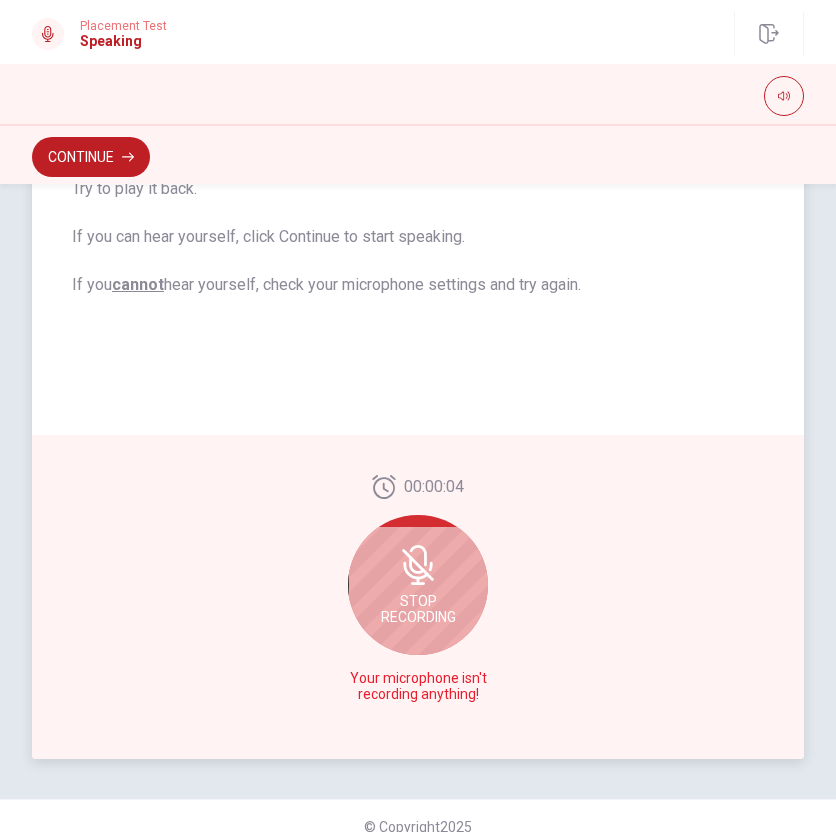 click 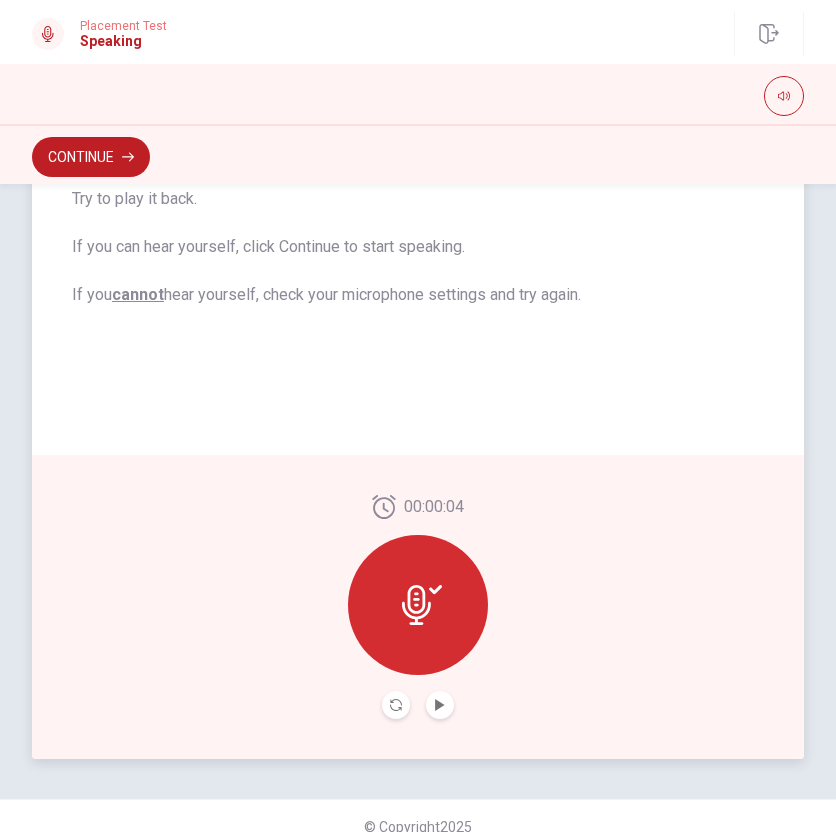 scroll, scrollTop: 347, scrollLeft: 0, axis: vertical 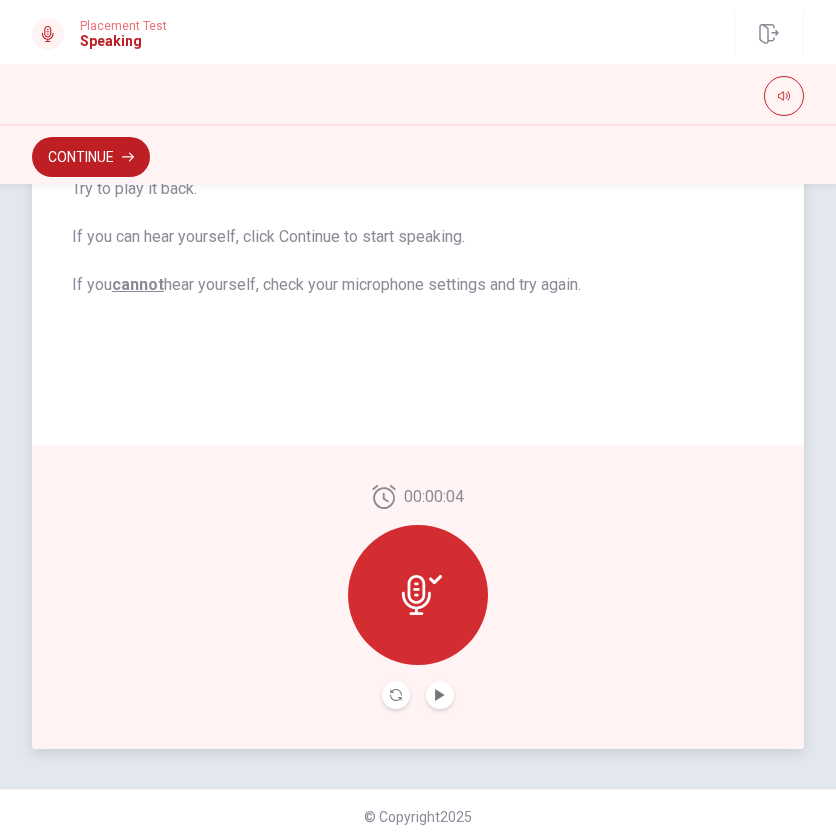 click at bounding box center [418, 595] 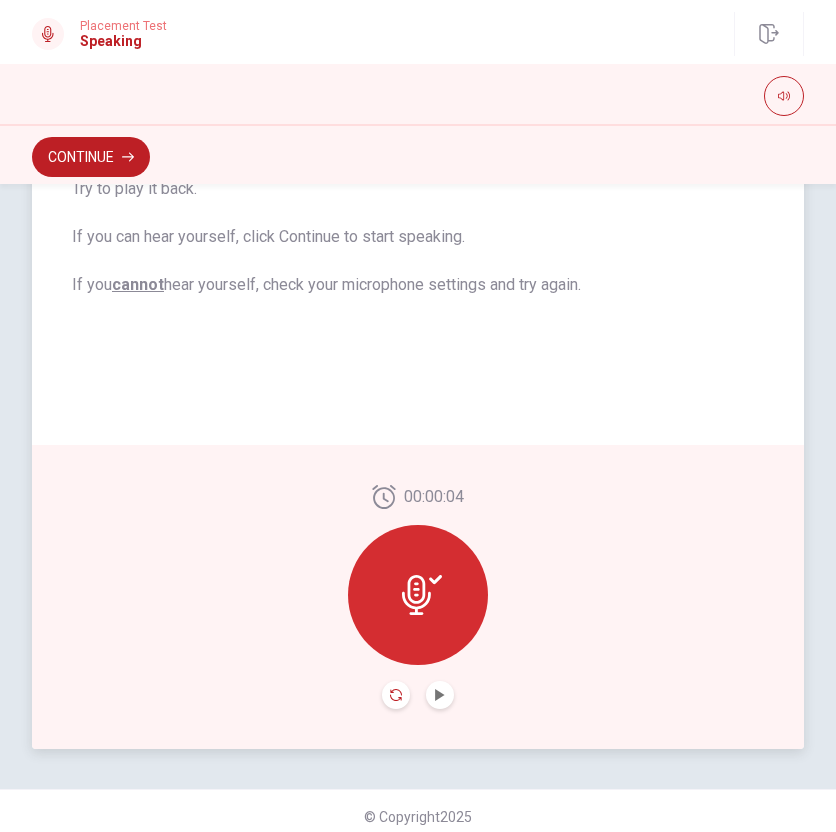 click 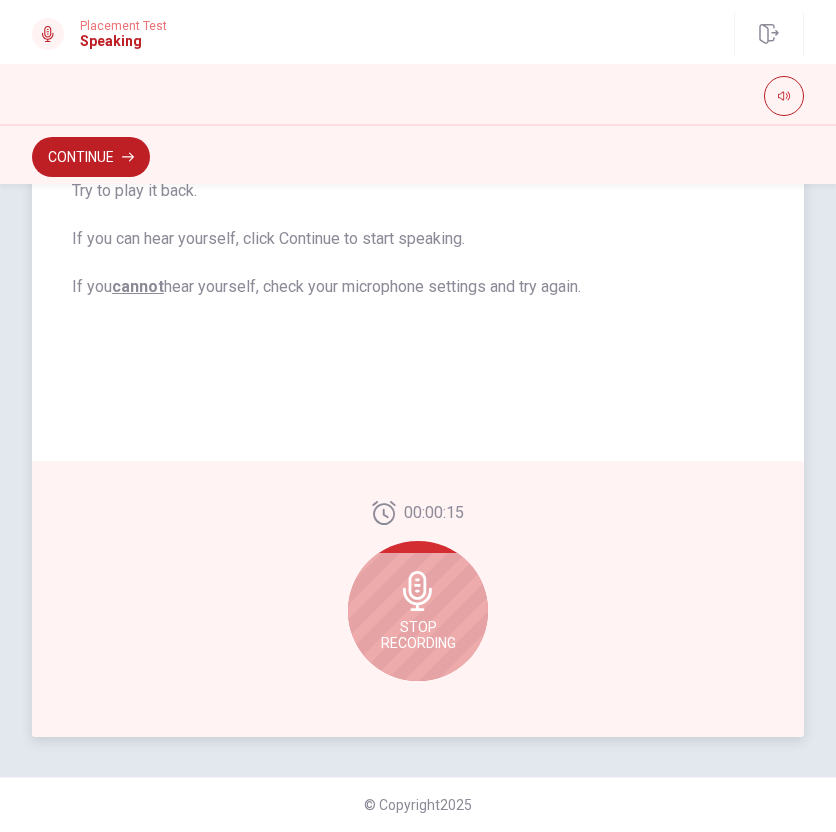 click 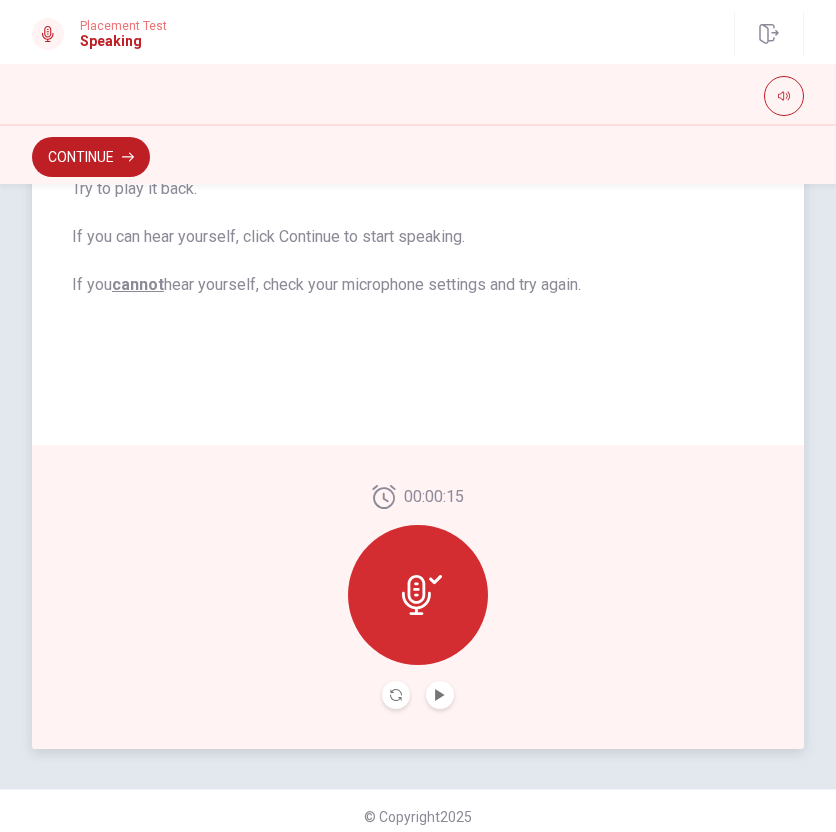 click 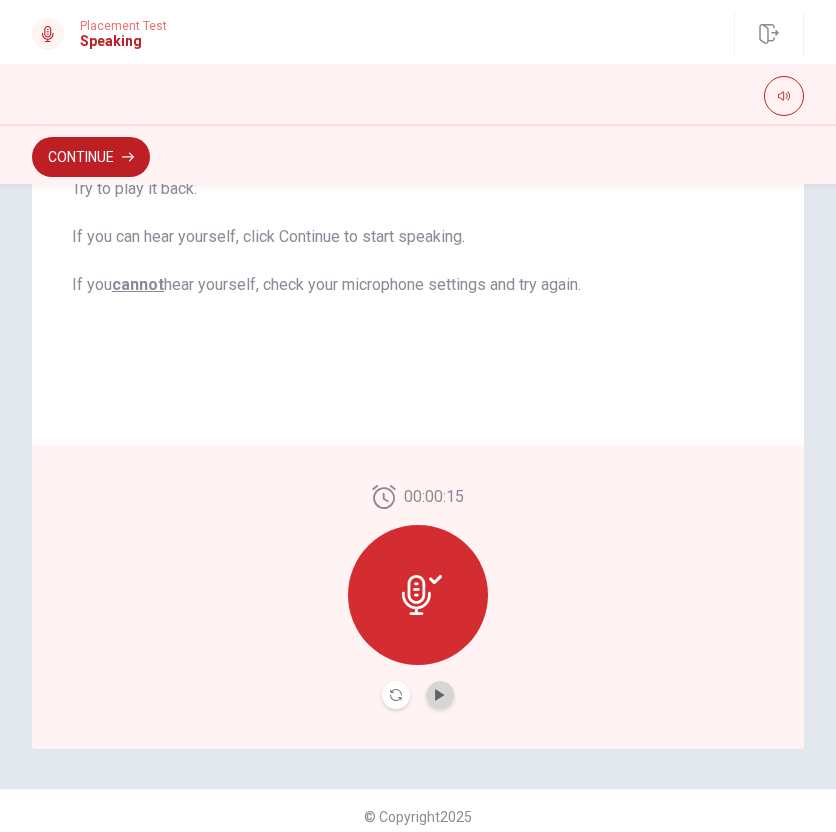 click at bounding box center [440, 695] 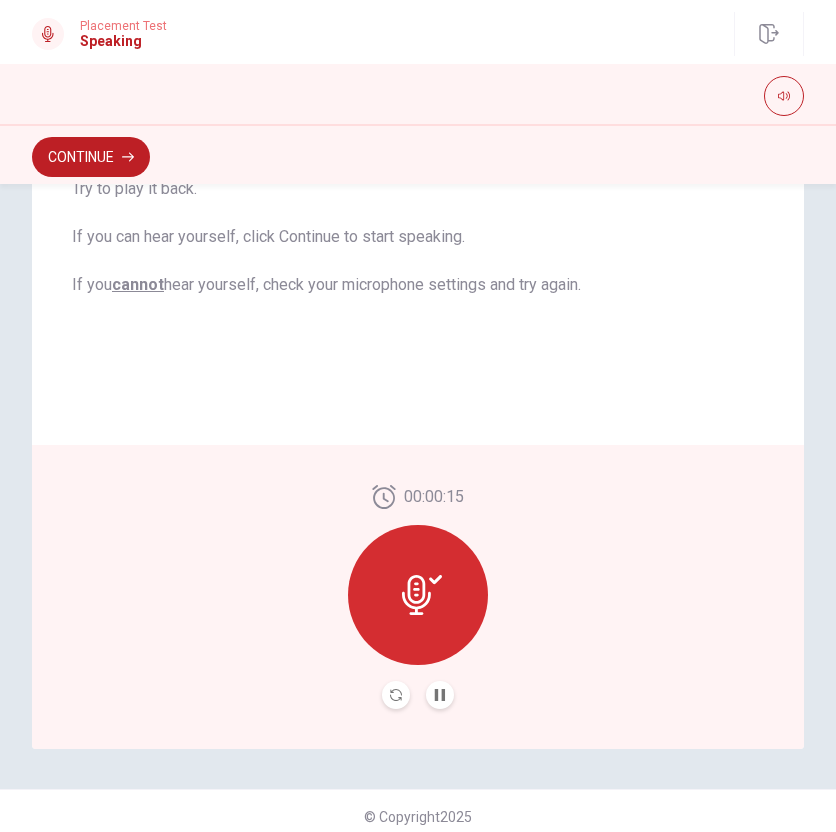 click at bounding box center (396, 695) 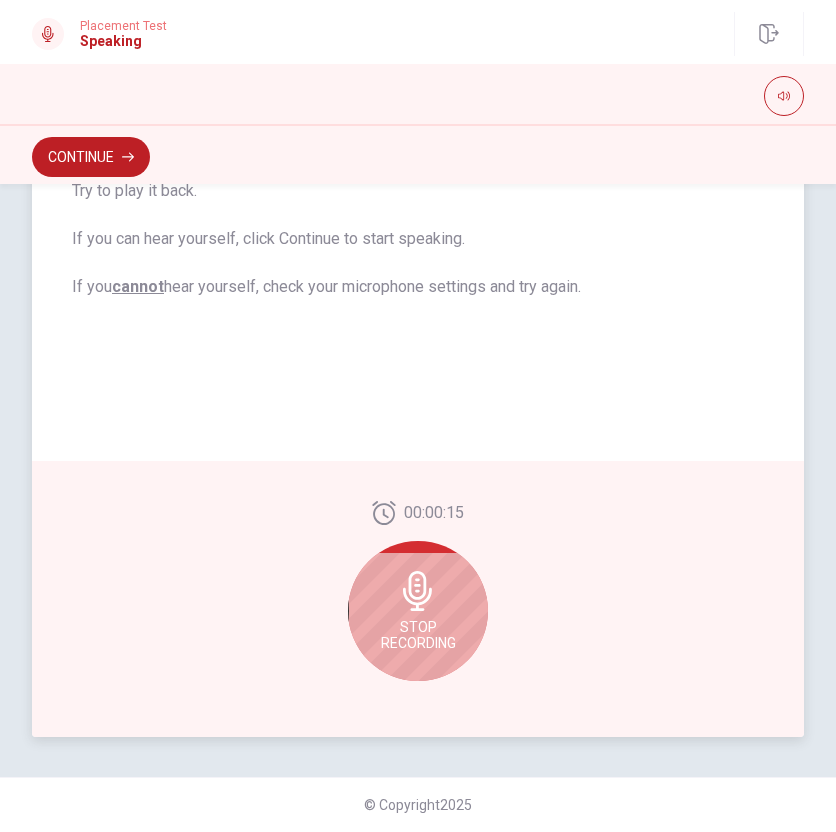 click on "Stop   Recording" at bounding box center (418, 635) 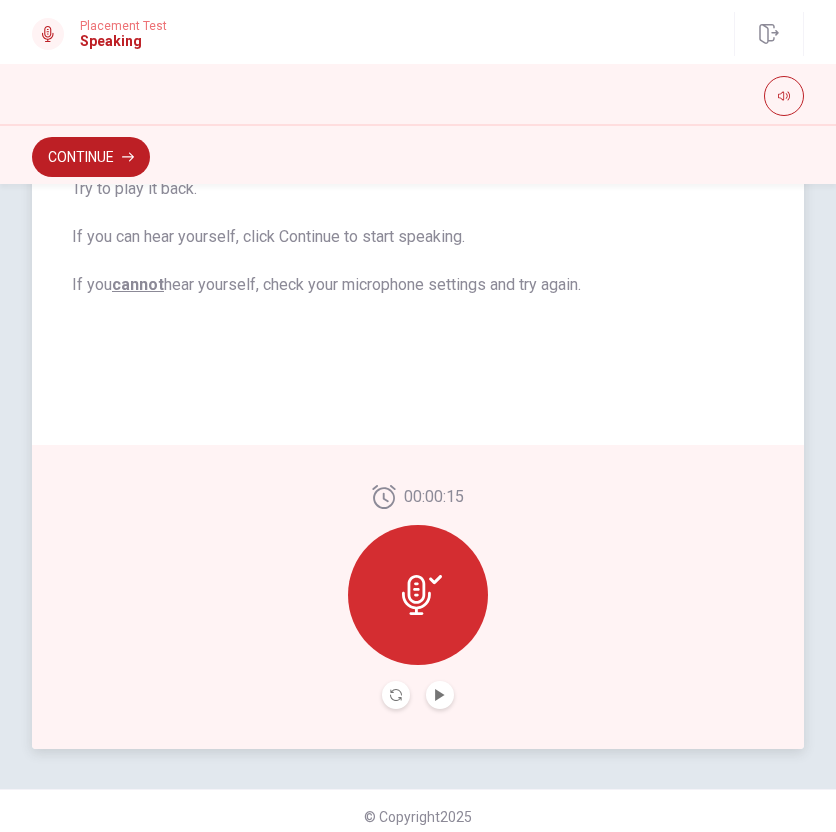 click at bounding box center (396, 695) 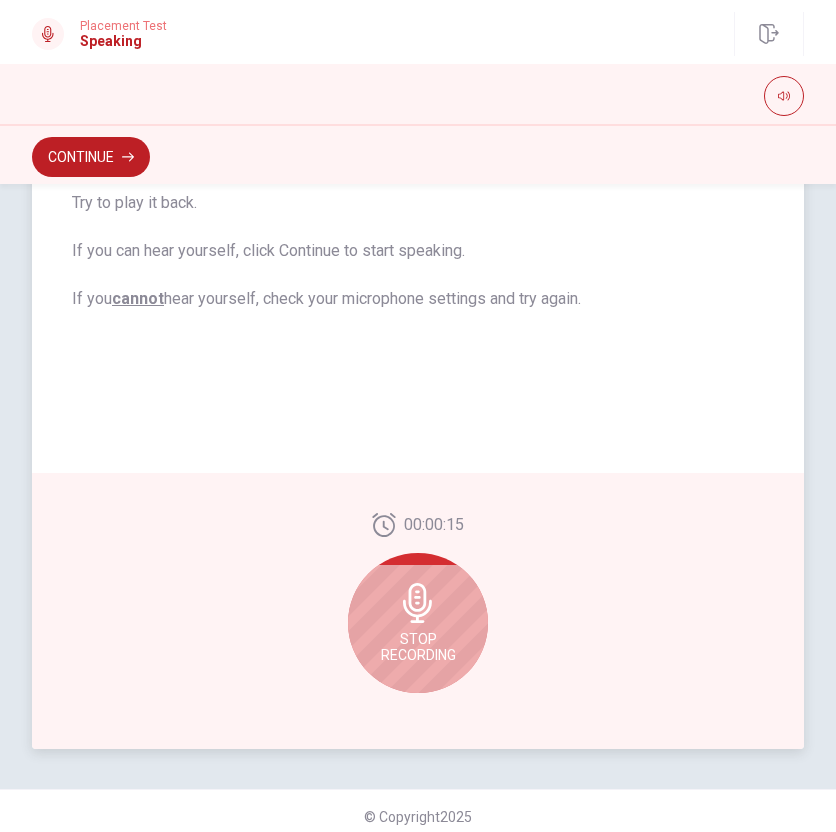 scroll, scrollTop: 359, scrollLeft: 0, axis: vertical 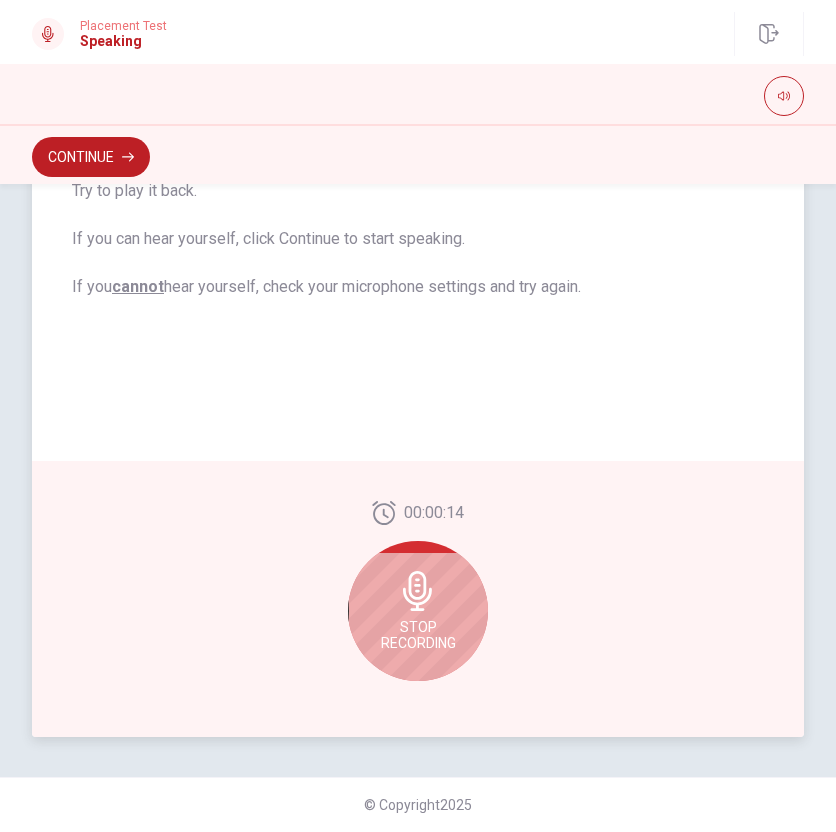 click on "Stop   Recording" at bounding box center (418, 635) 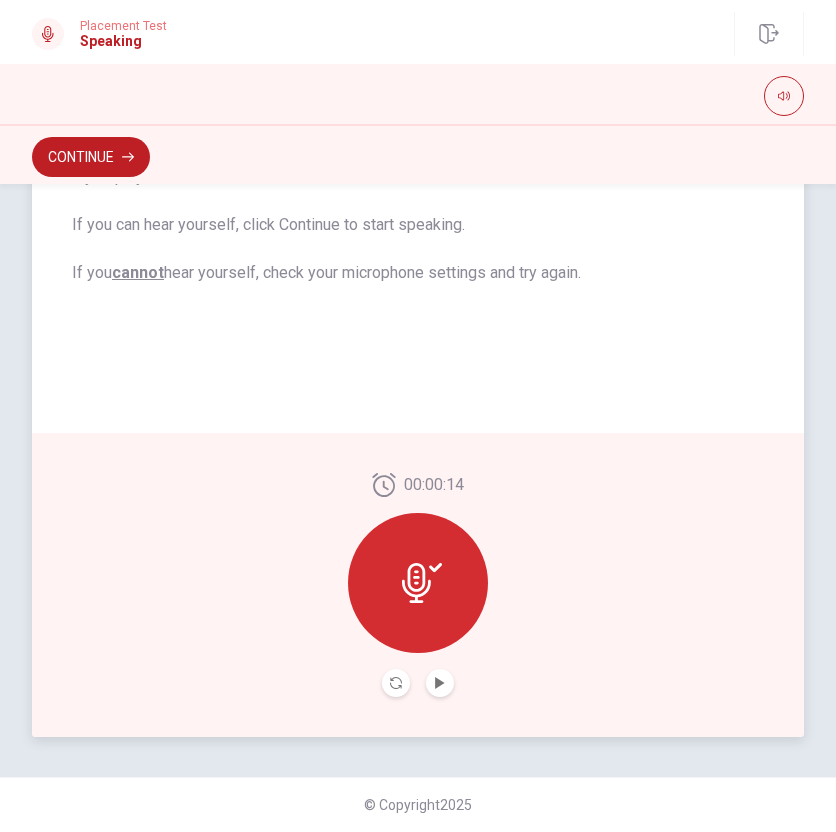 scroll, scrollTop: 347, scrollLeft: 0, axis: vertical 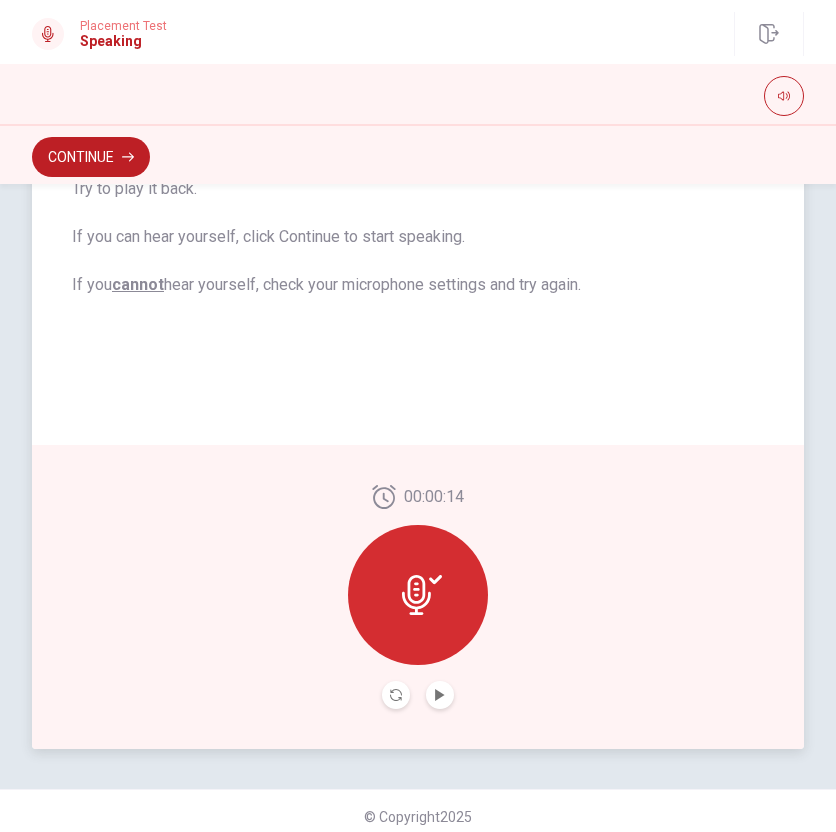 click at bounding box center [440, 695] 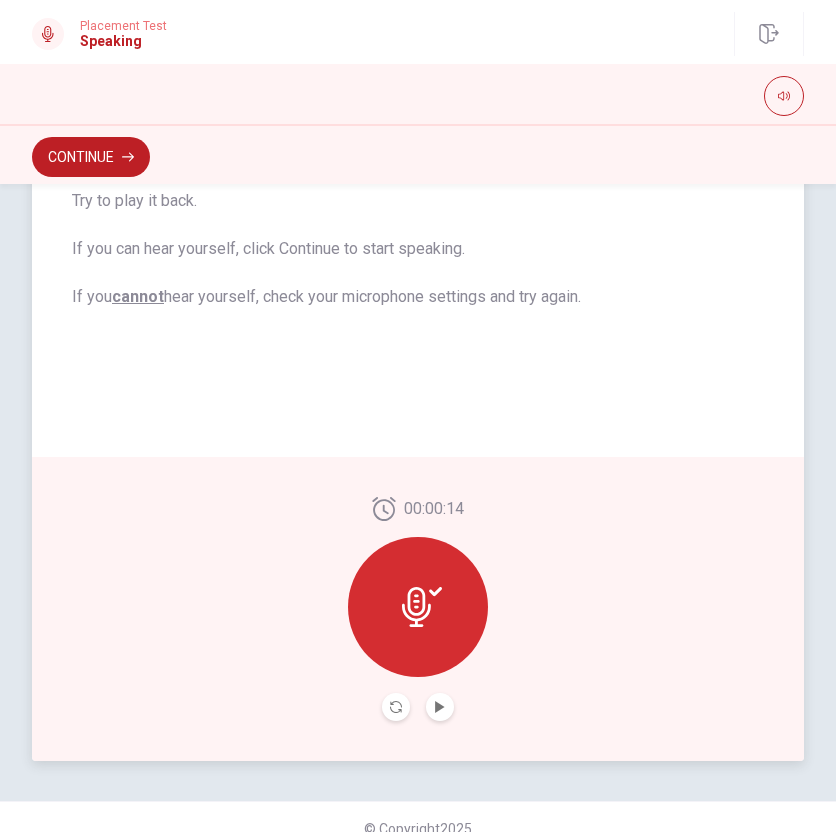scroll, scrollTop: 359, scrollLeft: 0, axis: vertical 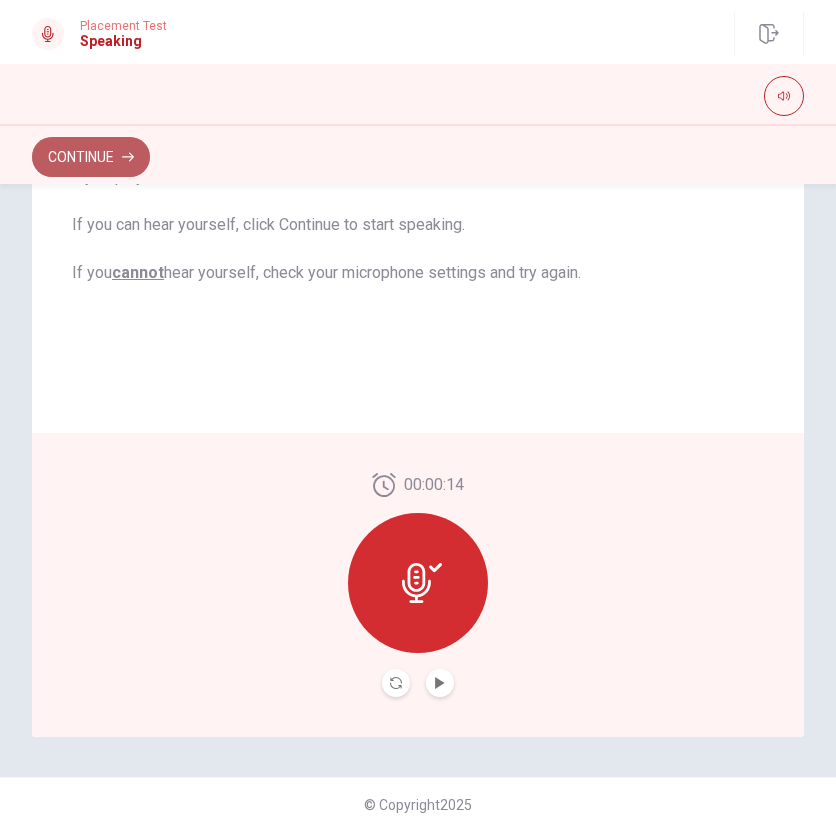 click on "Continue" at bounding box center (91, 157) 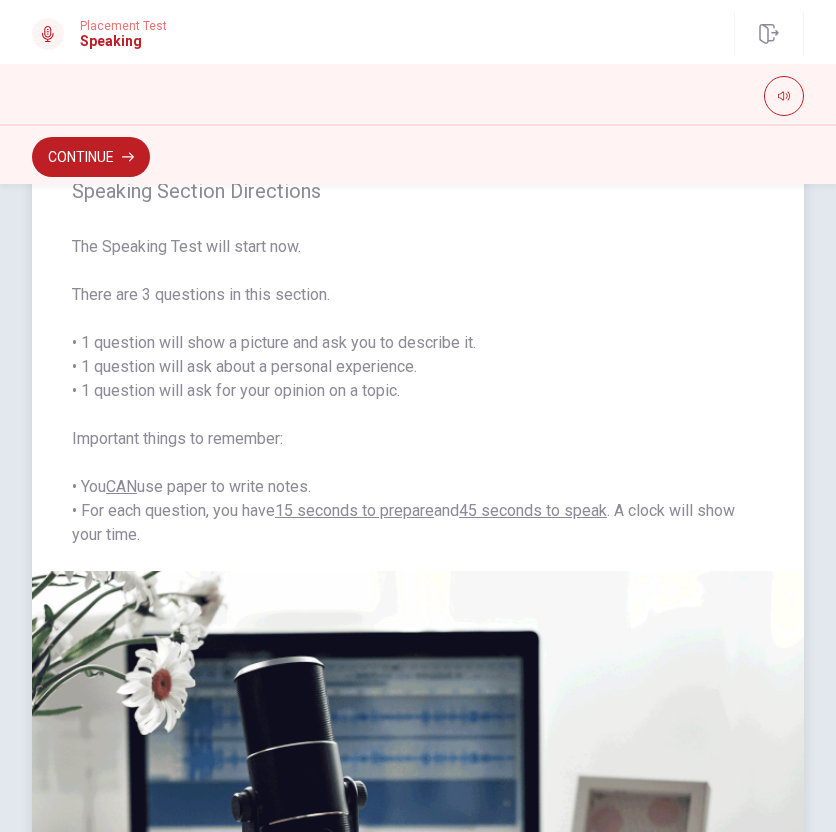 scroll, scrollTop: 89, scrollLeft: 0, axis: vertical 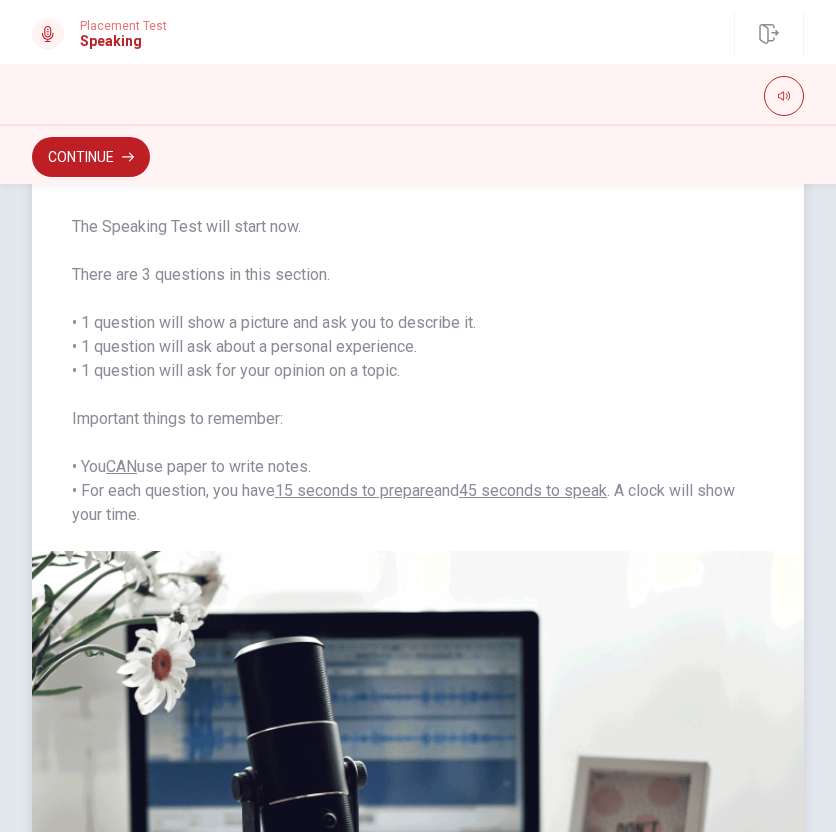 drag, startPoint x: 155, startPoint y: 324, endPoint x: 446, endPoint y: 326, distance: 291.00687 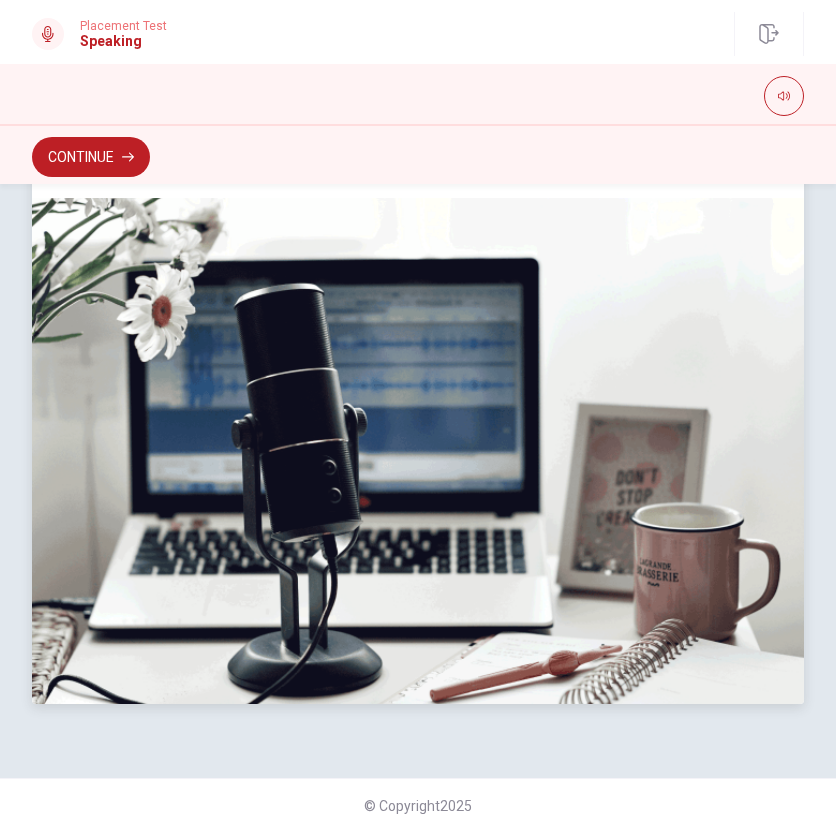 scroll, scrollTop: 0, scrollLeft: 0, axis: both 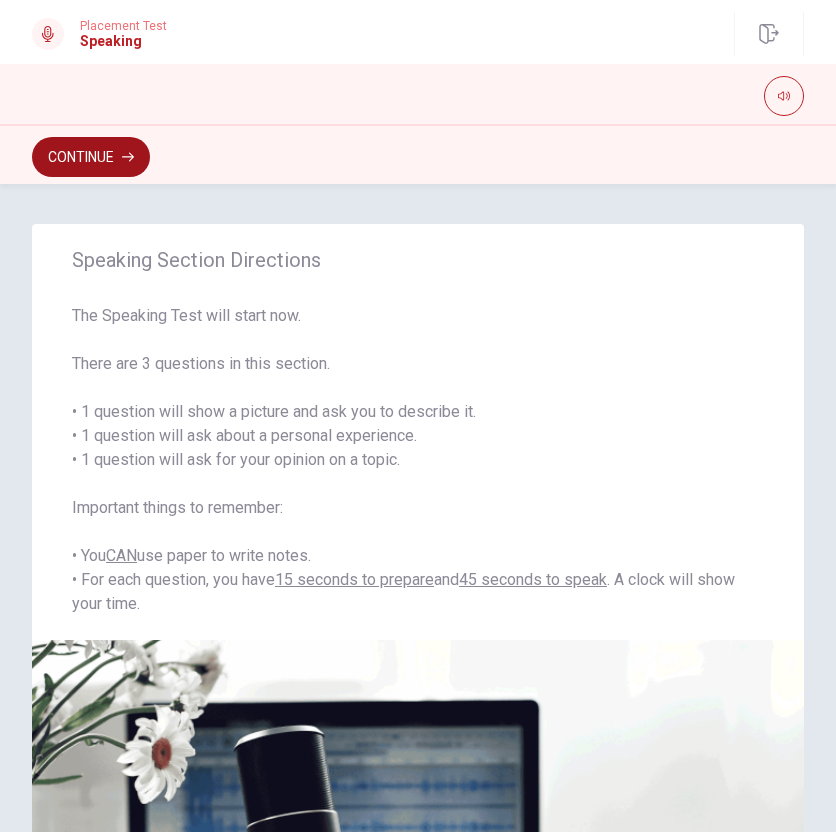 click on "Continue" at bounding box center [91, 157] 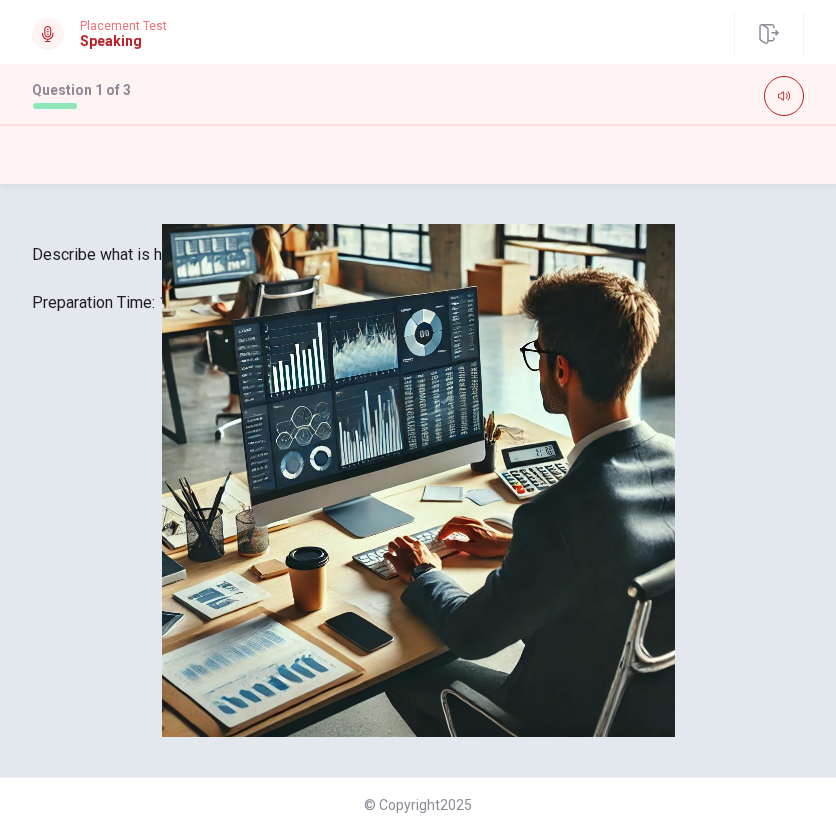 scroll, scrollTop: 0, scrollLeft: 0, axis: both 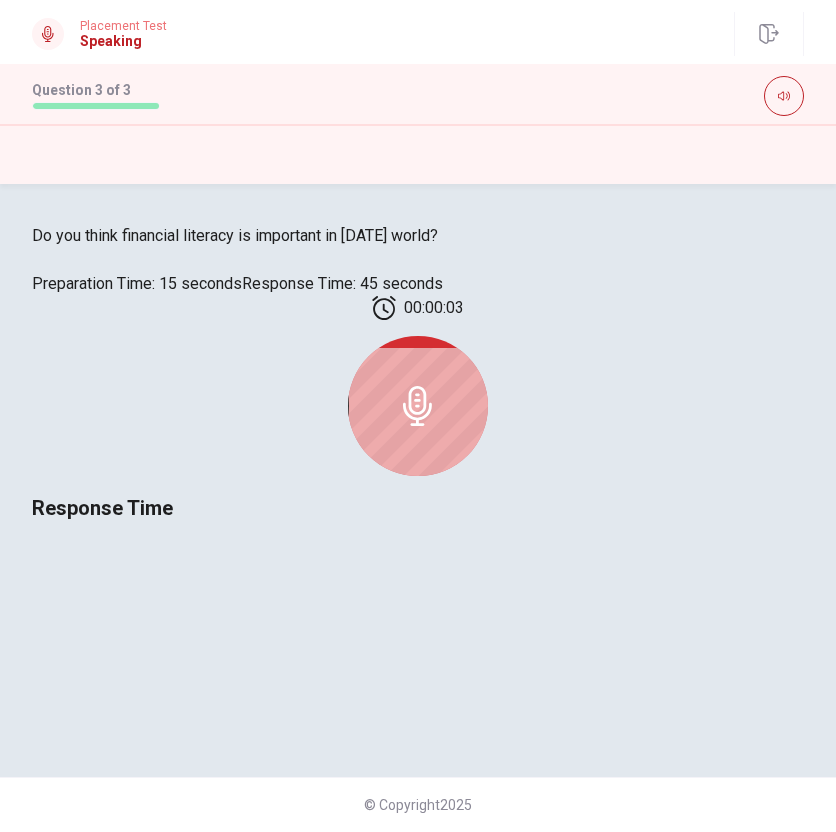 click at bounding box center [418, 406] 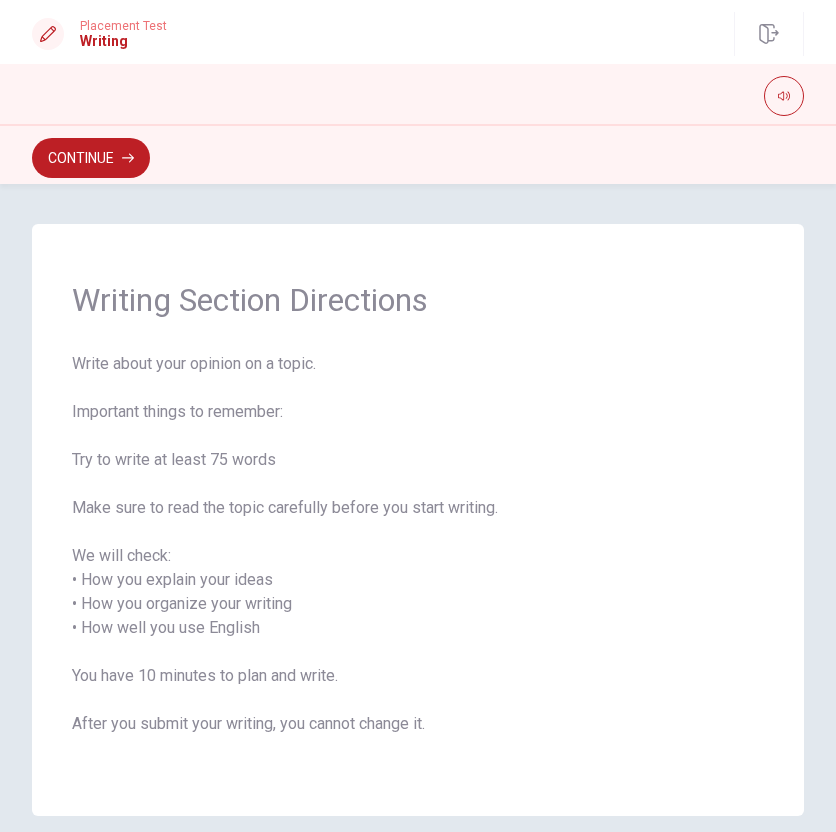 scroll, scrollTop: 79, scrollLeft: 0, axis: vertical 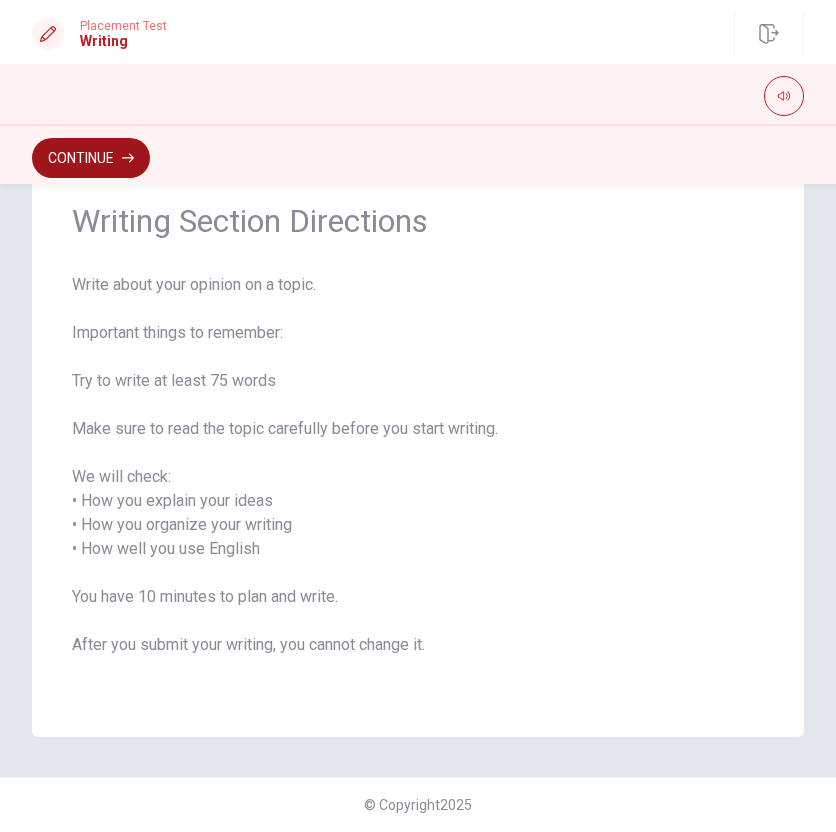 click on "Continue" at bounding box center (91, 158) 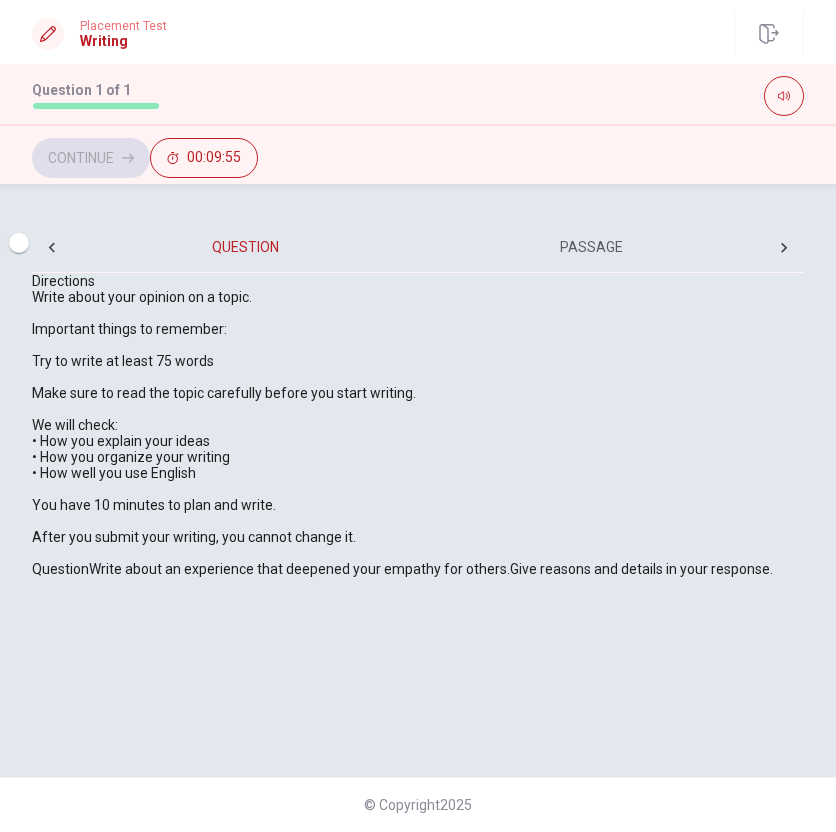 scroll, scrollTop: 186, scrollLeft: 0, axis: vertical 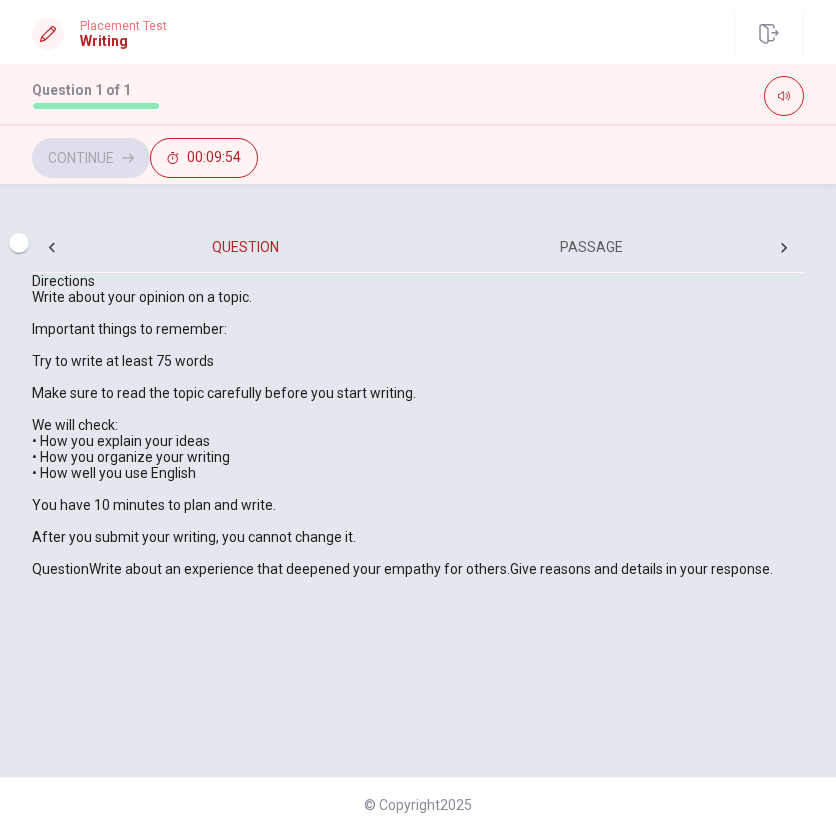 drag, startPoint x: 117, startPoint y: 327, endPoint x: 198, endPoint y: 327, distance: 81 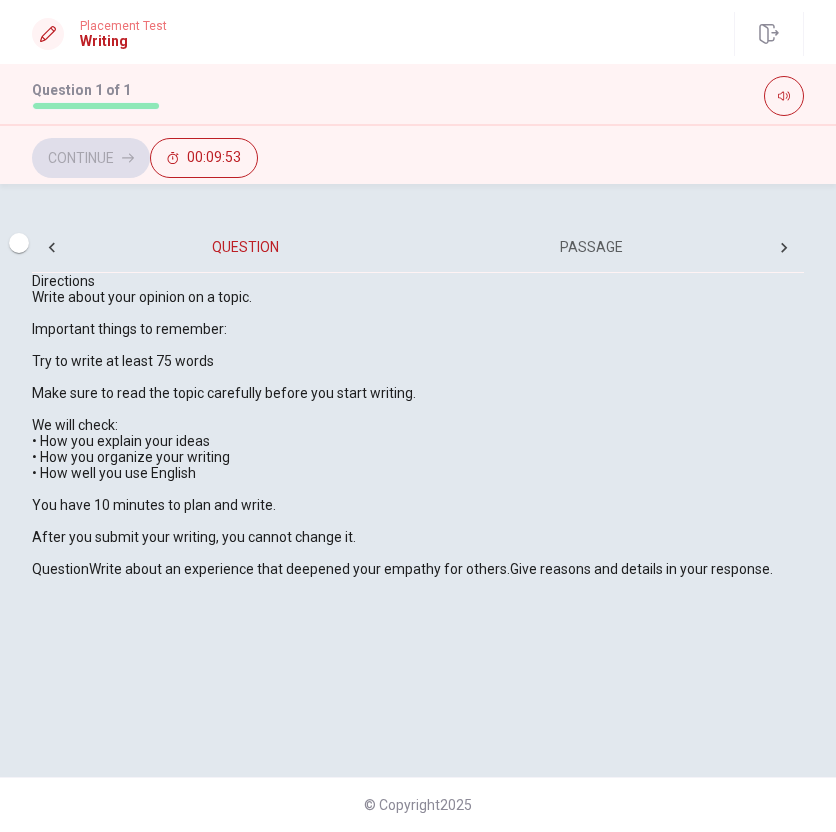 click on "Write about your opinion on a topic.
Important things to remember:
Try to write at least 75 words
Make sure to read the topic carefully before you start writing.
We will check:
• How you explain your ideas
• How you organize your writing
• How well you use English
You have 10 minutes to plan and write.
After you submit your writing, you cannot change it." at bounding box center (224, 417) 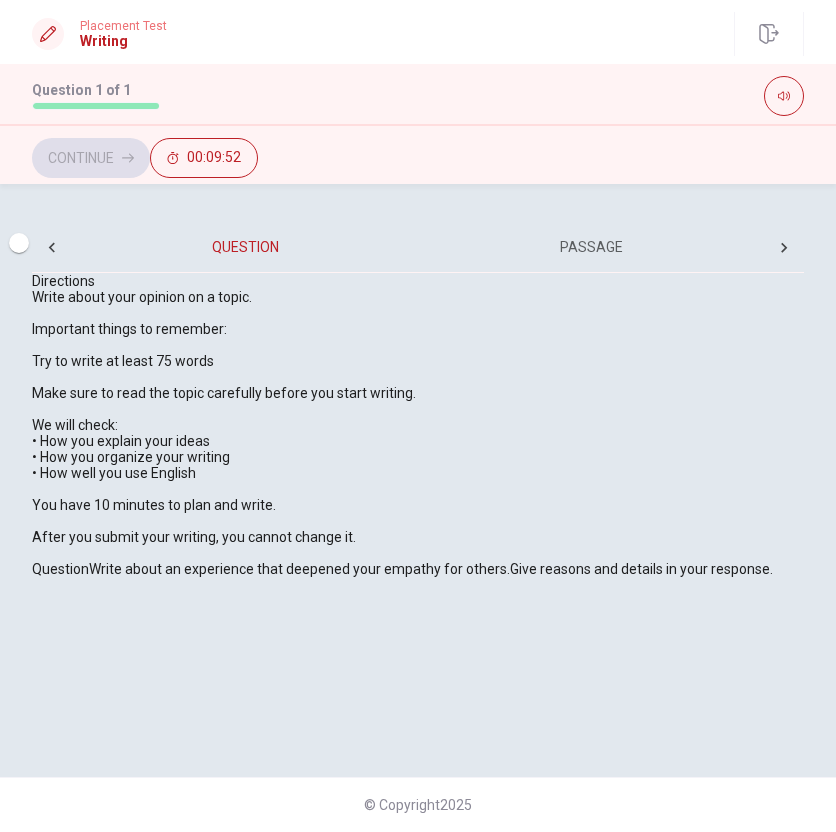 drag, startPoint x: 141, startPoint y: 340, endPoint x: 219, endPoint y: 340, distance: 78 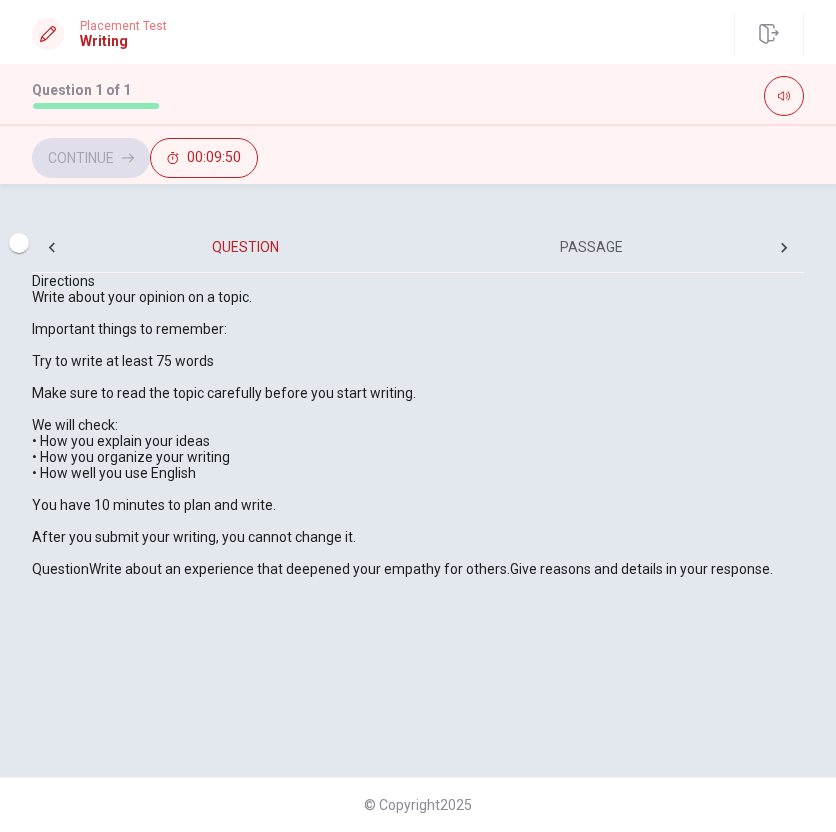 scroll, scrollTop: 289, scrollLeft: 0, axis: vertical 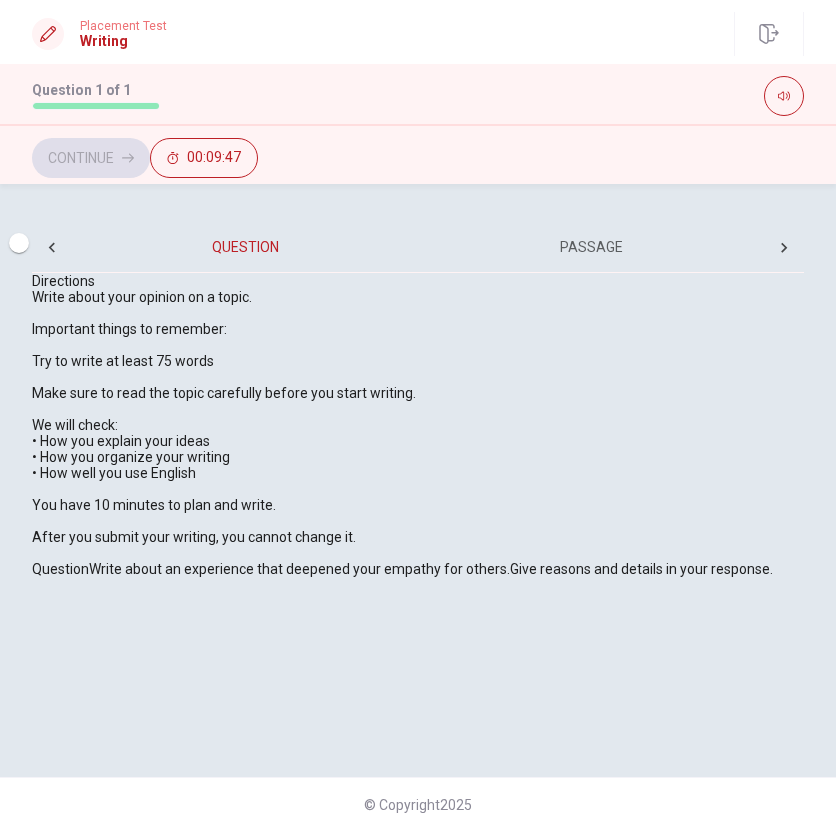 click on "Give reasons and details in your response." at bounding box center (641, 569) 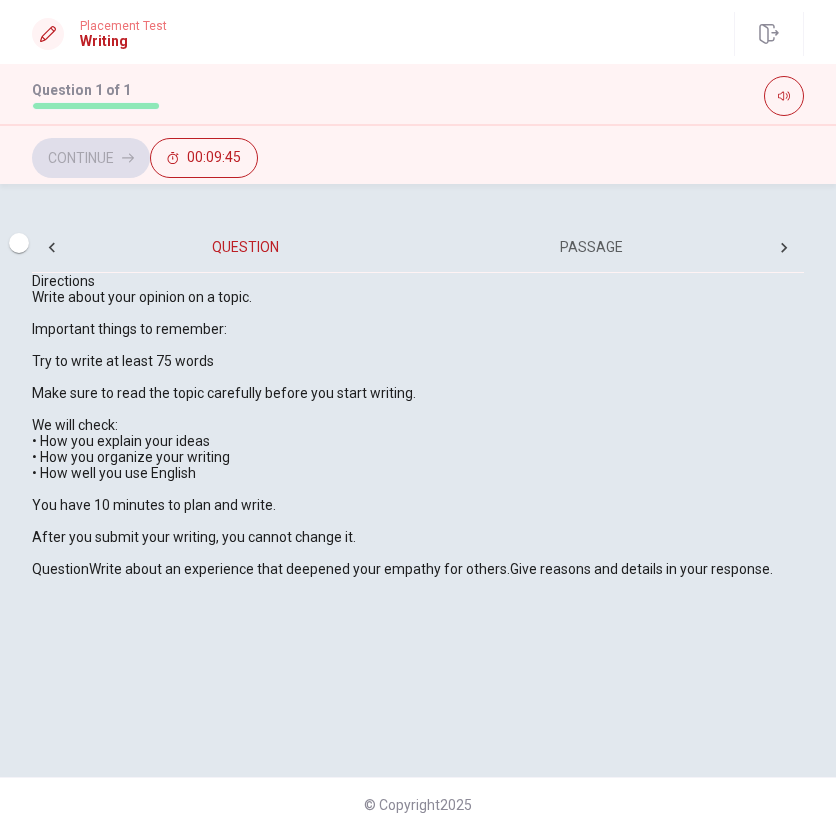 click on "Directions Write about your opinion on a topic.
Important things to remember:
Try to write at least 75 words
Make sure to read the topic carefully before you start writing.
We will check:
• How you explain your ideas
• How you organize your writing
• How well you use English
You have 10 minutes to plan and write.
After you submit your writing, you cannot change it.  Question Write about an experience that deepened your empathy for others. Give reasons and details in your response." at bounding box center (418, 425) 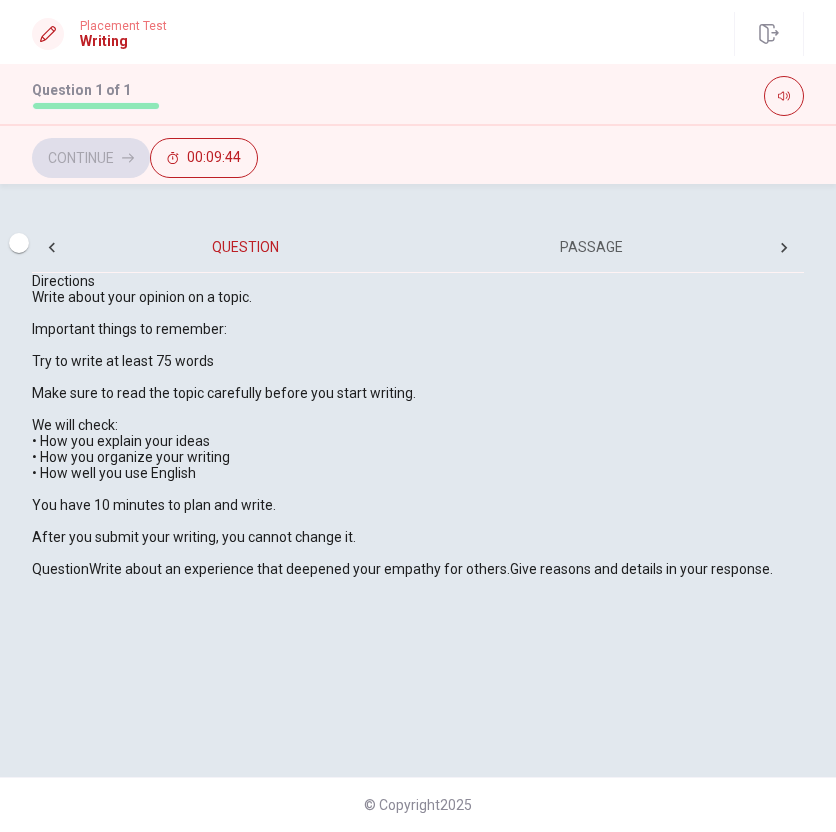 drag, startPoint x: 314, startPoint y: 653, endPoint x: 215, endPoint y: 615, distance: 106.04244 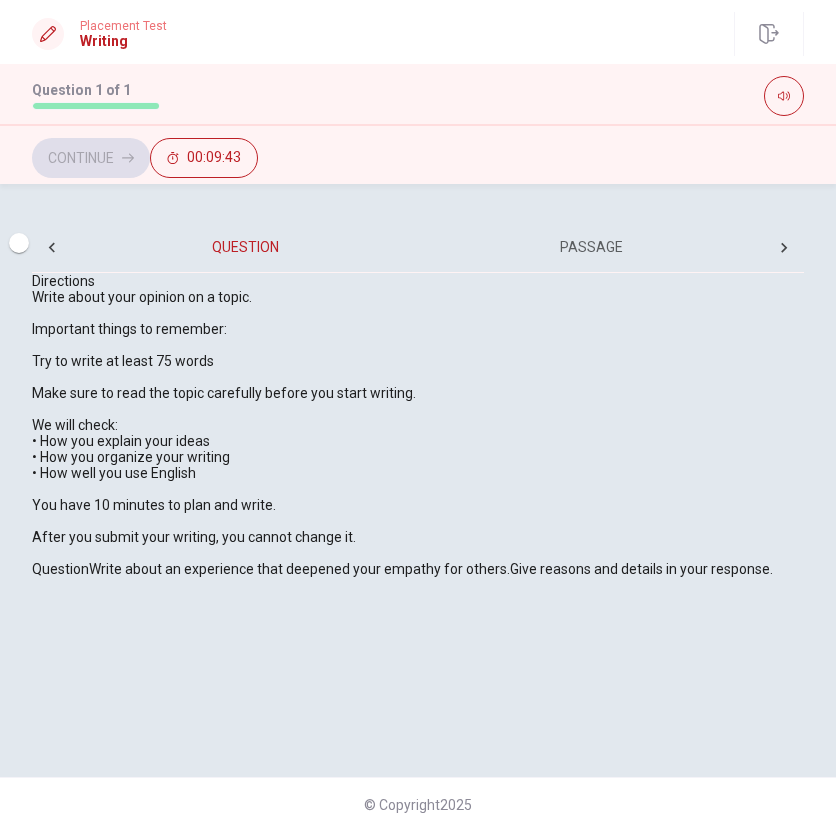 click on "Write about an experience that deepened your empathy for others." at bounding box center (299, 569) 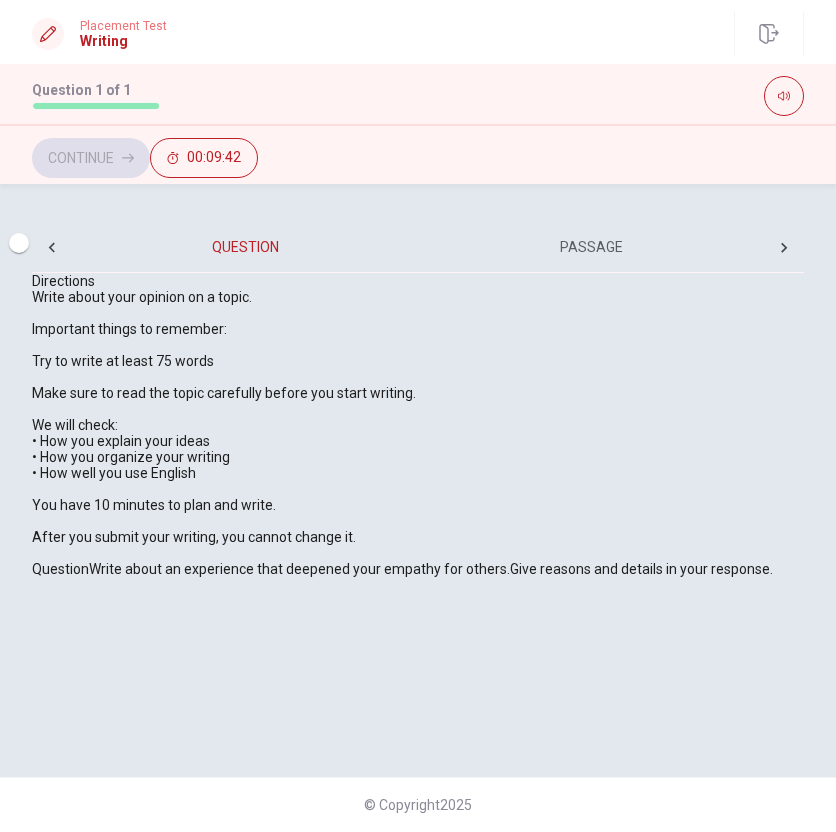 scroll, scrollTop: 289, scrollLeft: 0, axis: vertical 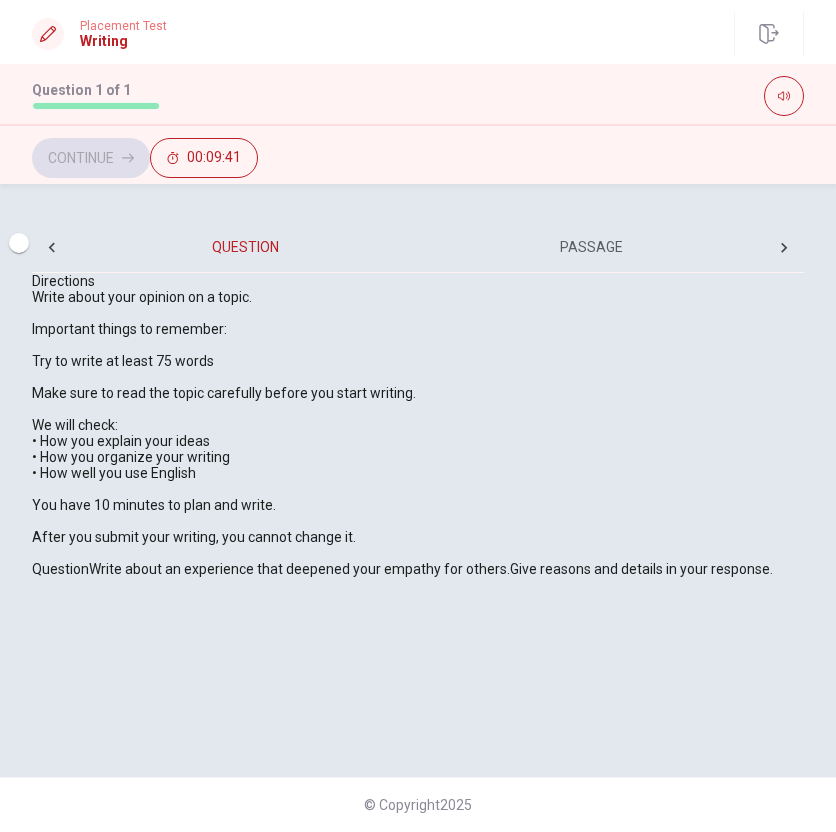 drag, startPoint x: 212, startPoint y: 616, endPoint x: 419, endPoint y: 616, distance: 207 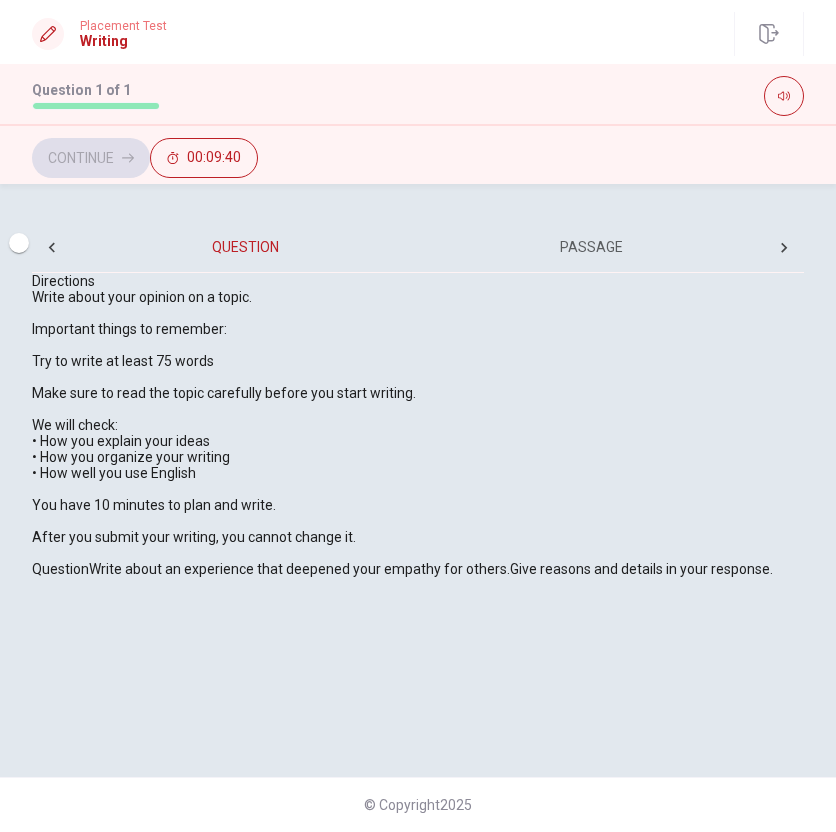 drag, startPoint x: 418, startPoint y: 618, endPoint x: 512, endPoint y: 618, distance: 94 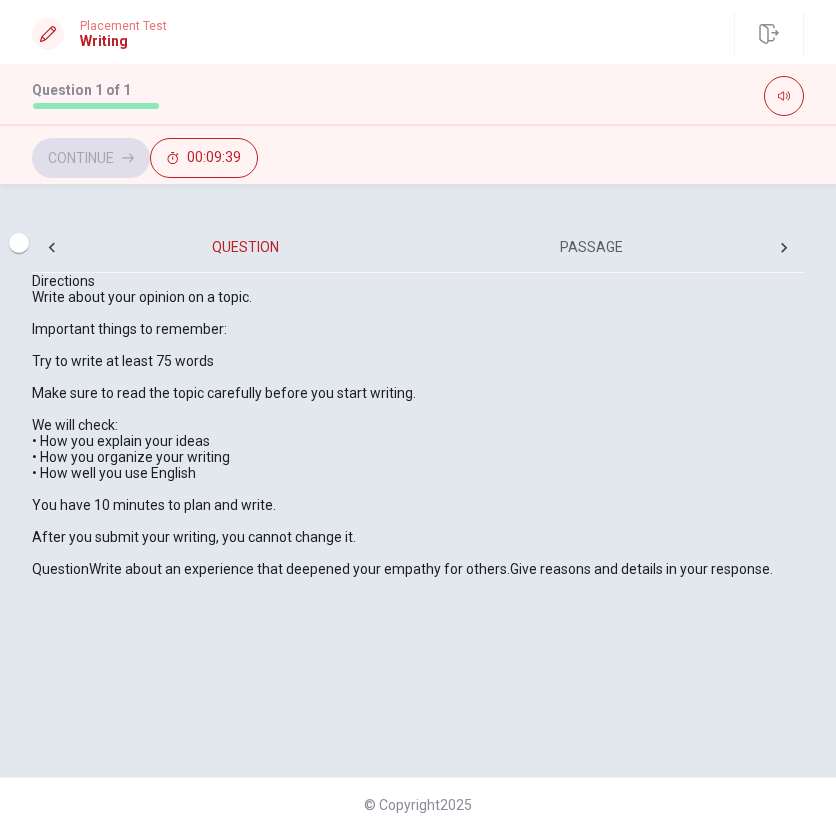 click on "Write about an experience that deepened your empathy for others." at bounding box center (299, 569) 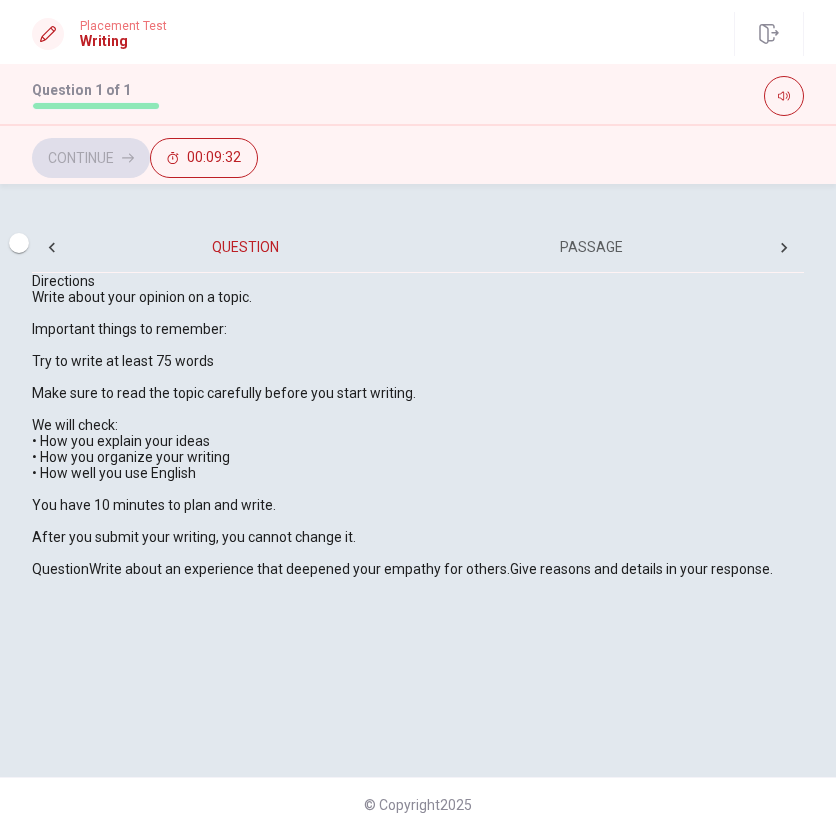 scroll, scrollTop: 289, scrollLeft: 0, axis: vertical 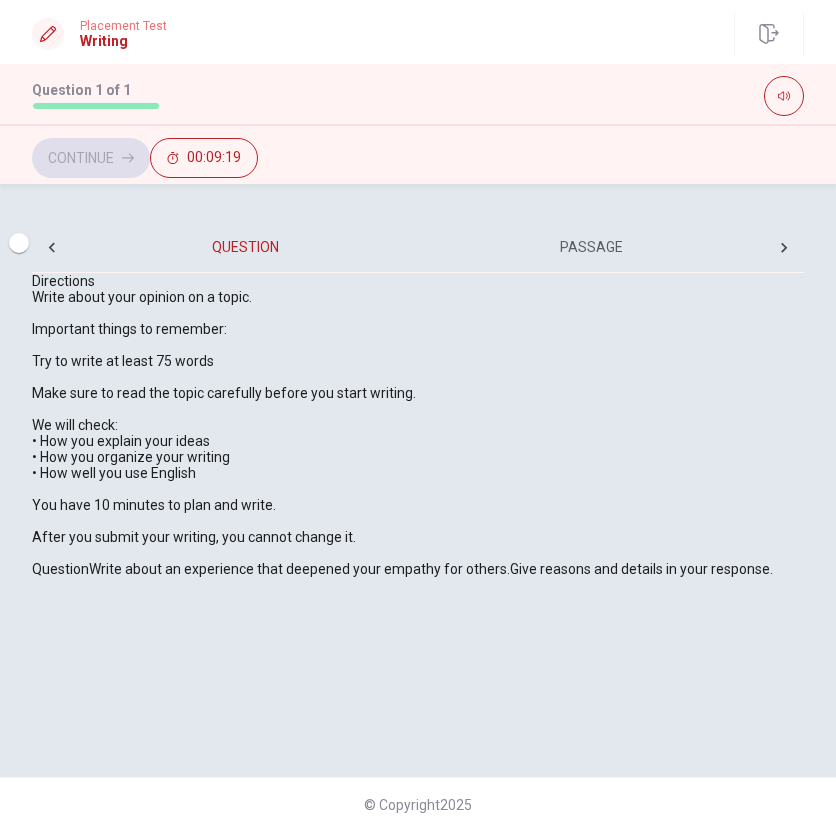 click on "Give reasons and details in your response." at bounding box center (641, 569) 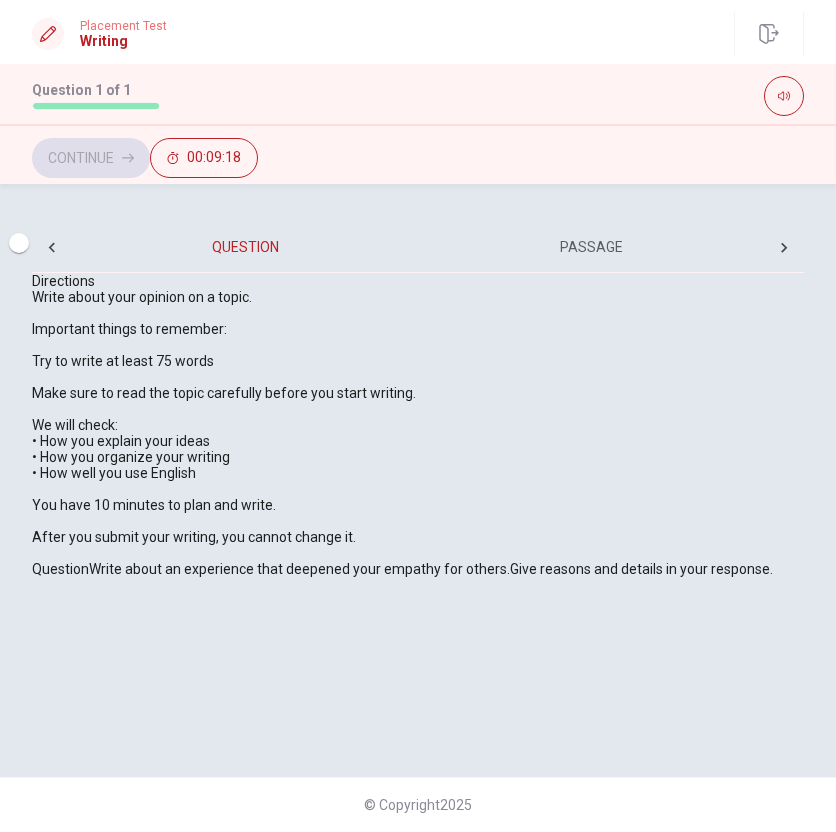 scroll, scrollTop: 0, scrollLeft: 0, axis: both 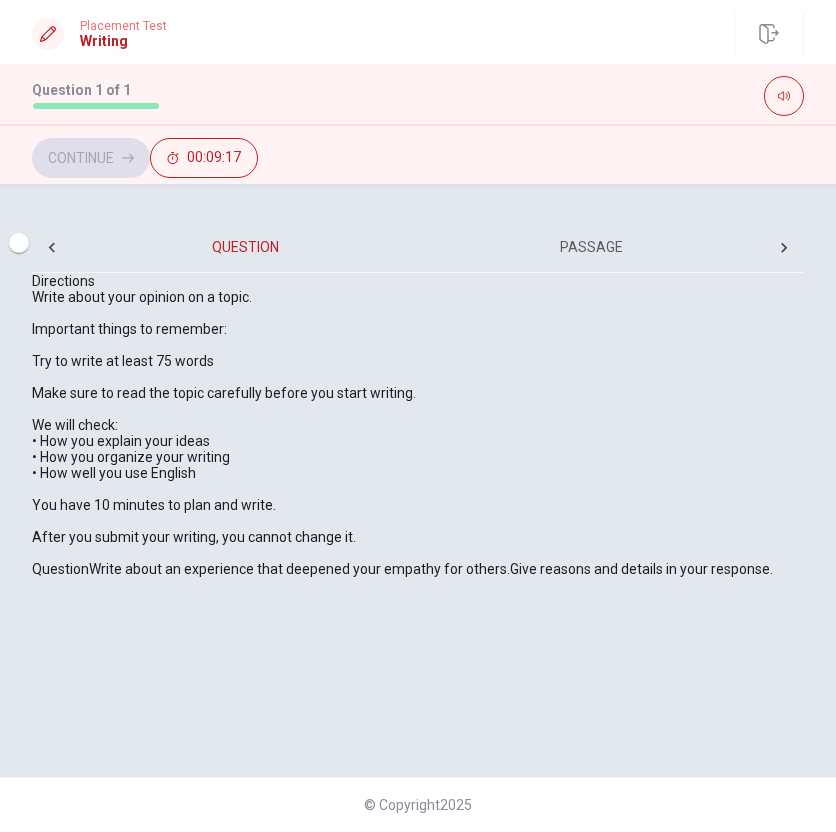 click at bounding box center [19, 243] 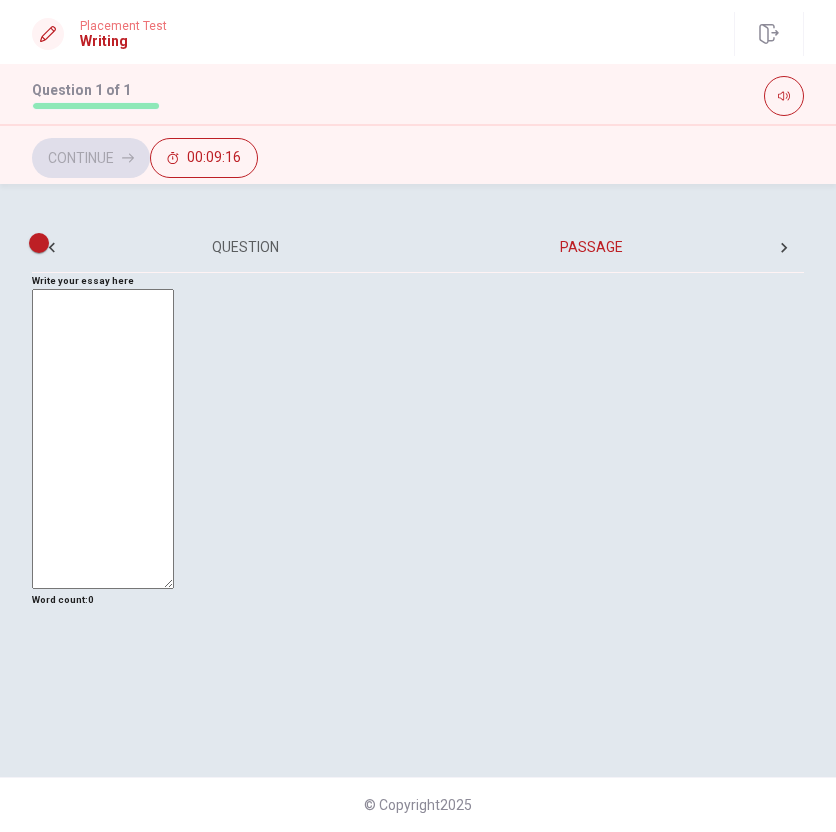 click at bounding box center (39, 243) 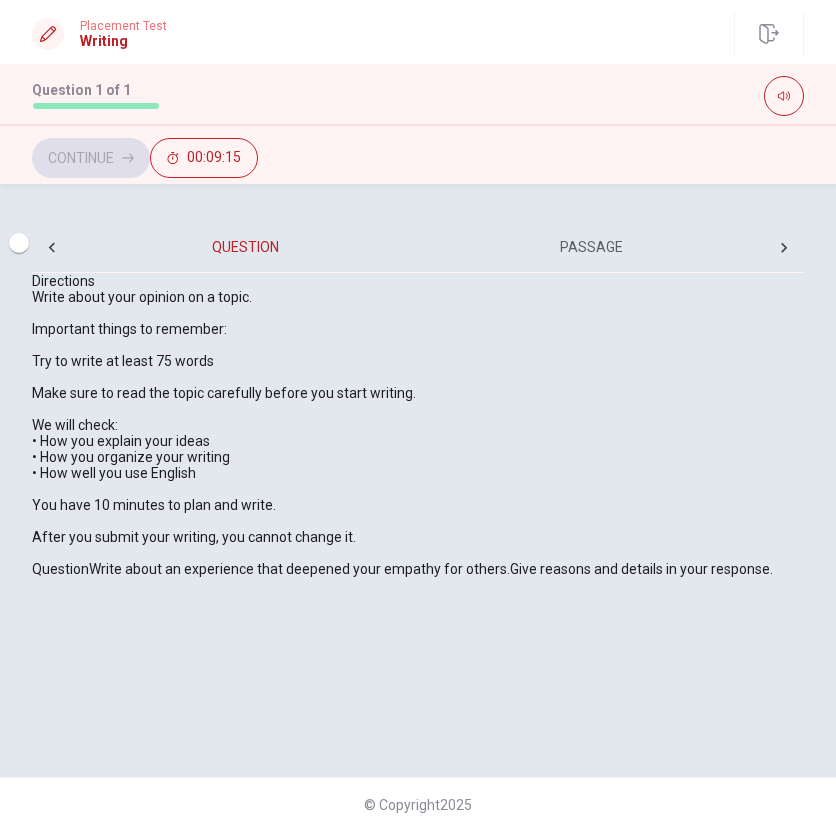 scroll, scrollTop: 254, scrollLeft: 0, axis: vertical 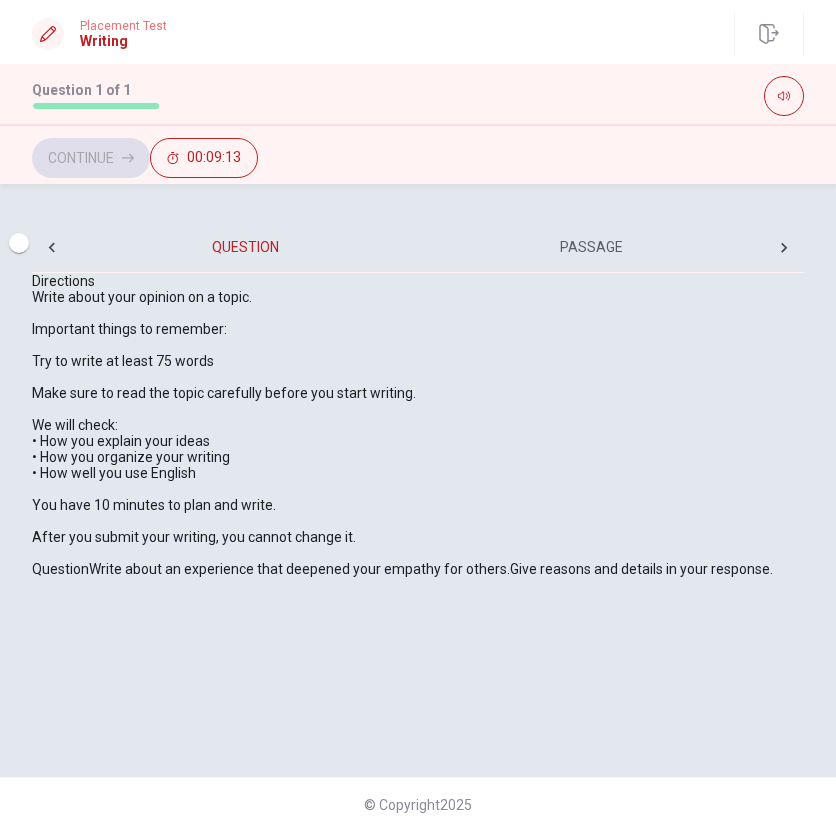 drag, startPoint x: 111, startPoint y: 656, endPoint x: 624, endPoint y: 657, distance: 513.001 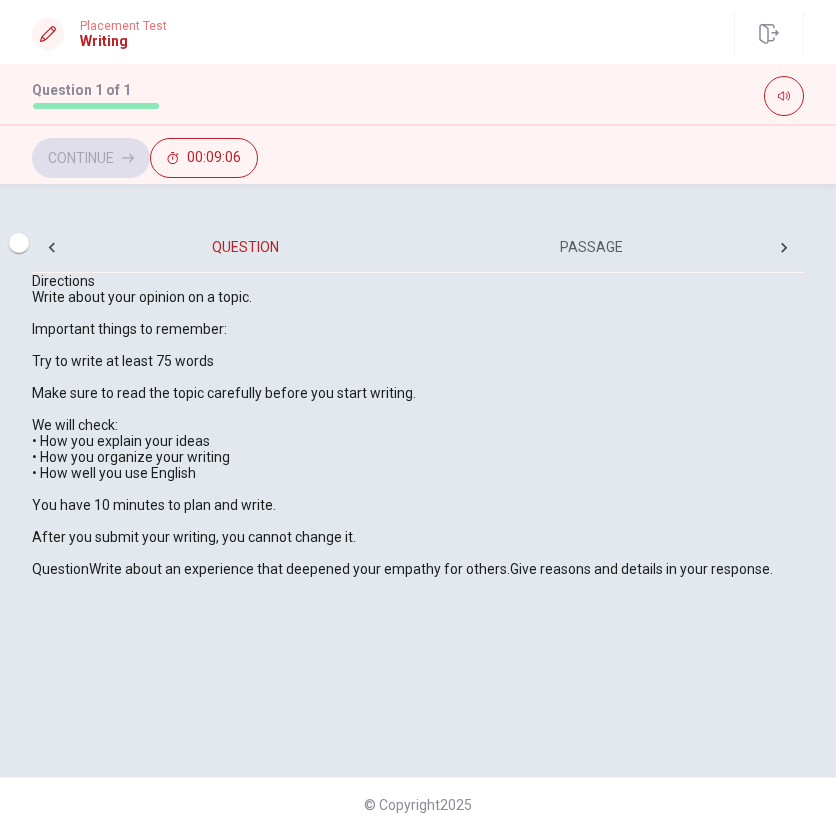 scroll, scrollTop: 0, scrollLeft: 0, axis: both 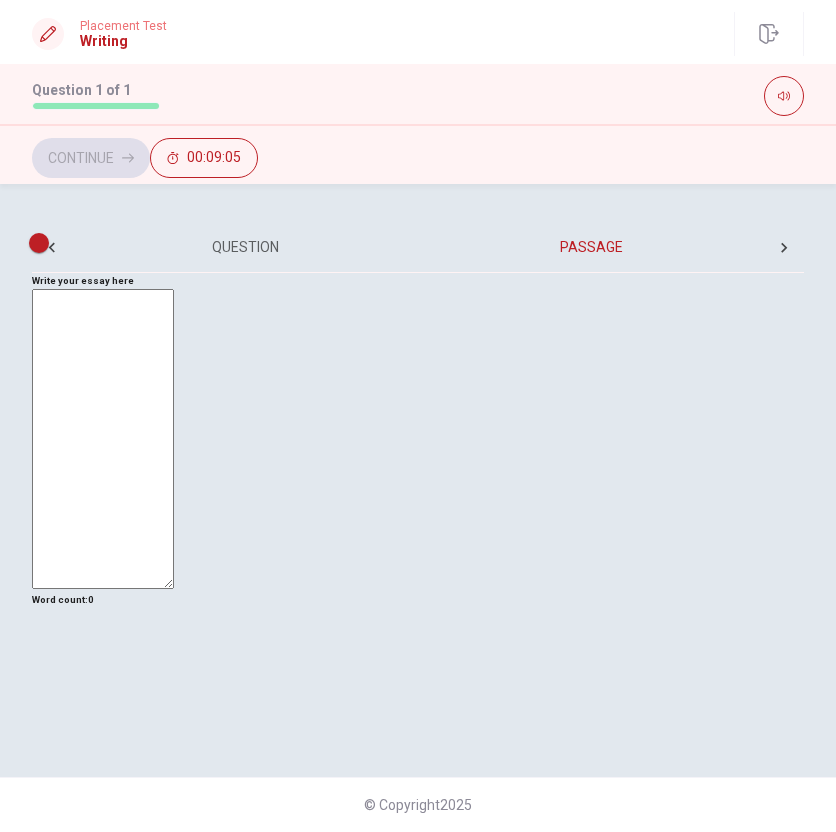 click at bounding box center (103, 439) 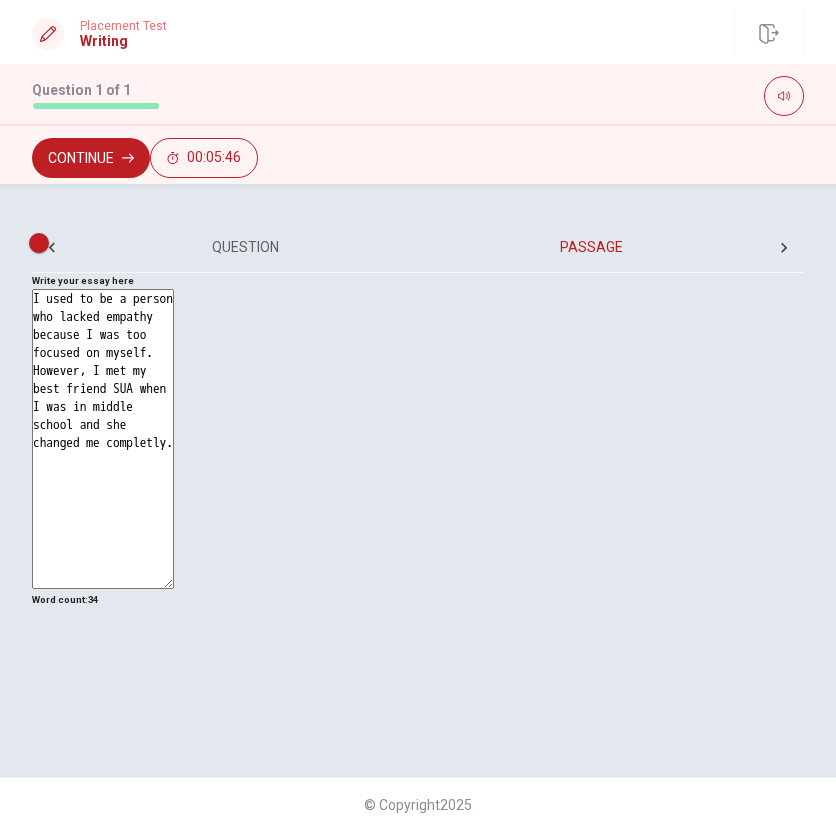 click on "I used to be a person who lacked empathy because I was too focused on myself.
However, I met my best friend SUA when I was in middle school and she changed me completly." at bounding box center [103, 439] 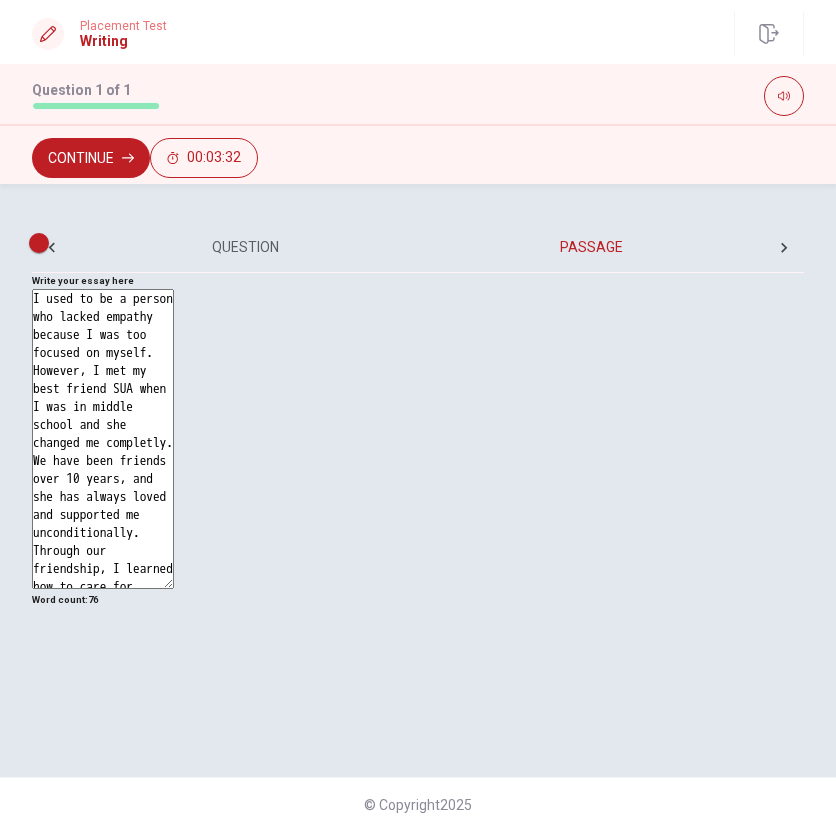 type on "I used to be a person who lacked empathy because I was too focused on myself.
However, I met my best friend SUA when I was in middle school and she changed me completly. We have been friends over 10 years, and she has always loved and supported me unconditionally. Through our friendship, I learned how to care for others and understand their feelings. She showed me that true friendship goes beyond just spending time together." 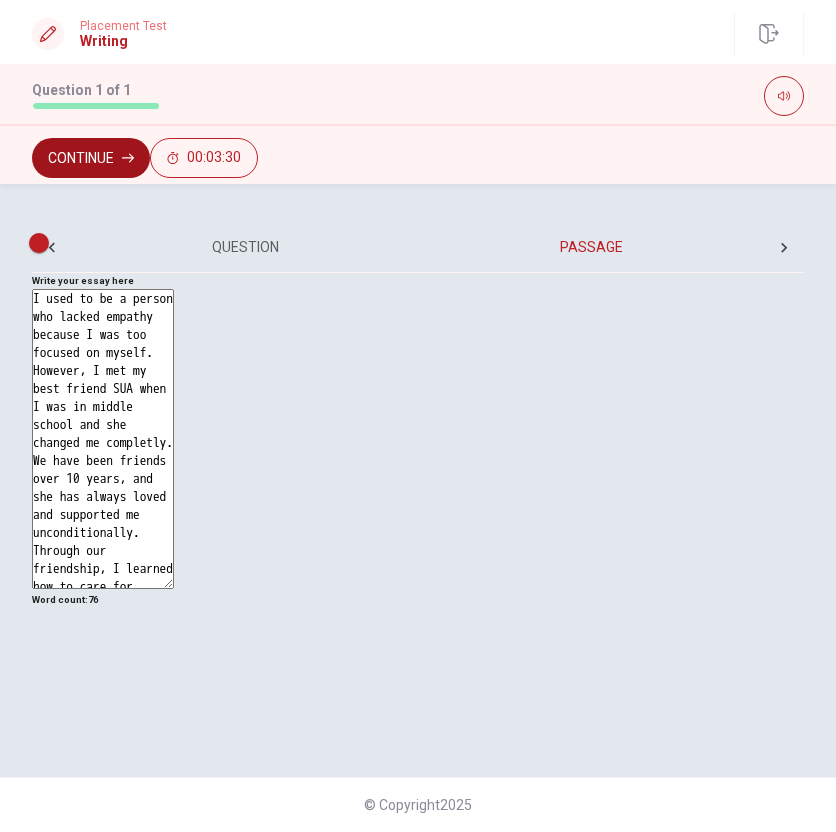 click on "Continue" at bounding box center [91, 158] 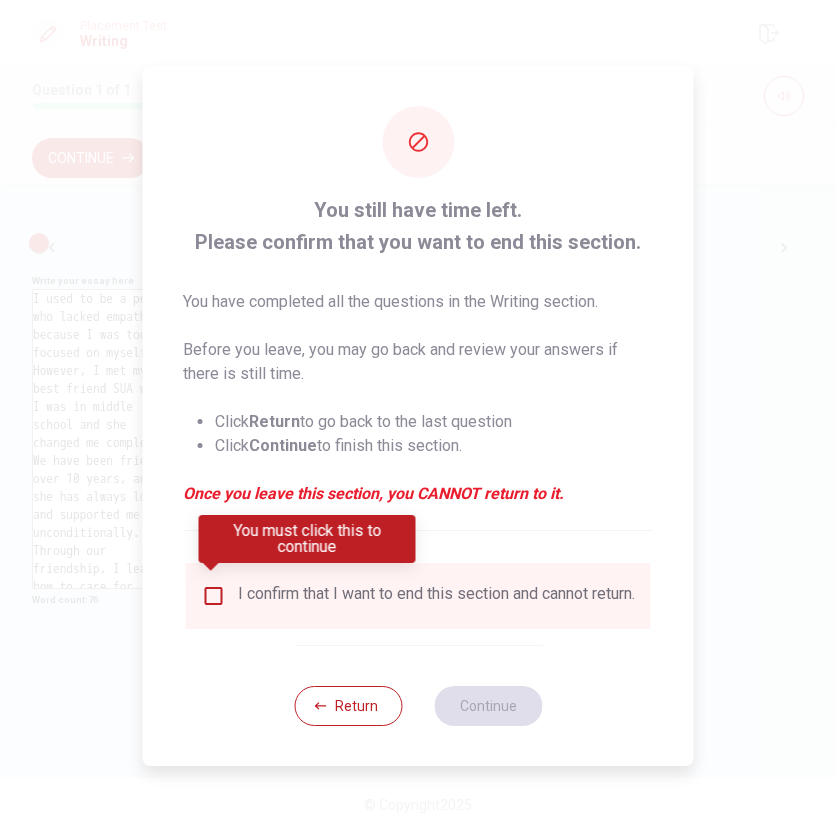 click on "I confirm that I want to end this section and cannot return." at bounding box center (418, 596) 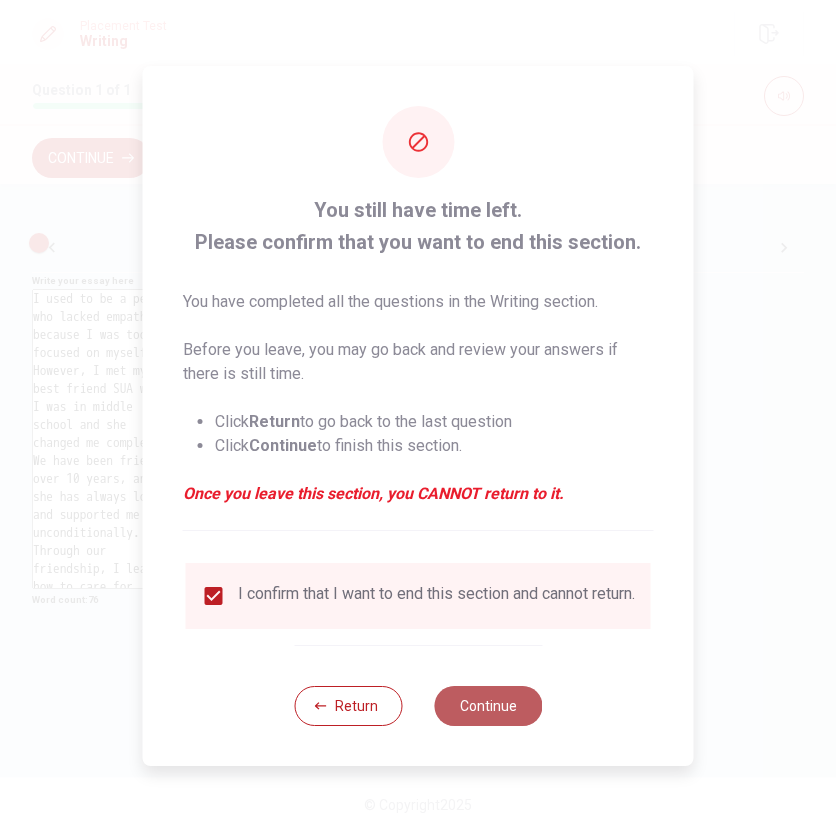 click on "Continue" at bounding box center [488, 706] 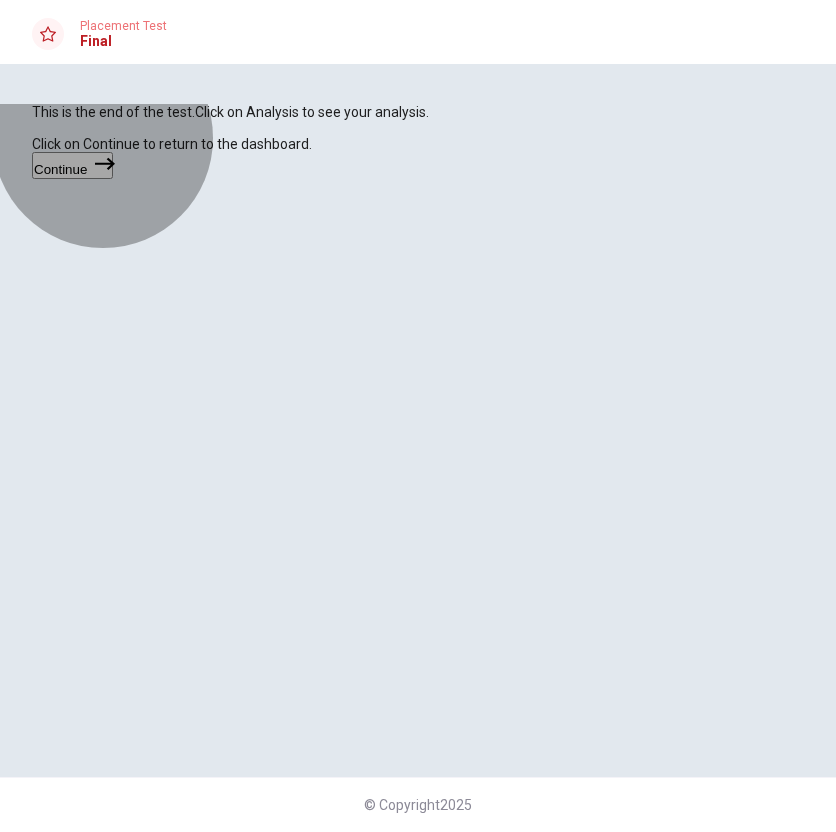 click on "Continue" at bounding box center (72, 165) 